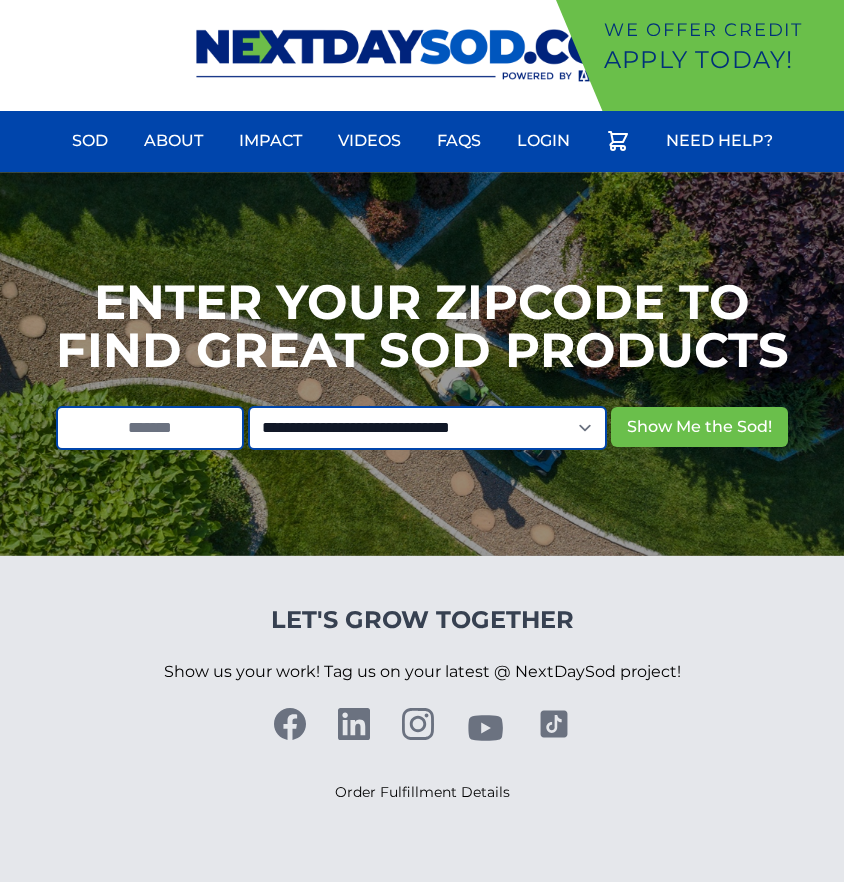 scroll, scrollTop: 0, scrollLeft: 0, axis: both 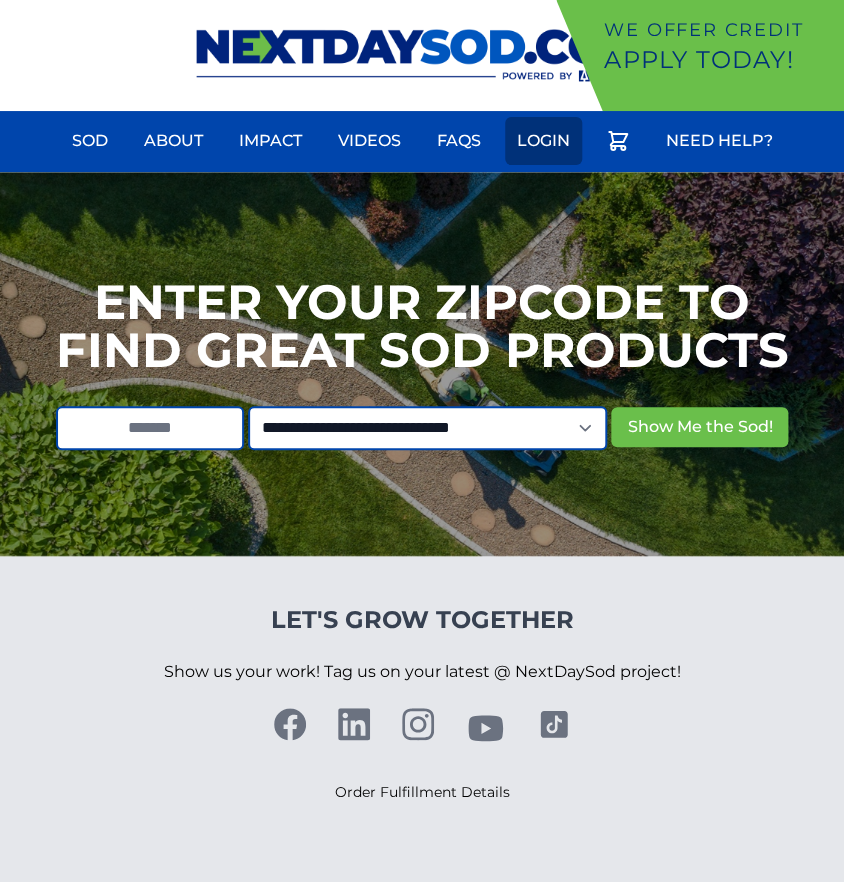 click on "Login" at bounding box center [543, 141] 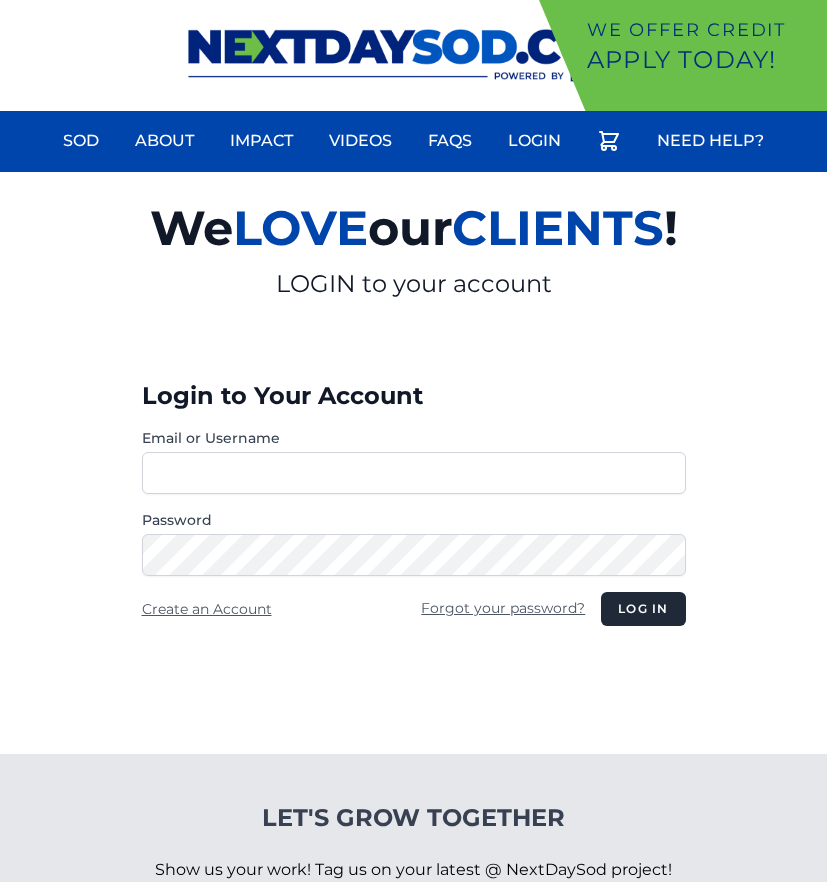 scroll, scrollTop: 0, scrollLeft: 0, axis: both 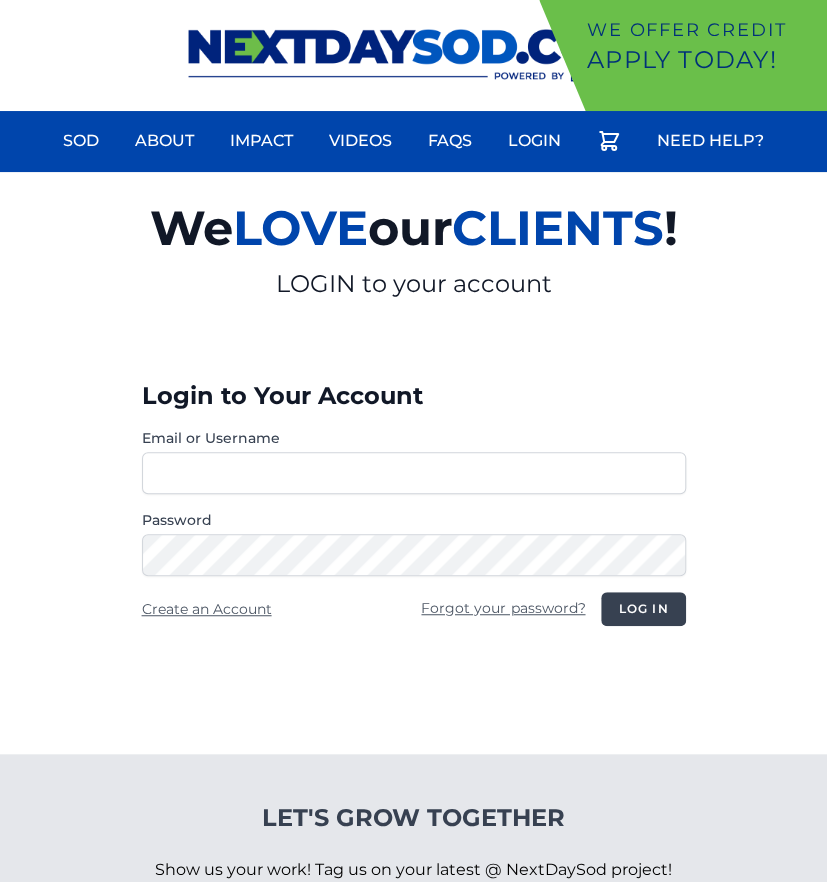 type on "**********" 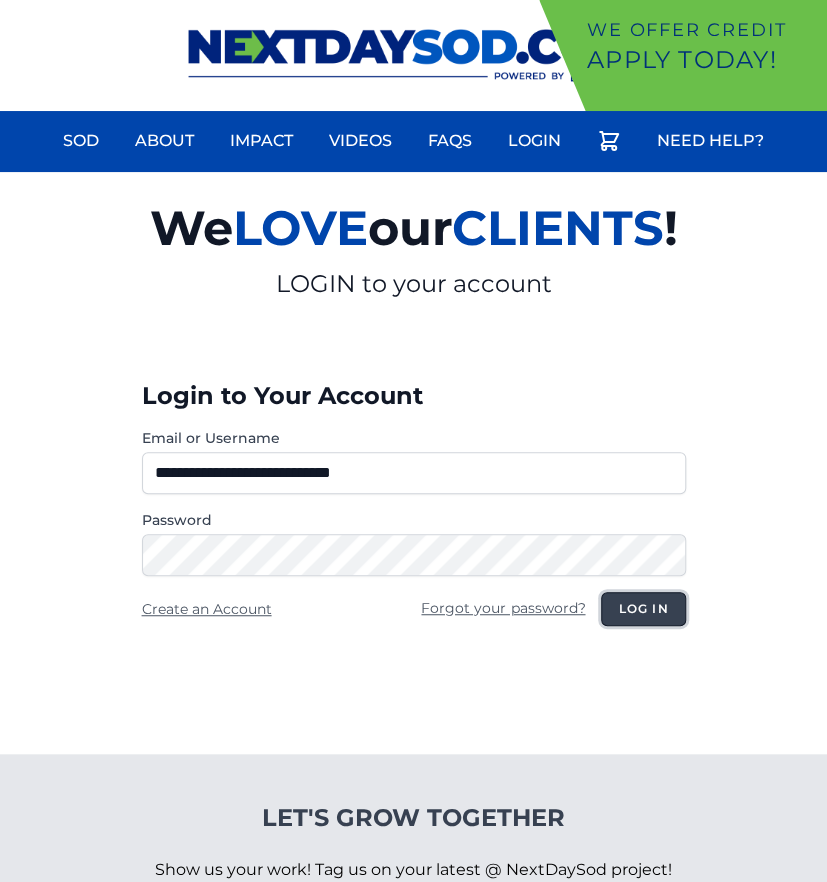 click on "Log in" at bounding box center [643, 609] 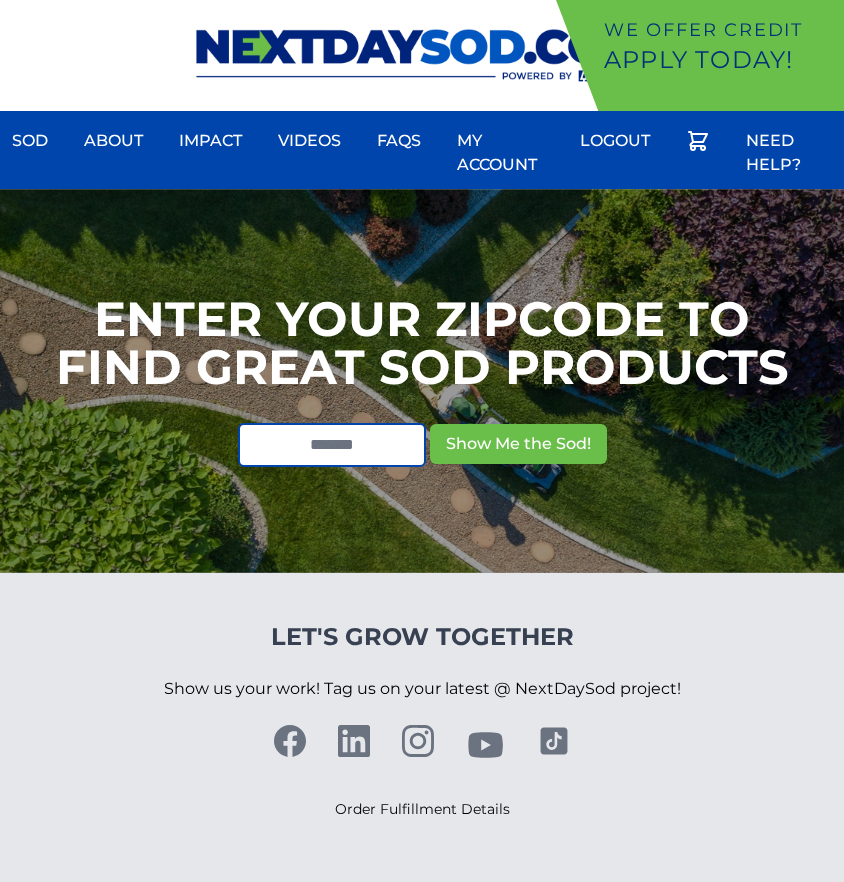 scroll, scrollTop: 0, scrollLeft: 0, axis: both 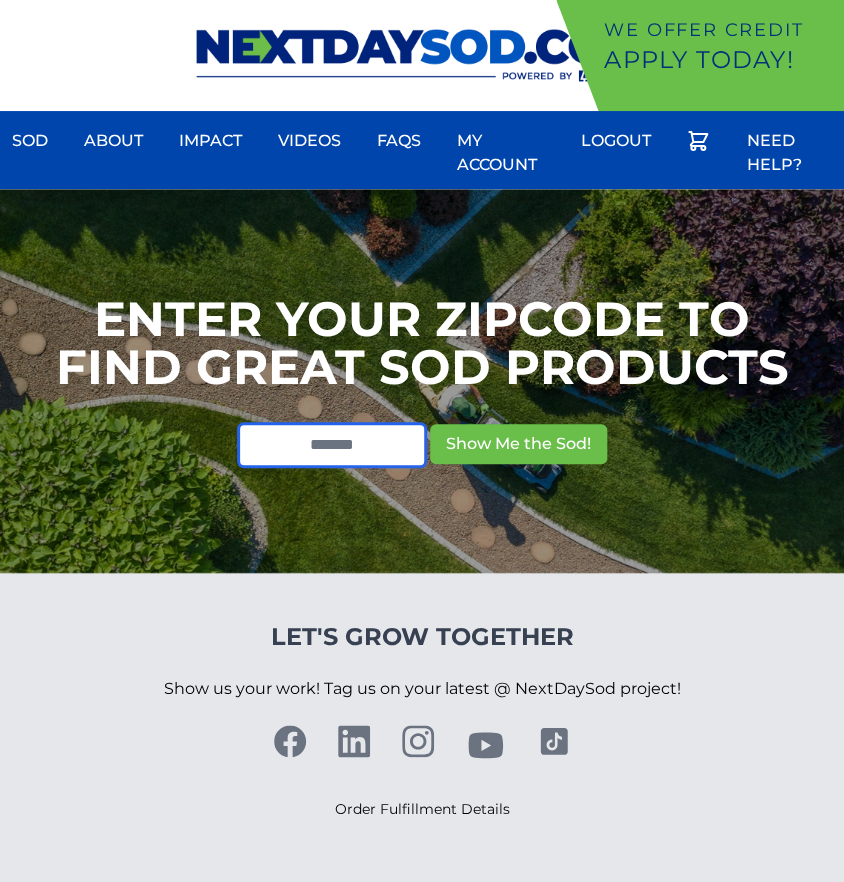 click at bounding box center [332, 445] 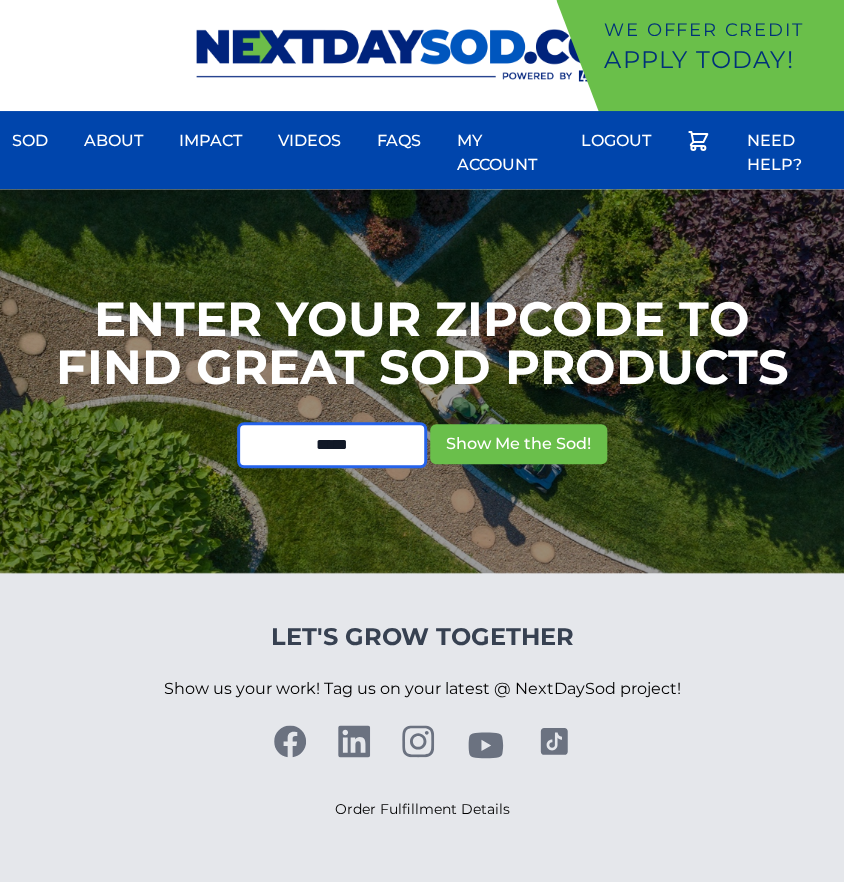 type on "*****" 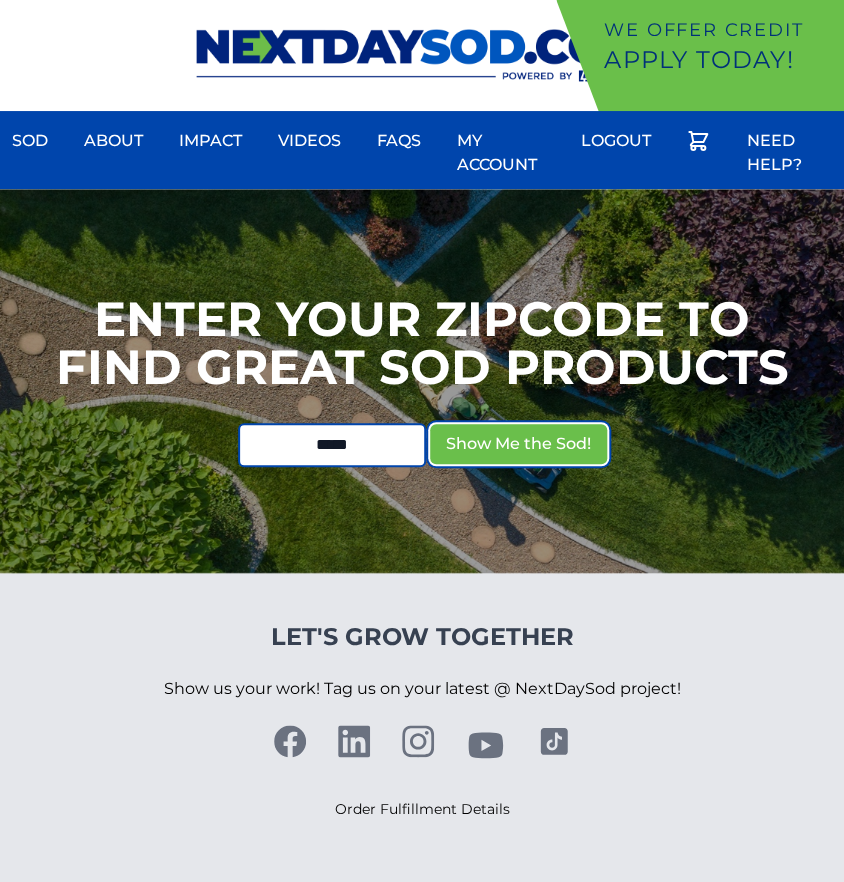 type 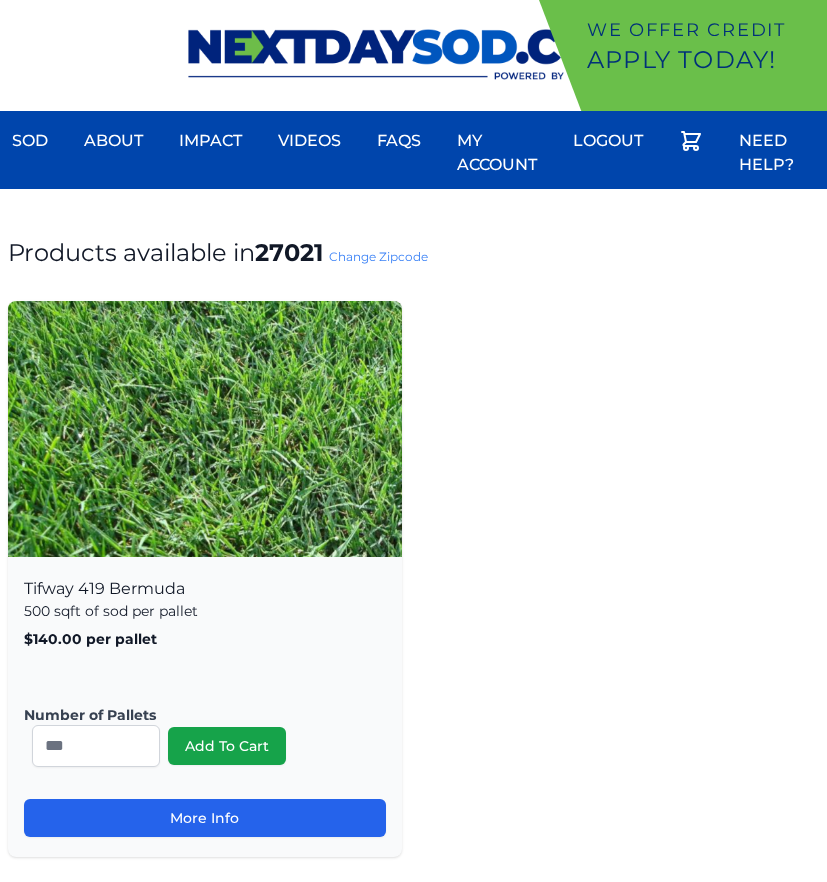 scroll, scrollTop: 0, scrollLeft: 0, axis: both 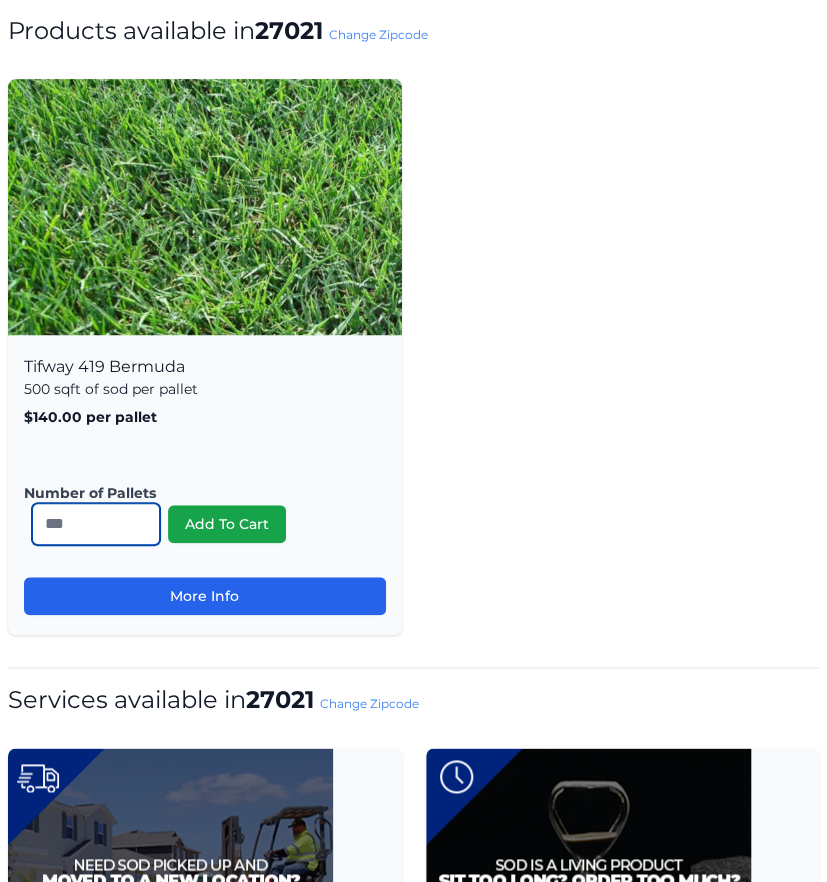 drag, startPoint x: 69, startPoint y: 524, endPoint x: -112, endPoint y: 525, distance: 181.00276 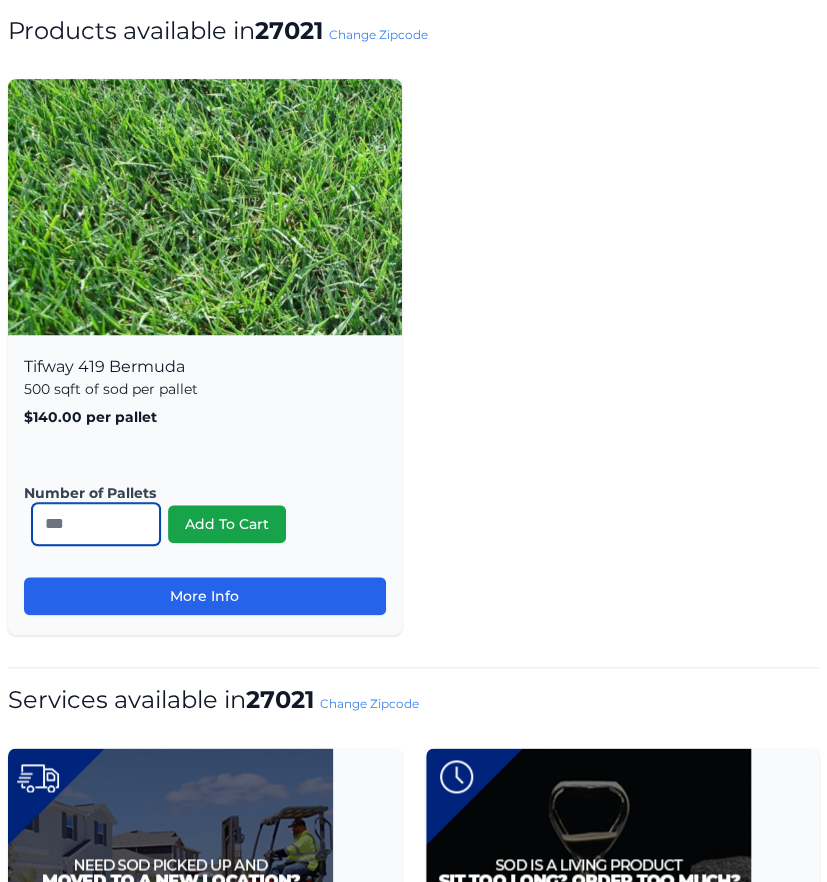 click on "We offer Credit
Apply Today!
Sod
About
Impact
Videos
FAQs
Need Help? My Account" at bounding box center [413, 1031] 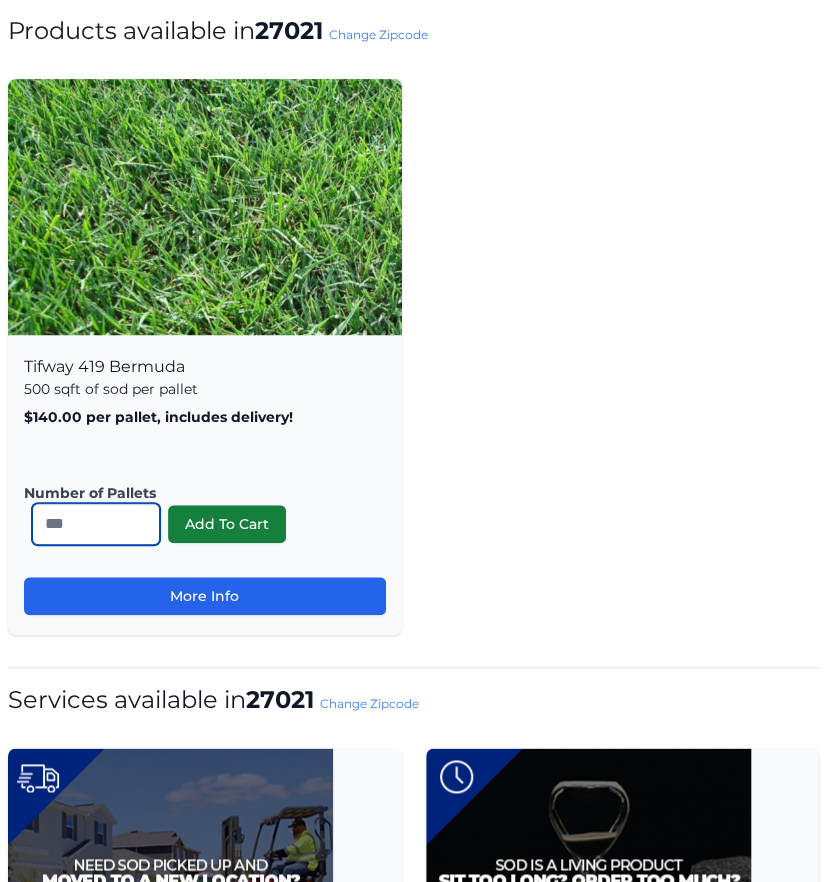type on "**" 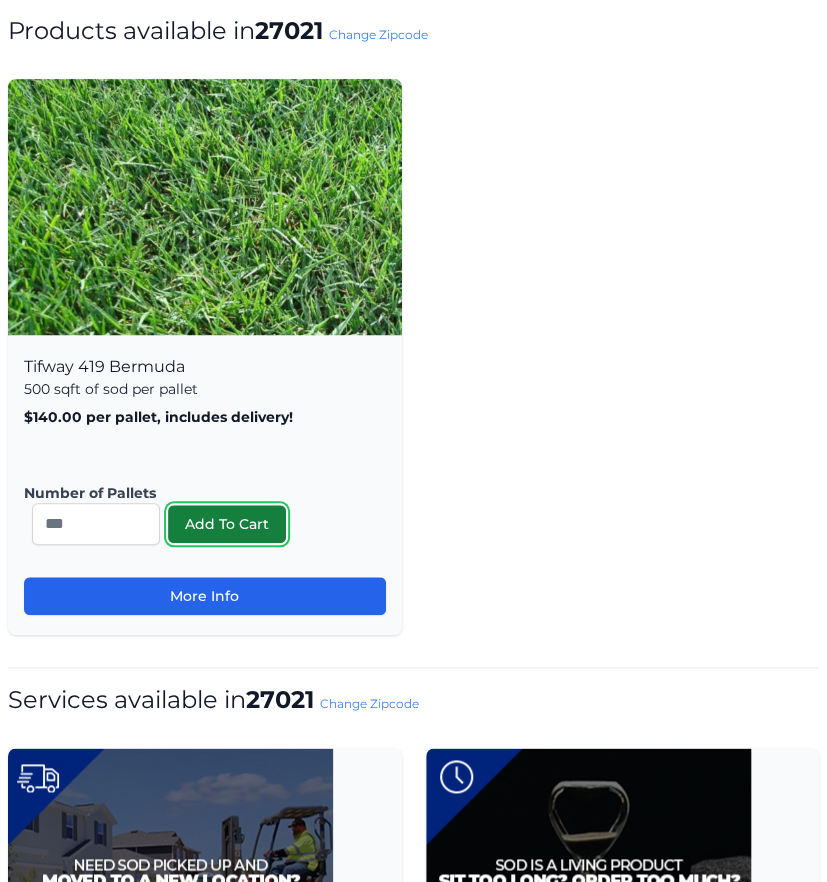 click on "Add To Cart" at bounding box center [227, 524] 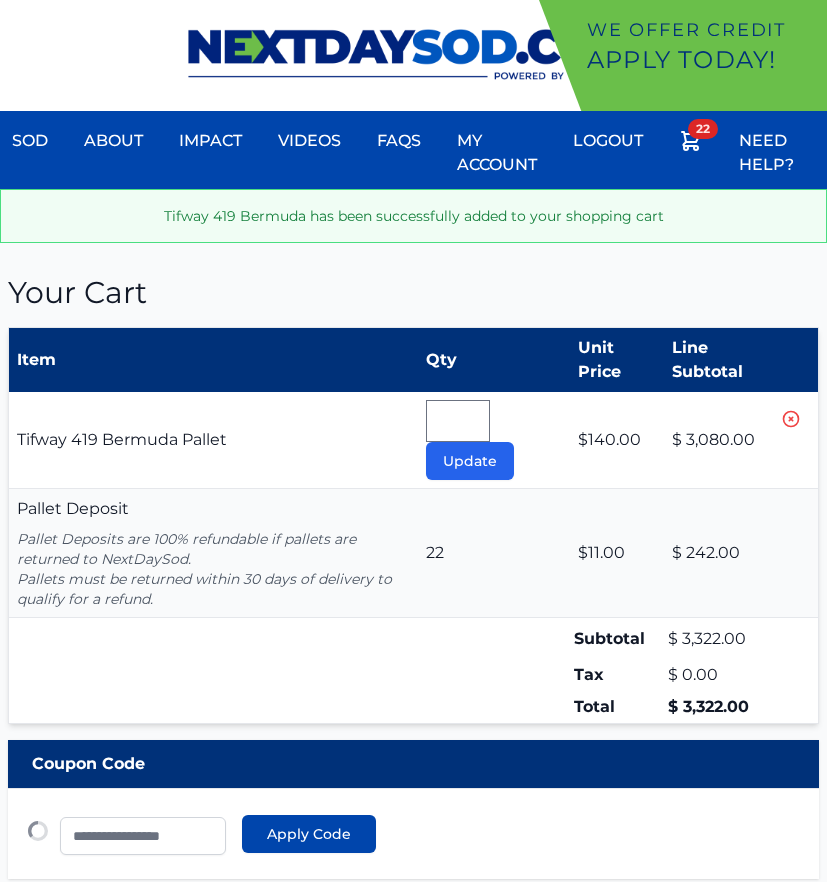 type 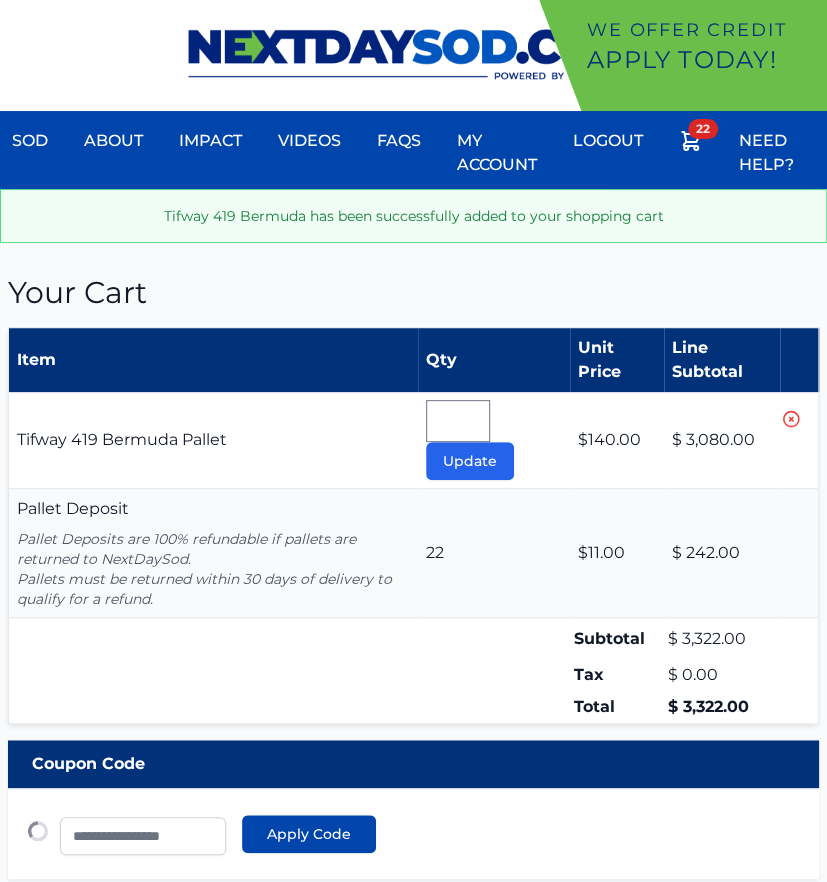 scroll, scrollTop: 0, scrollLeft: 0, axis: both 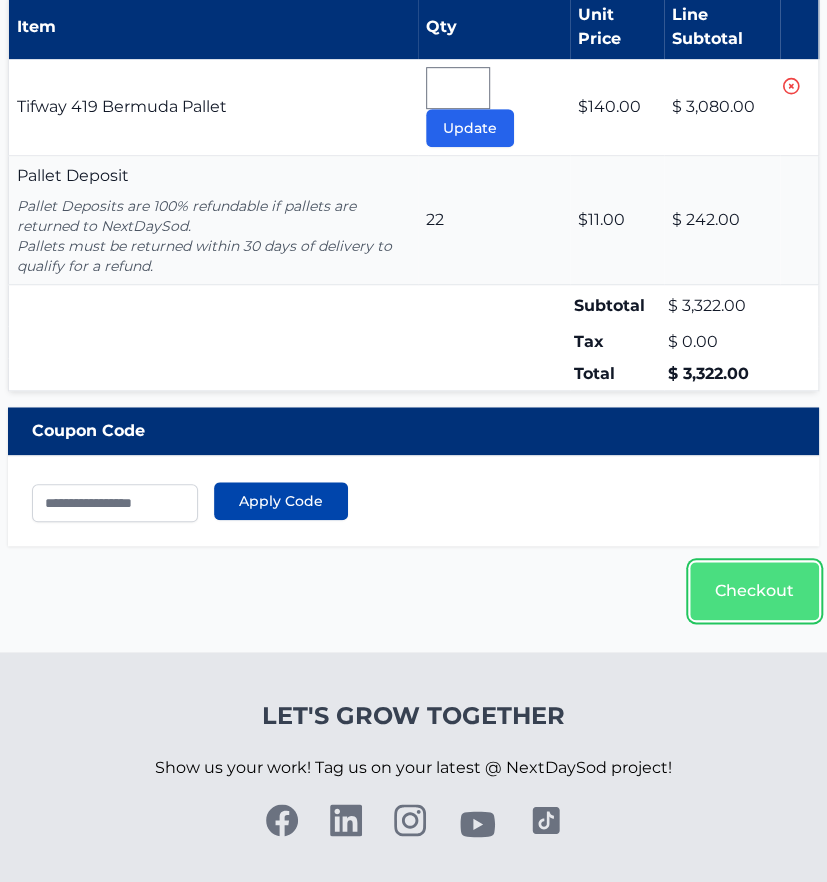 click on "Checkout" at bounding box center (754, 591) 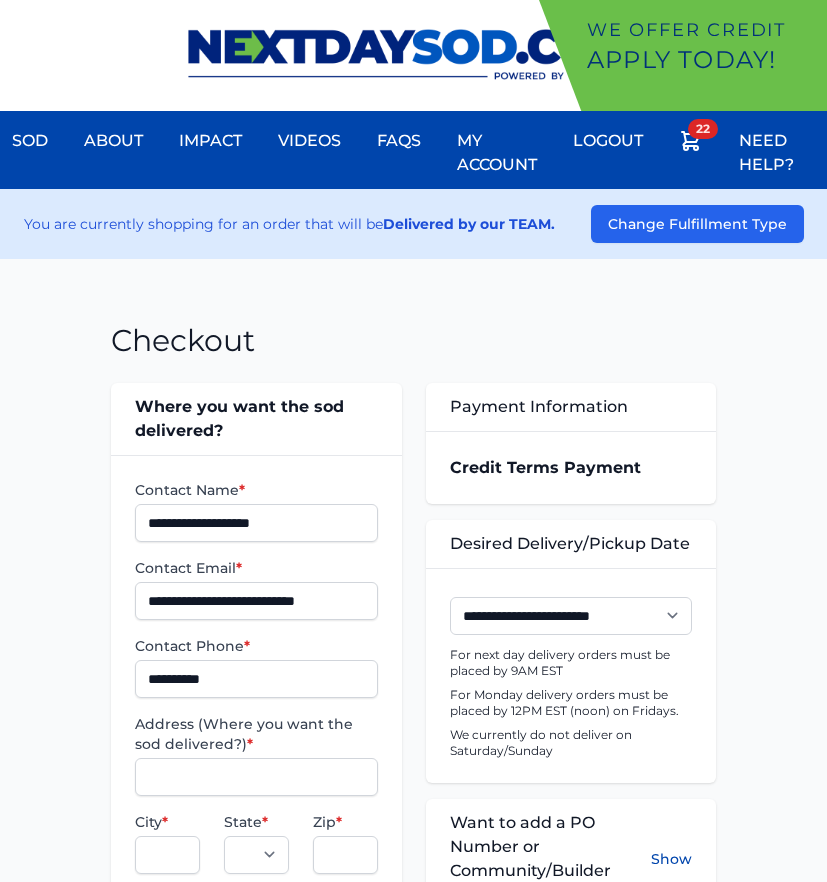 scroll, scrollTop: 0, scrollLeft: 0, axis: both 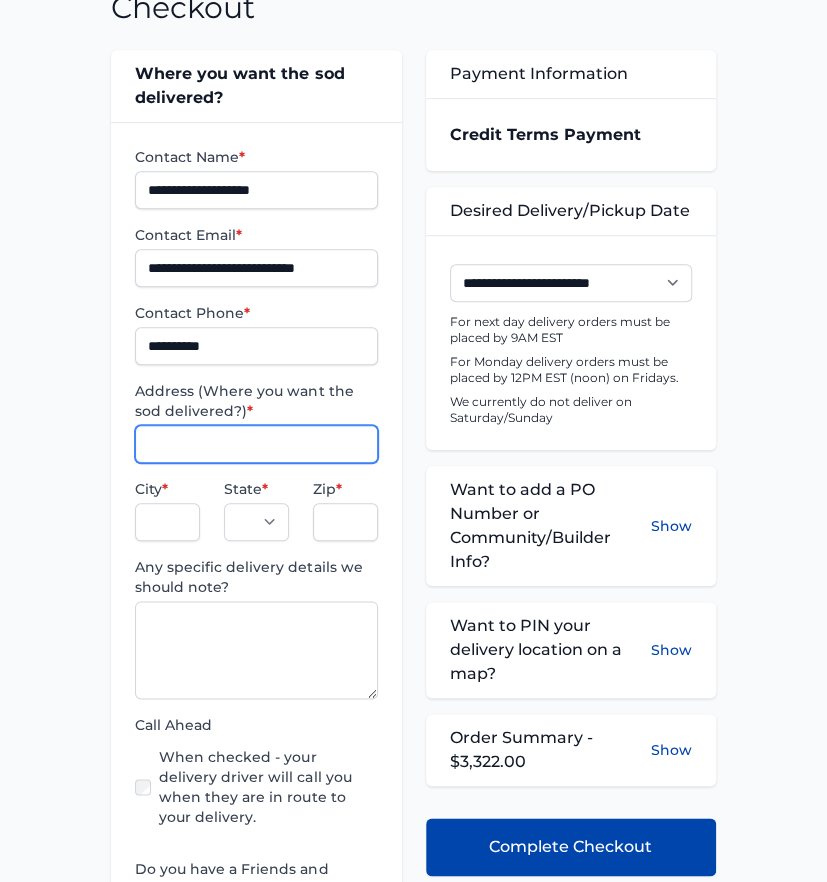 click on "Address (Where you want the sod delivered?)
*" at bounding box center (256, 444) 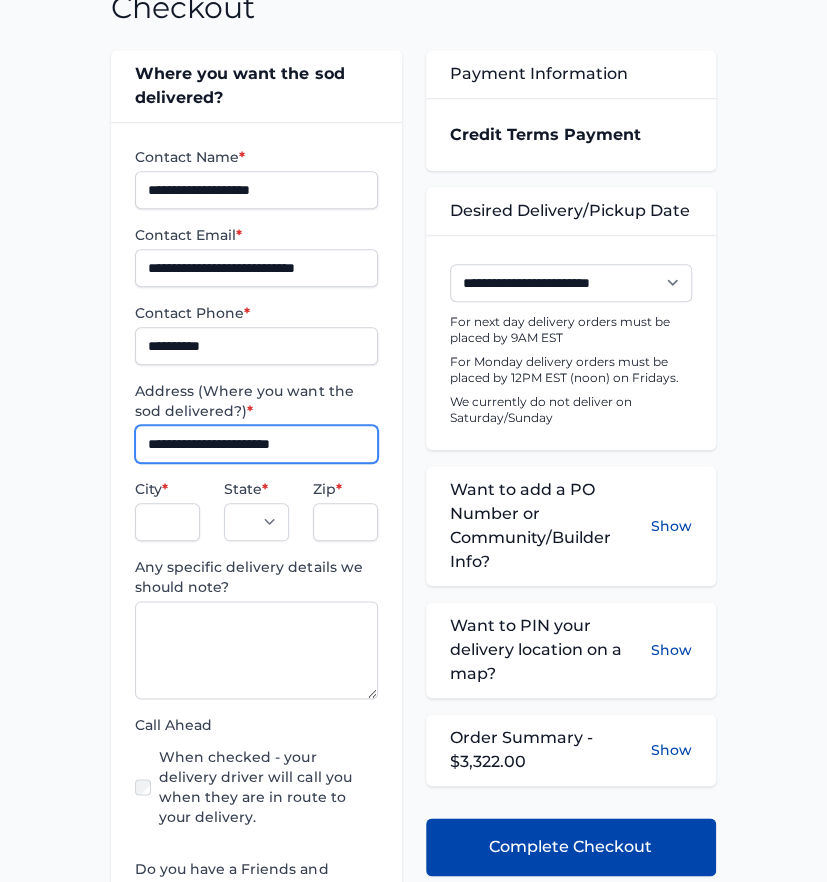 type on "**********" 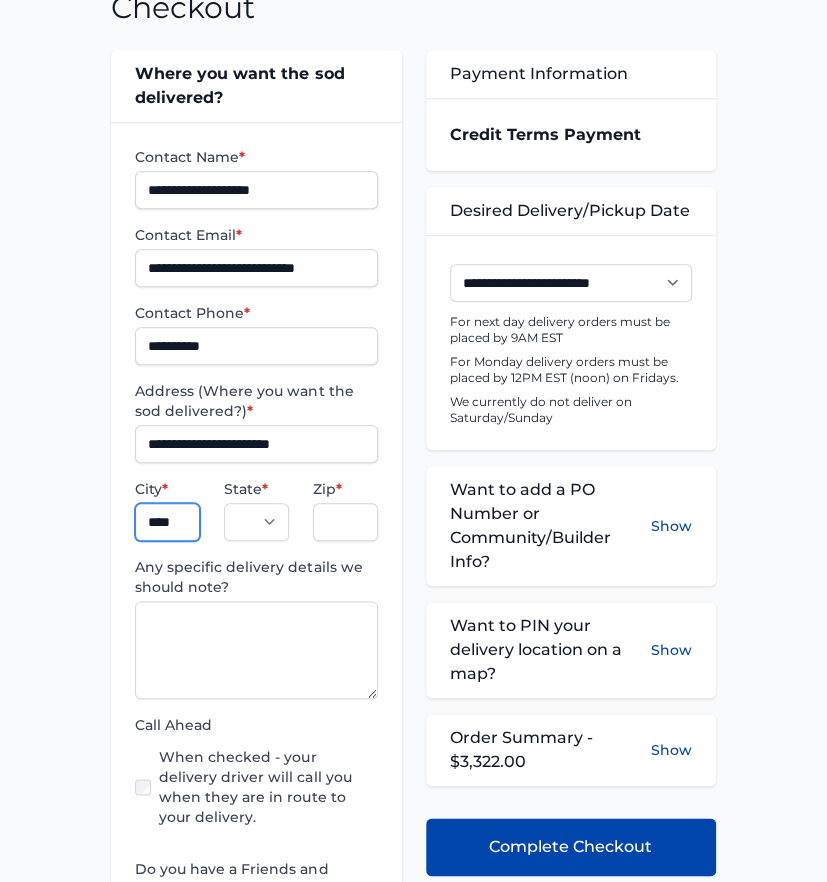type on "****" 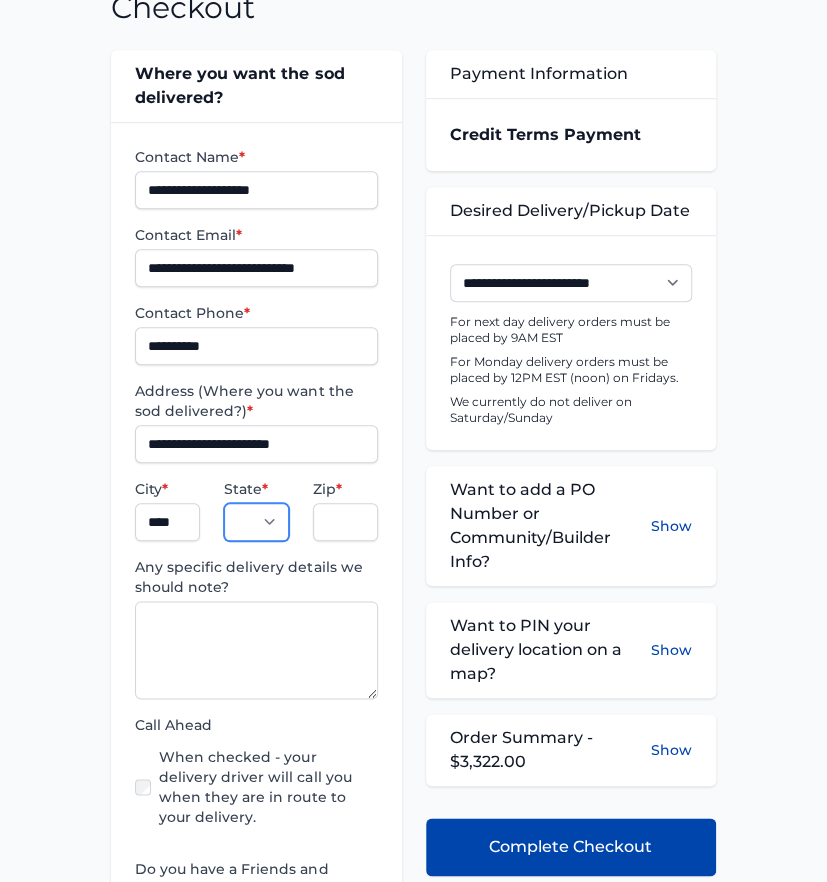 select on "**" 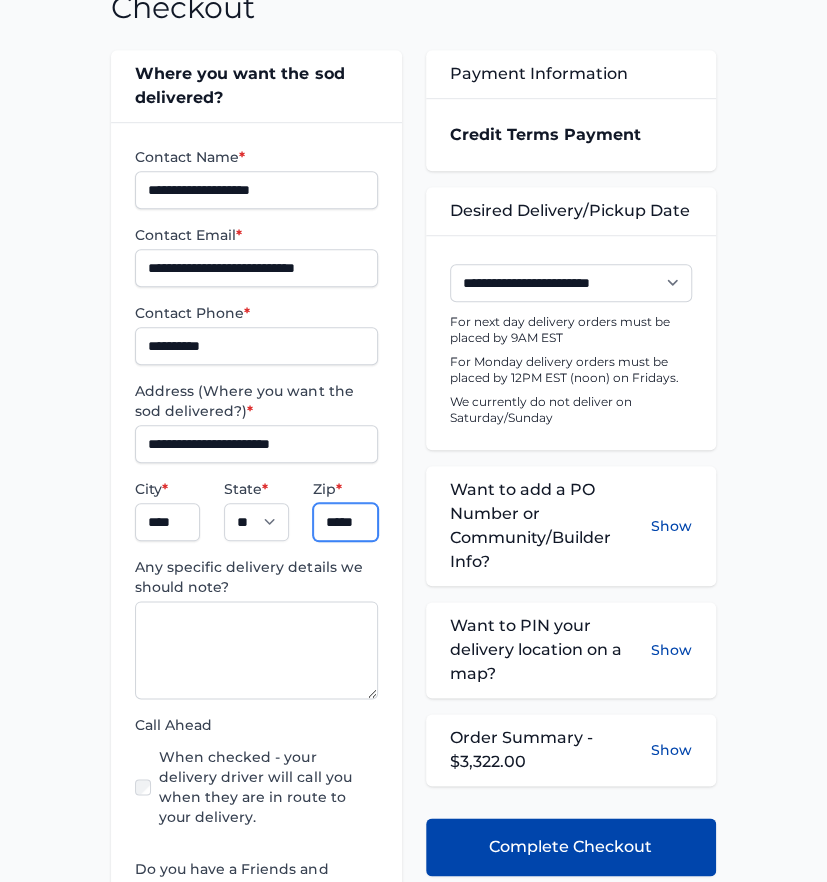 type on "*****" 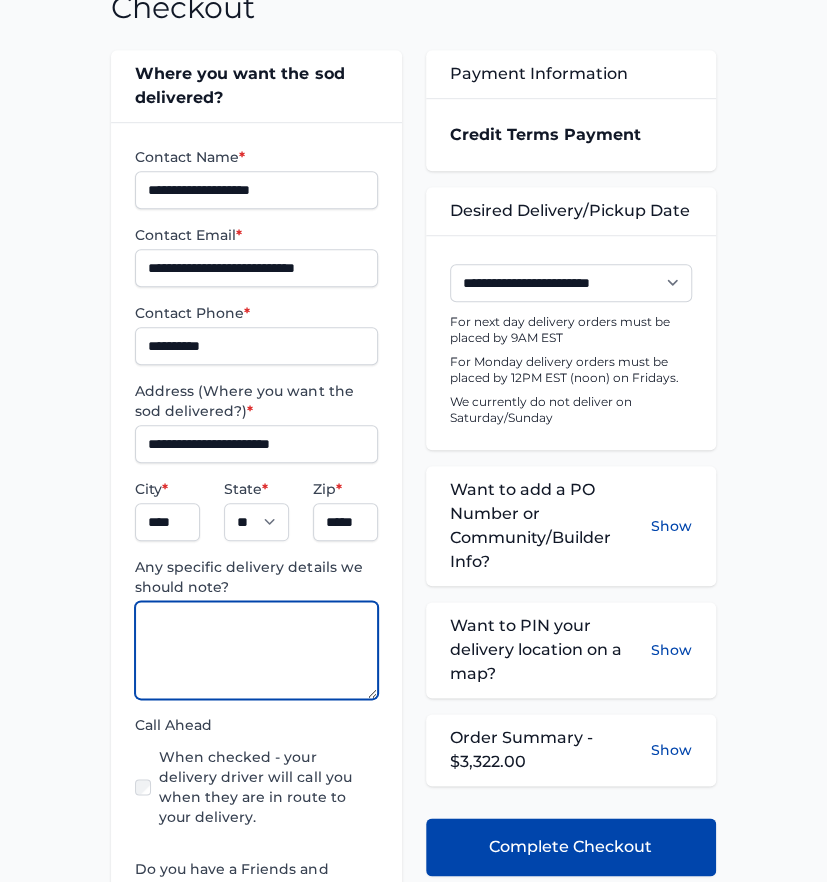 paste on "**********" 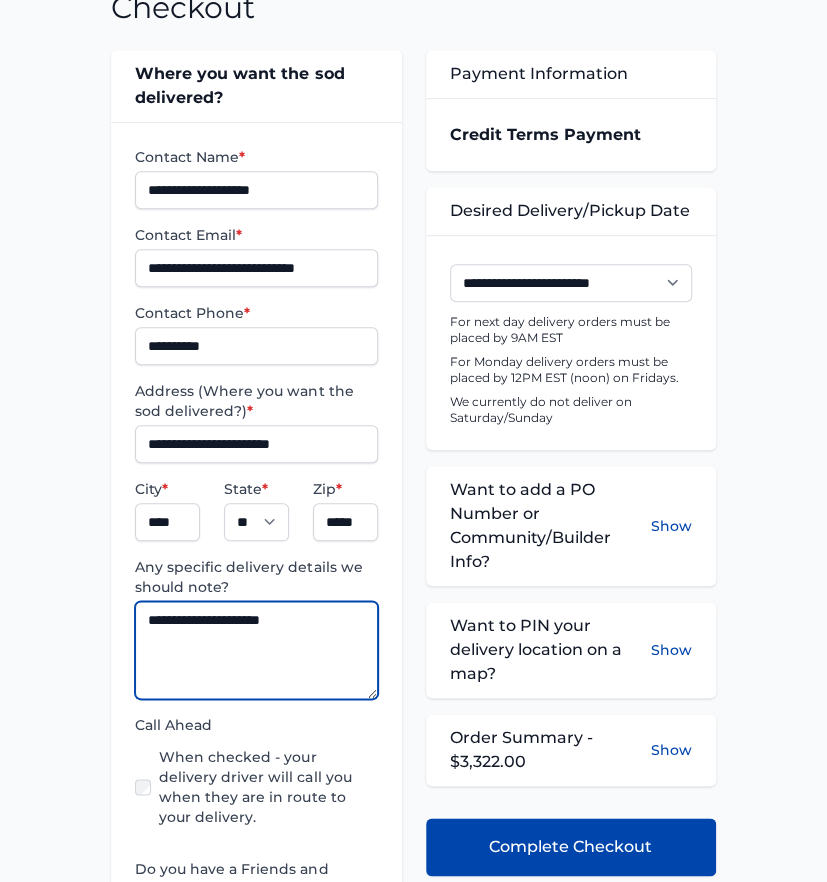 type on "**********" 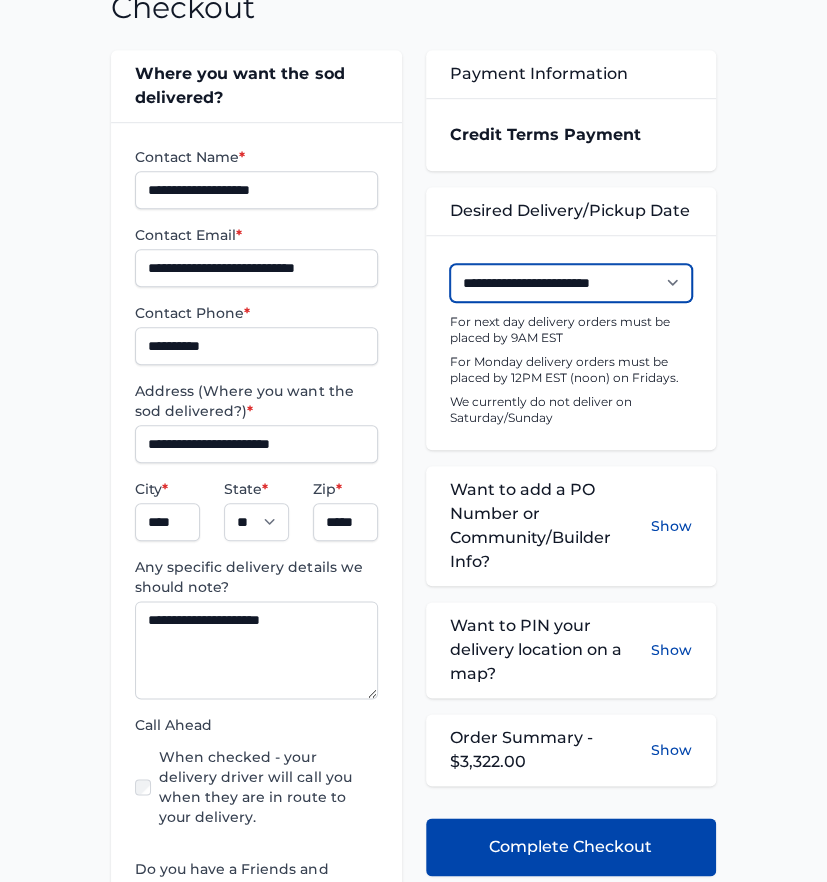 click on "**********" at bounding box center (571, 283) 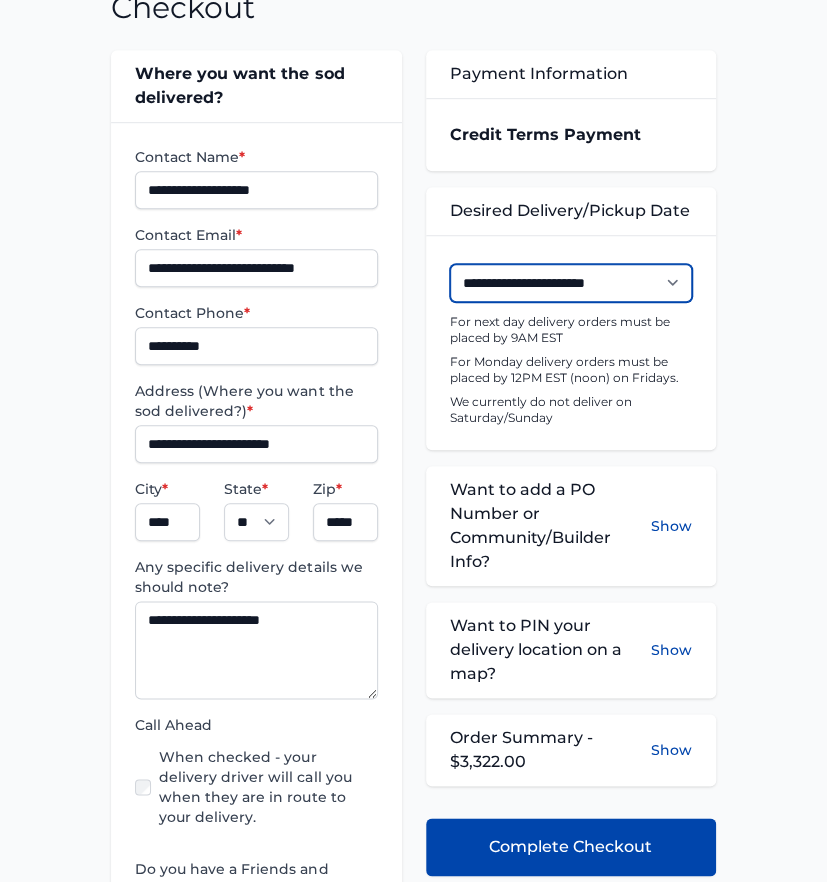 click on "**********" at bounding box center [571, 283] 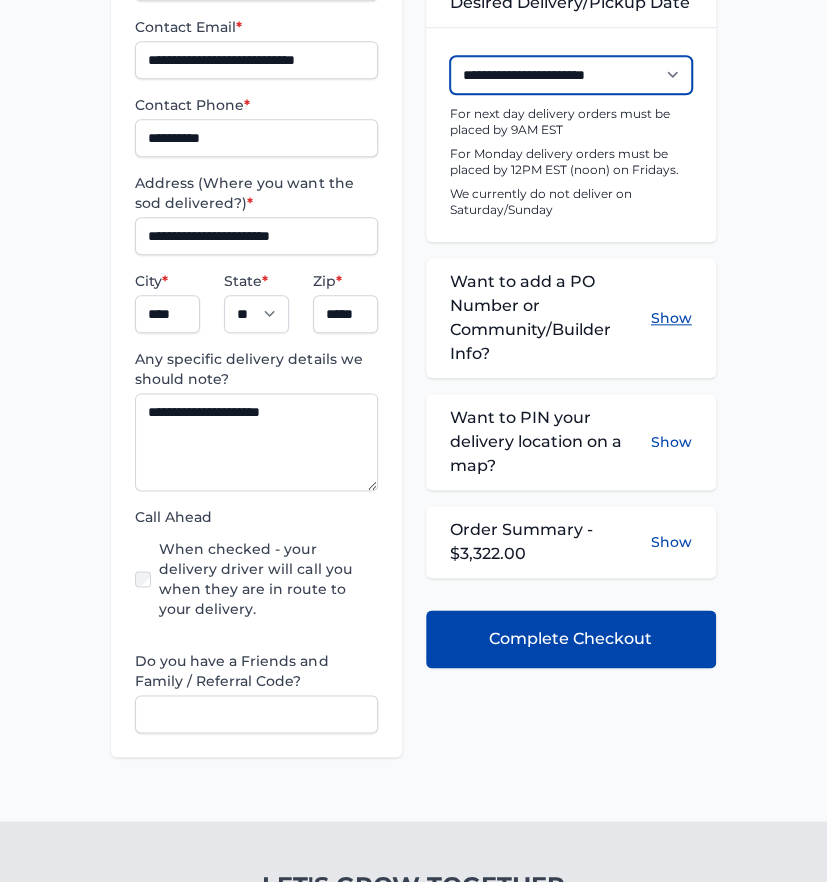 scroll, scrollTop: 555, scrollLeft: 0, axis: vertical 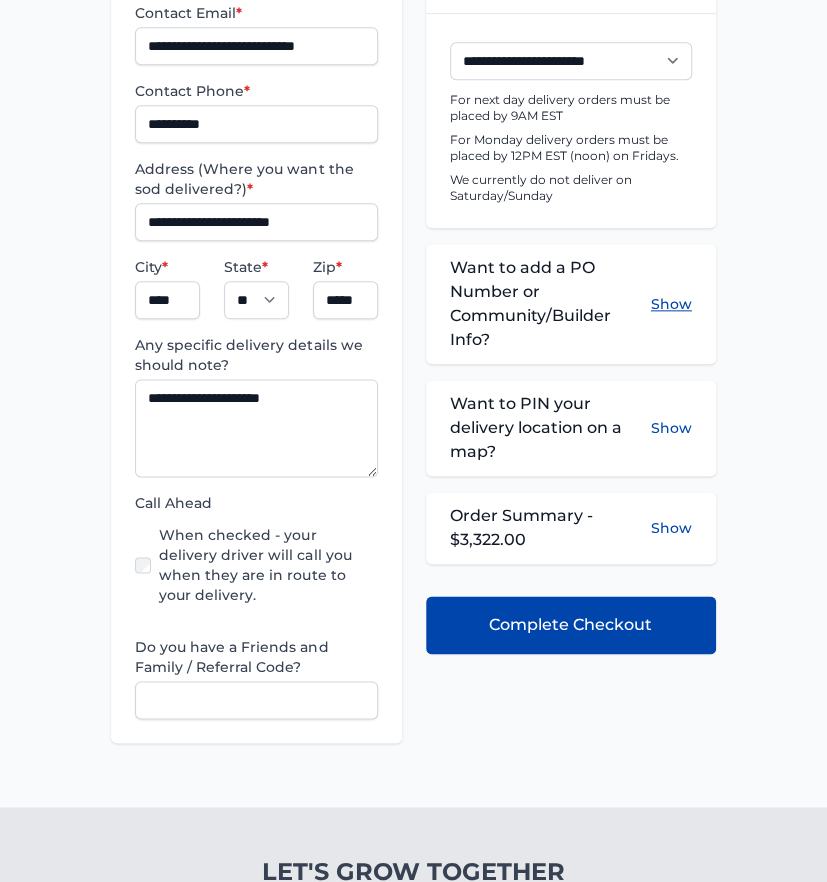 click on "Show" at bounding box center (671, 304) 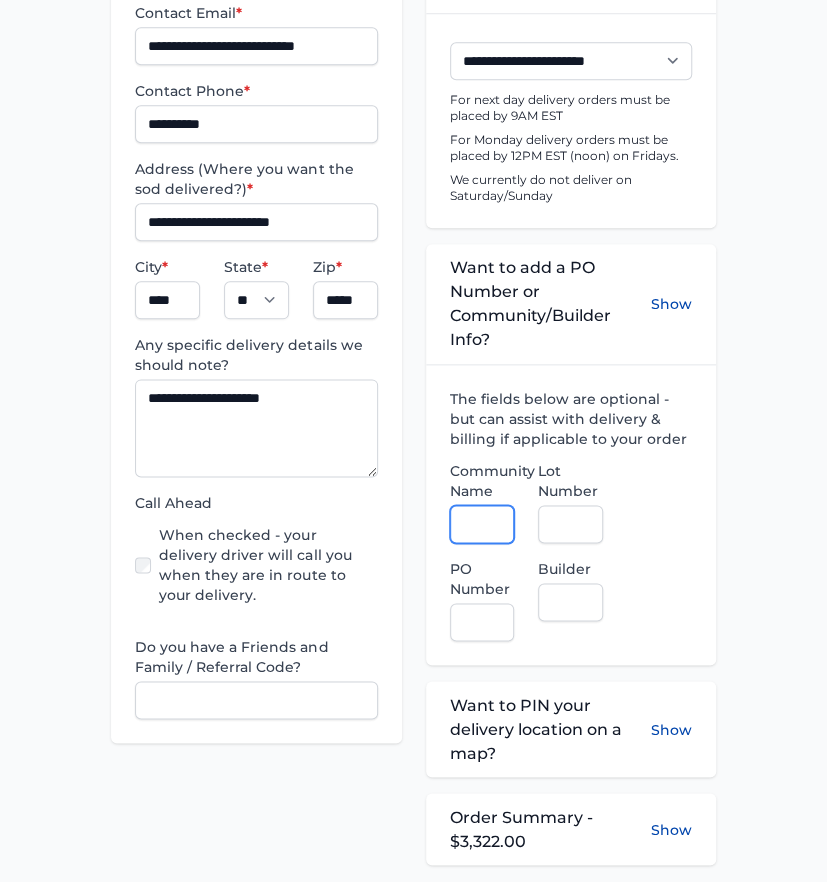 click on "Community Name" at bounding box center [482, 524] 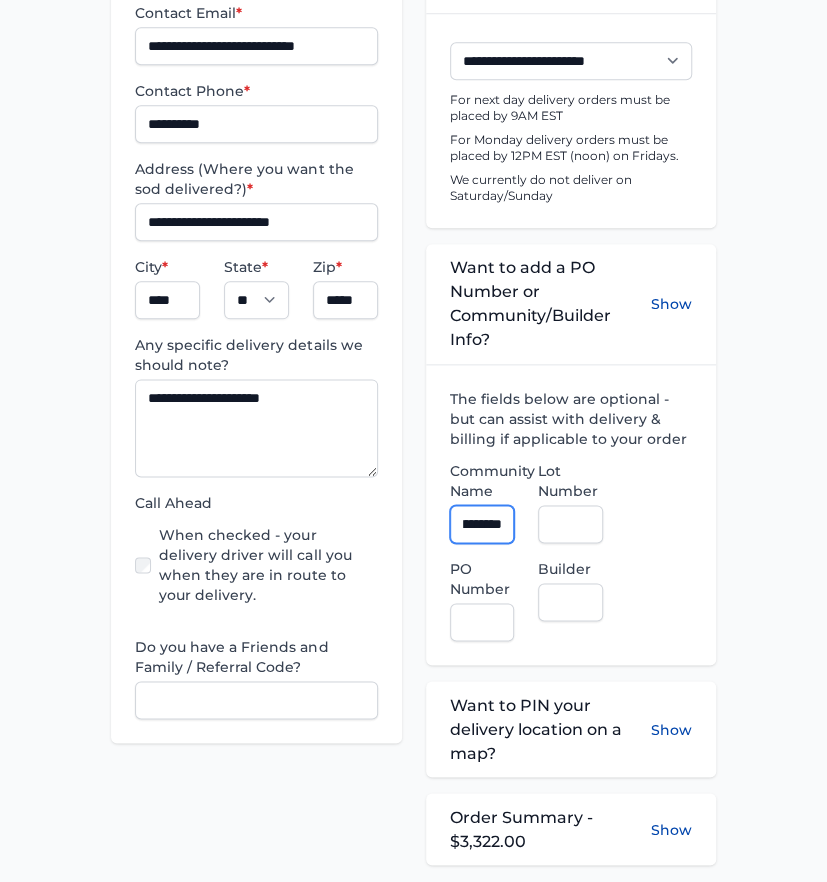 scroll, scrollTop: 0, scrollLeft: 65, axis: horizontal 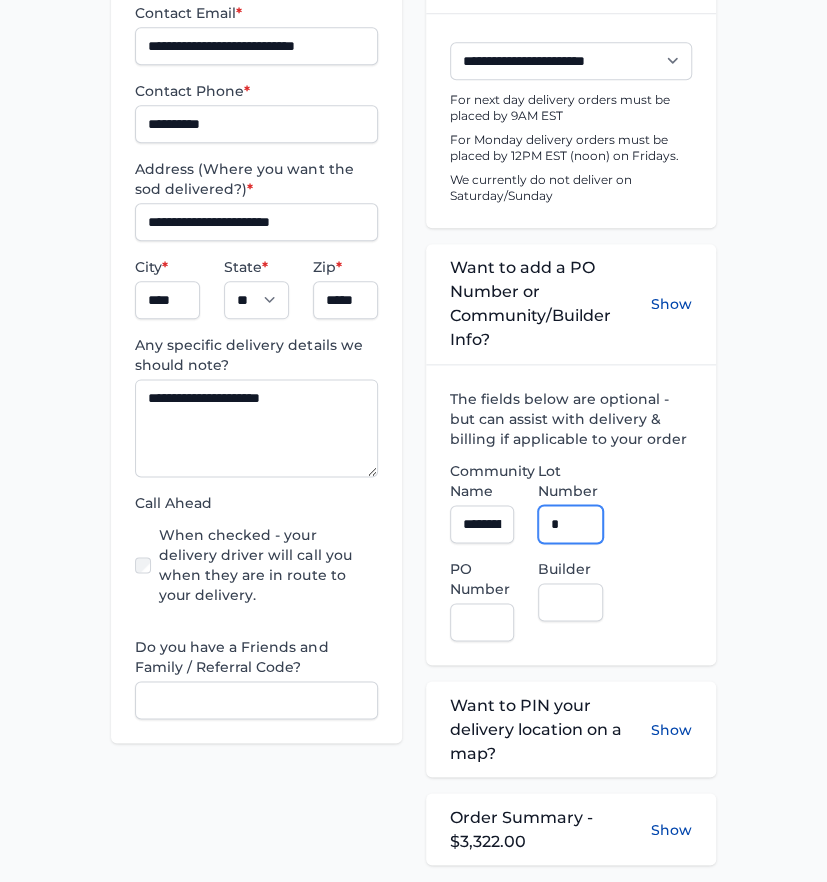 type on "*" 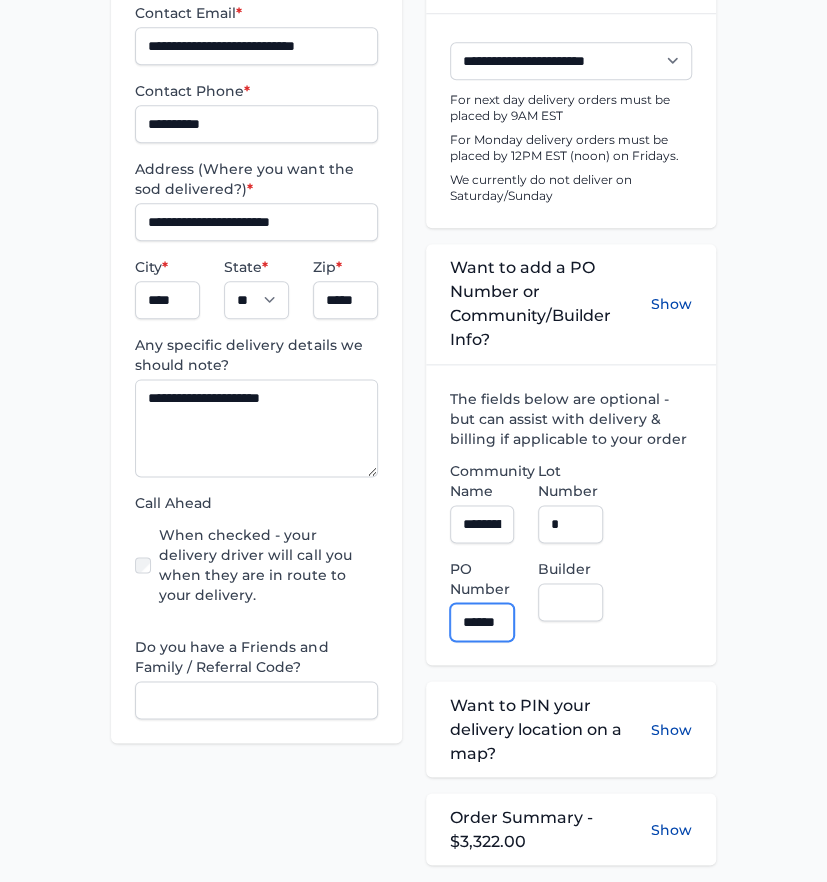 scroll, scrollTop: 0, scrollLeft: 12, axis: horizontal 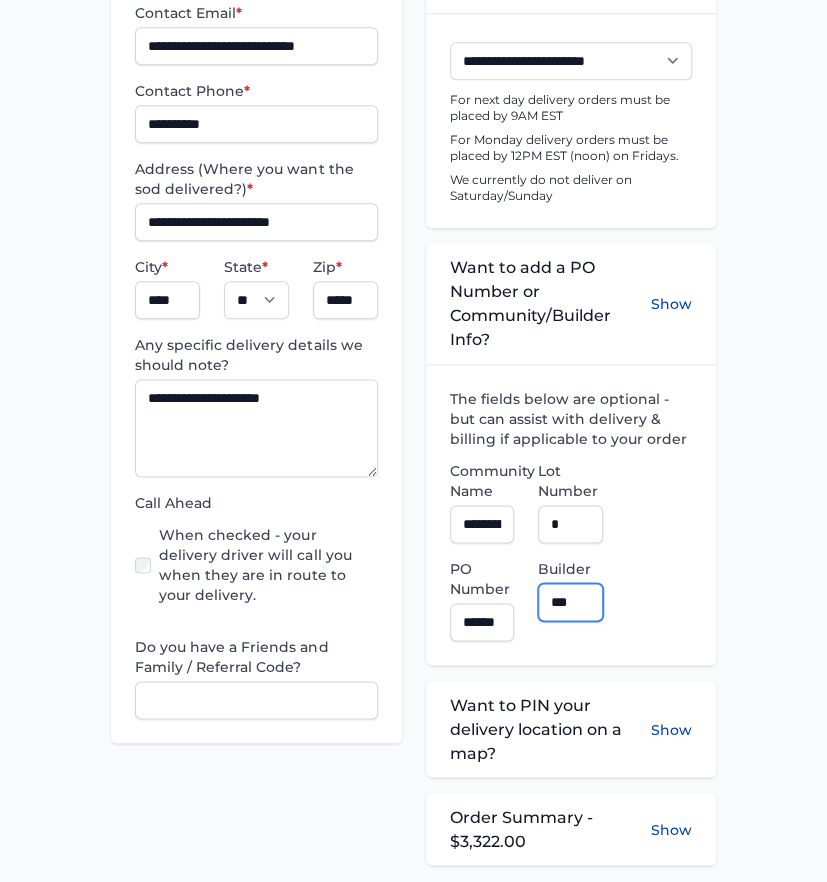 type on "**********" 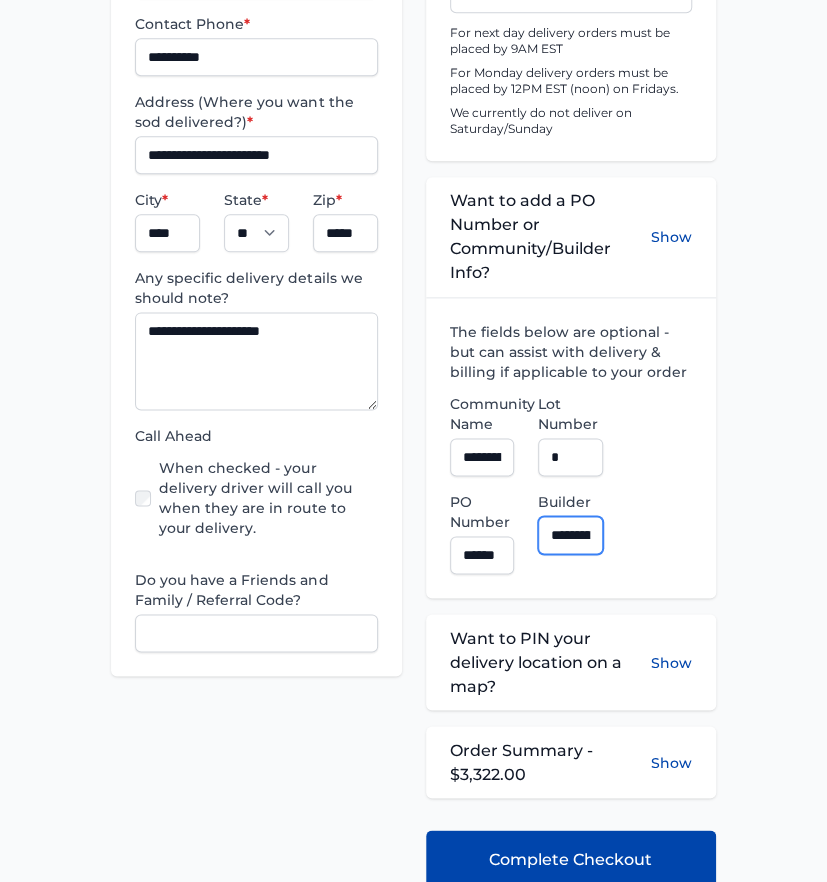 scroll, scrollTop: 888, scrollLeft: 0, axis: vertical 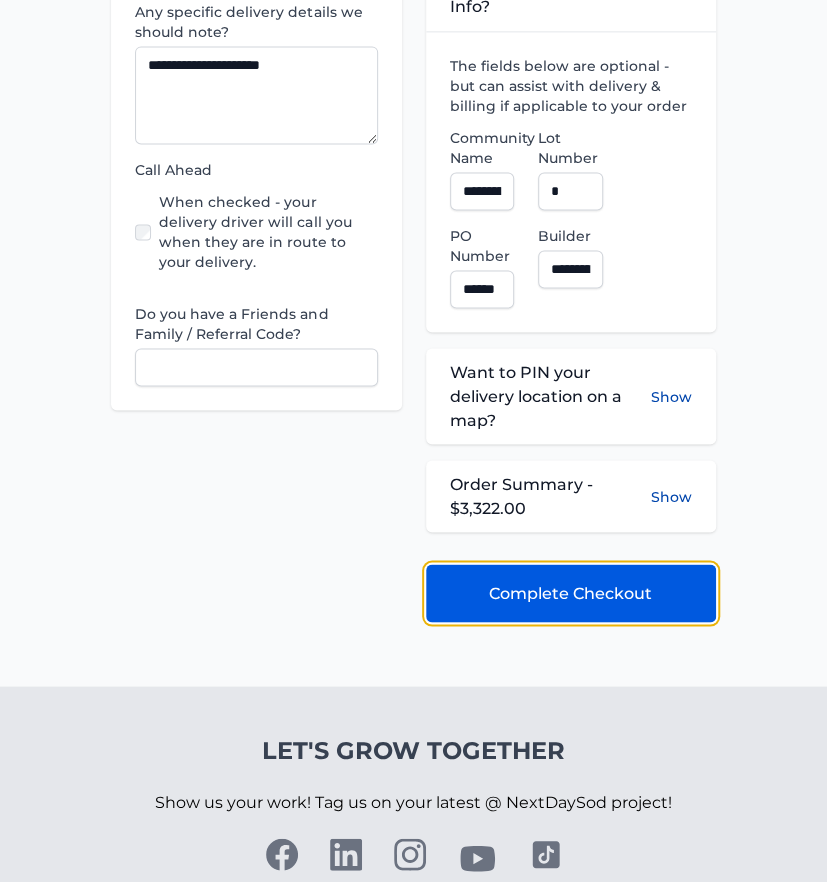 click on "Complete Checkout" at bounding box center (570, 593) 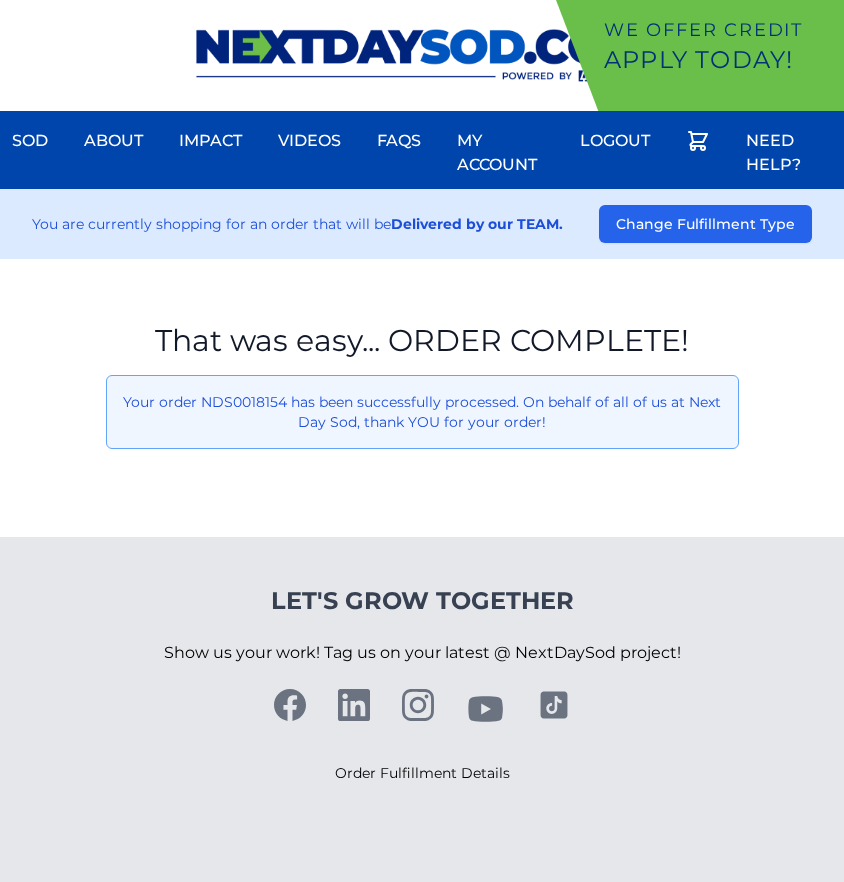 scroll, scrollTop: 0, scrollLeft: 0, axis: both 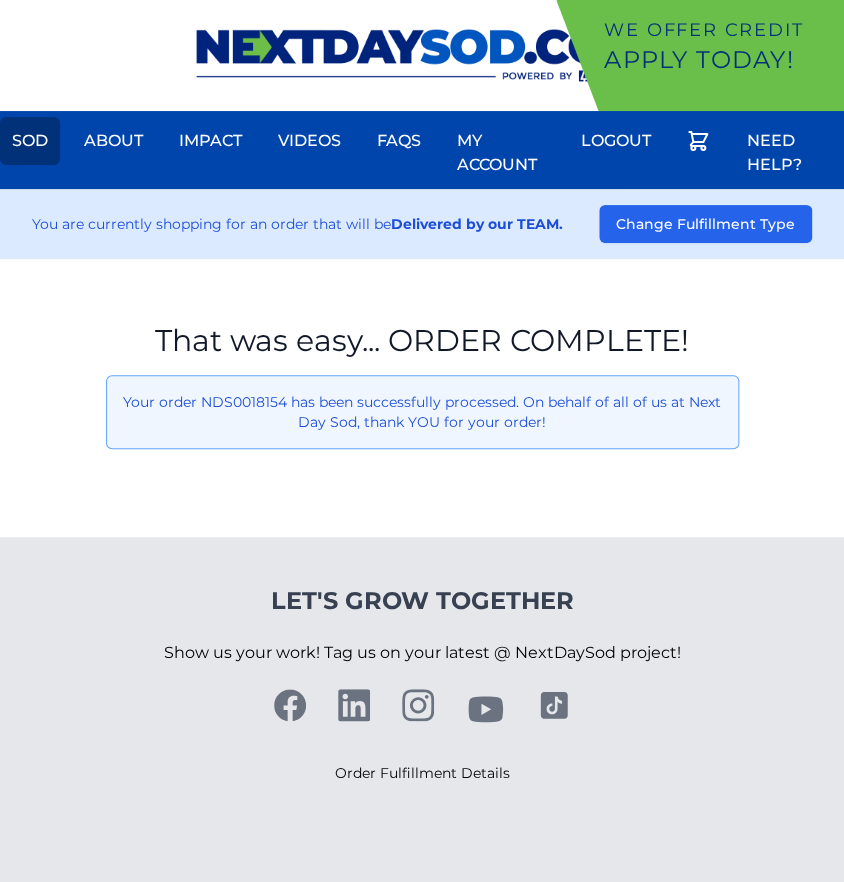 click on "Sod" at bounding box center (30, 141) 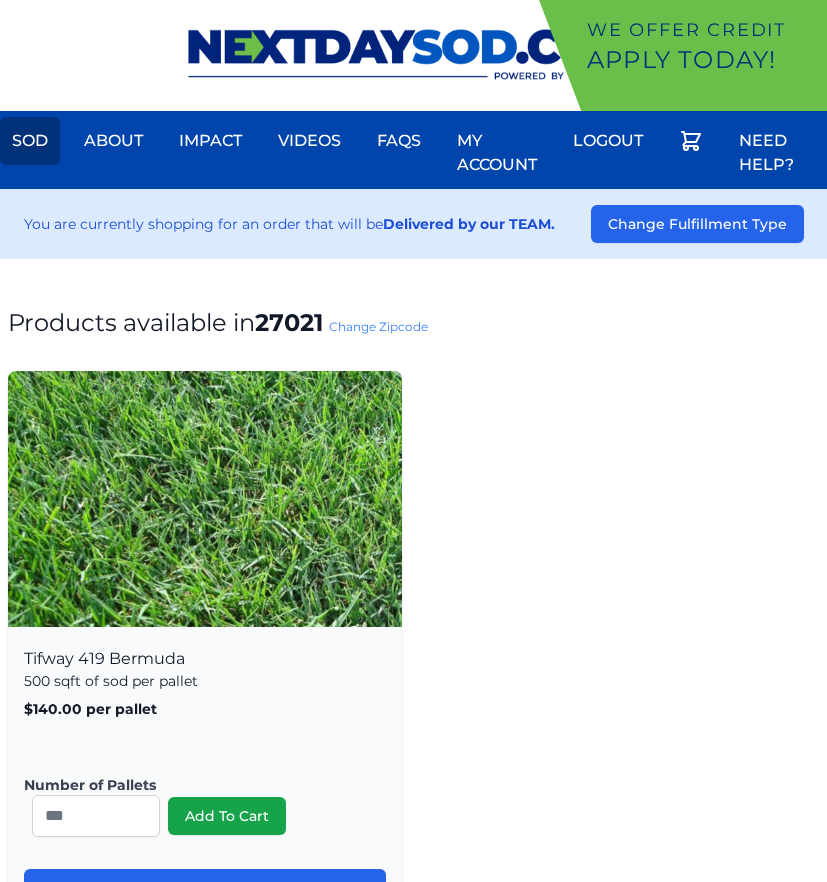 scroll, scrollTop: 0, scrollLeft: 0, axis: both 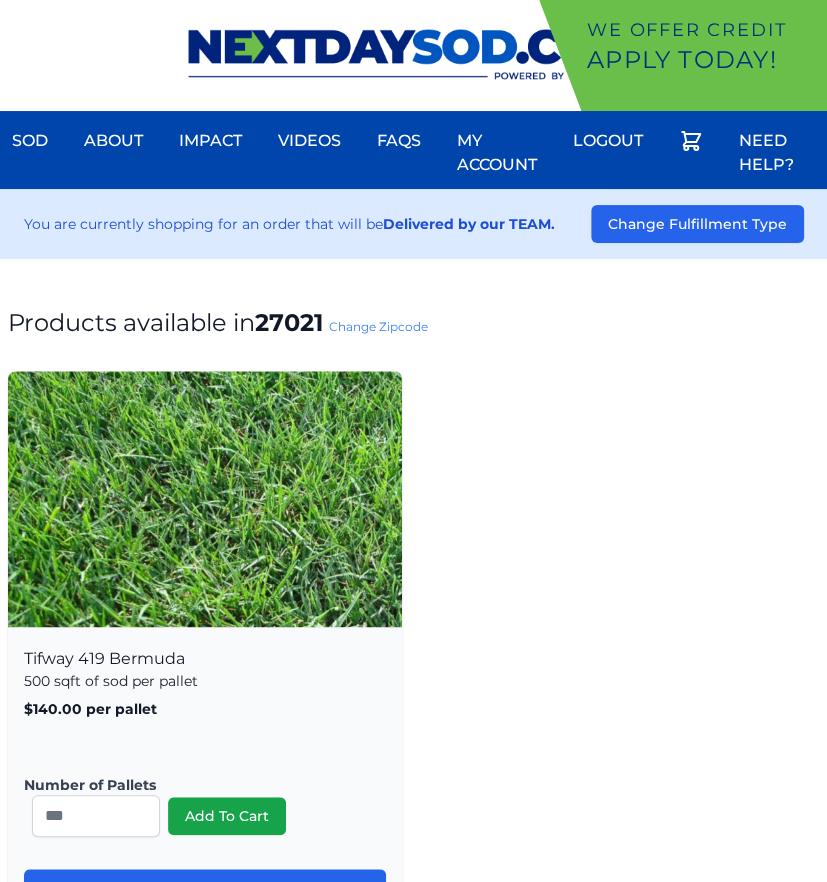 click on "Change Zipcode" at bounding box center (378, 326) 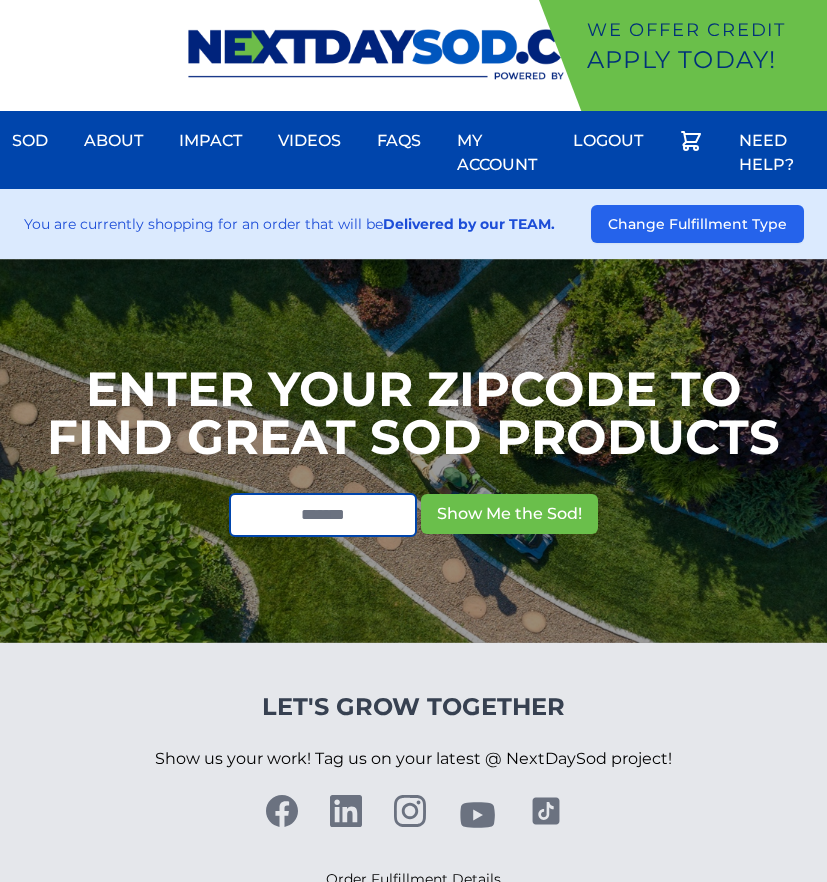 scroll, scrollTop: 0, scrollLeft: 0, axis: both 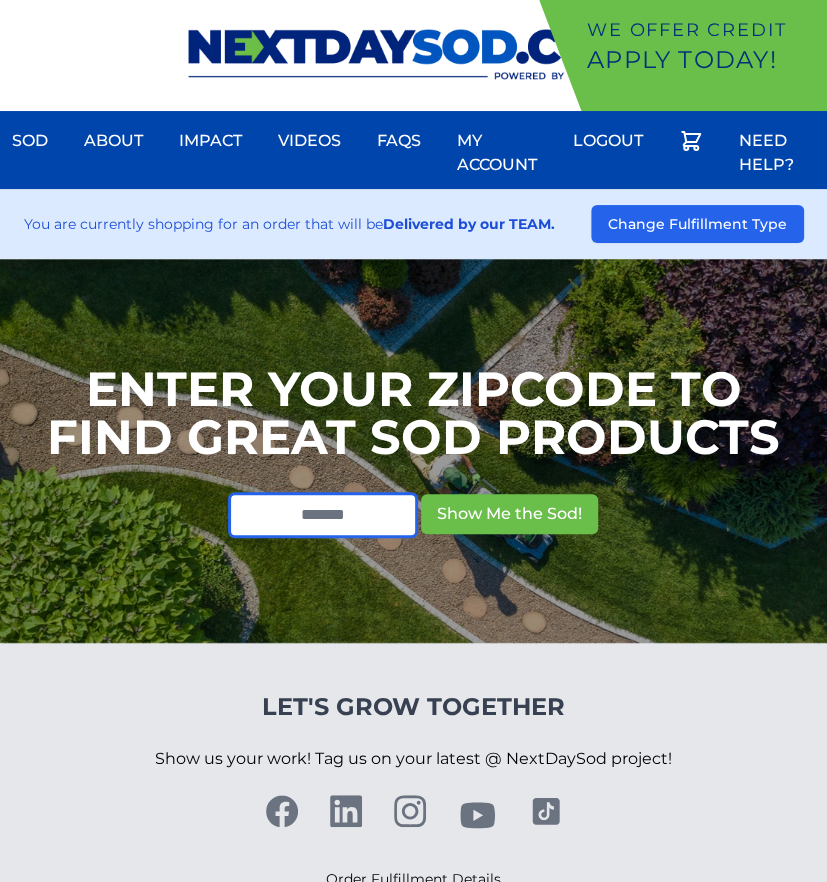 drag, startPoint x: 345, startPoint y: 511, endPoint x: 338, endPoint y: 495, distance: 17.464249 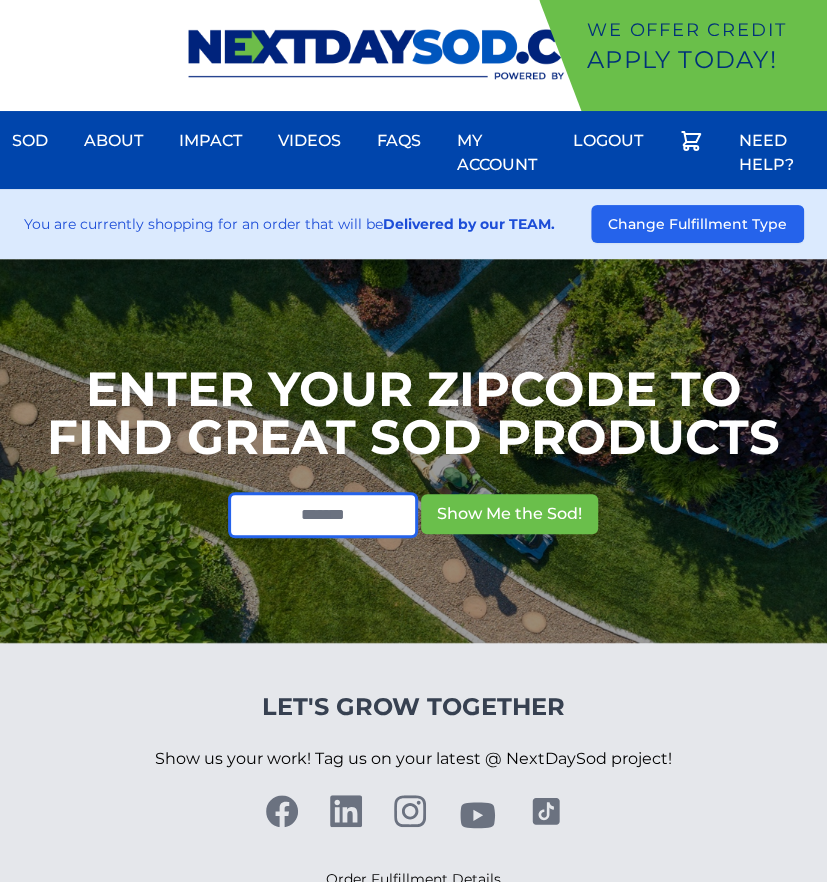 click at bounding box center [323, 515] 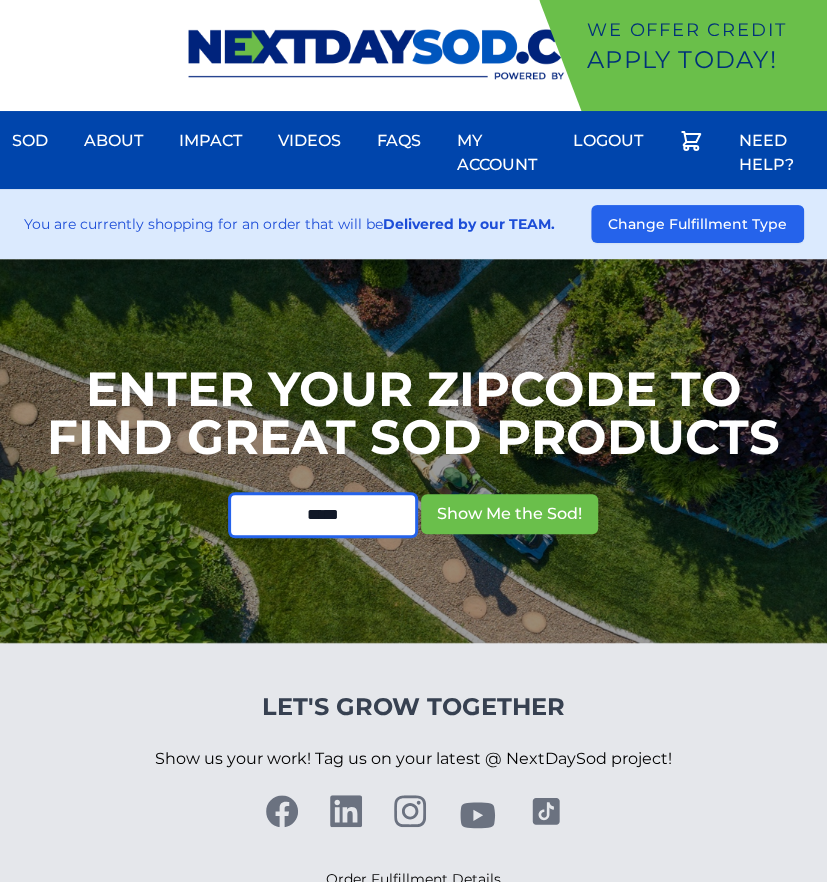 type on "*****" 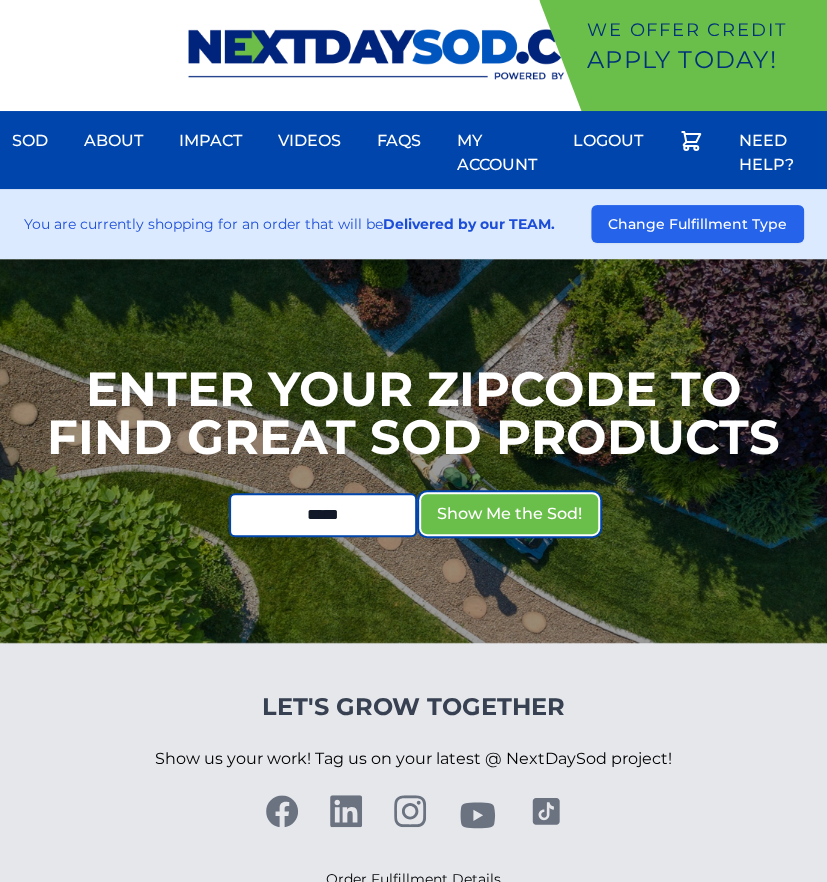 type 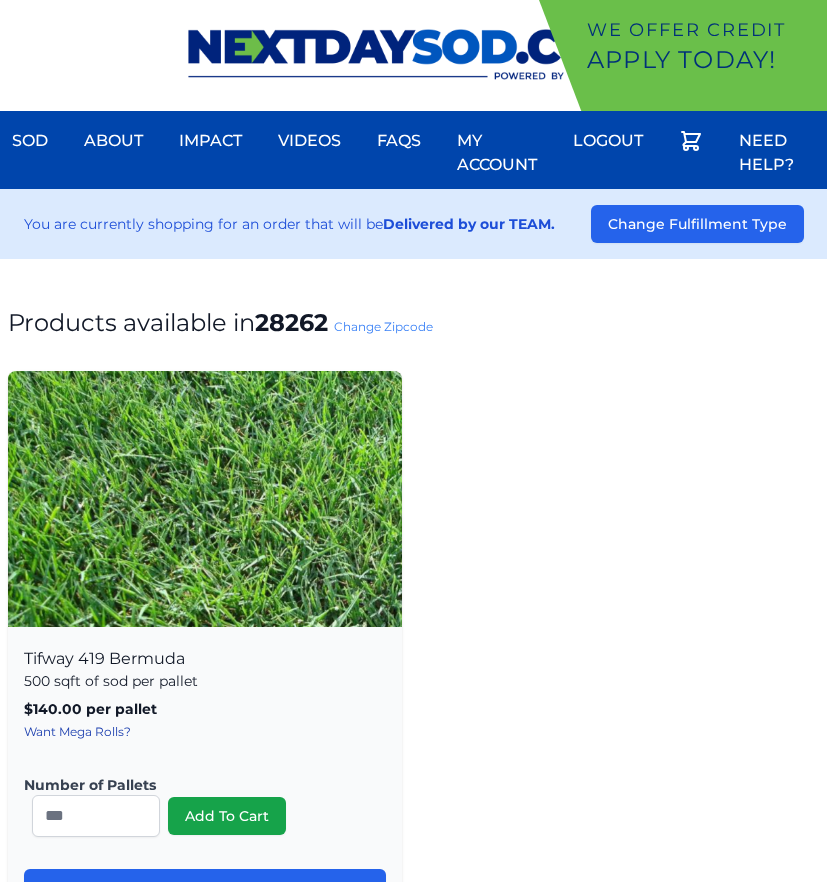 scroll, scrollTop: 0, scrollLeft: 0, axis: both 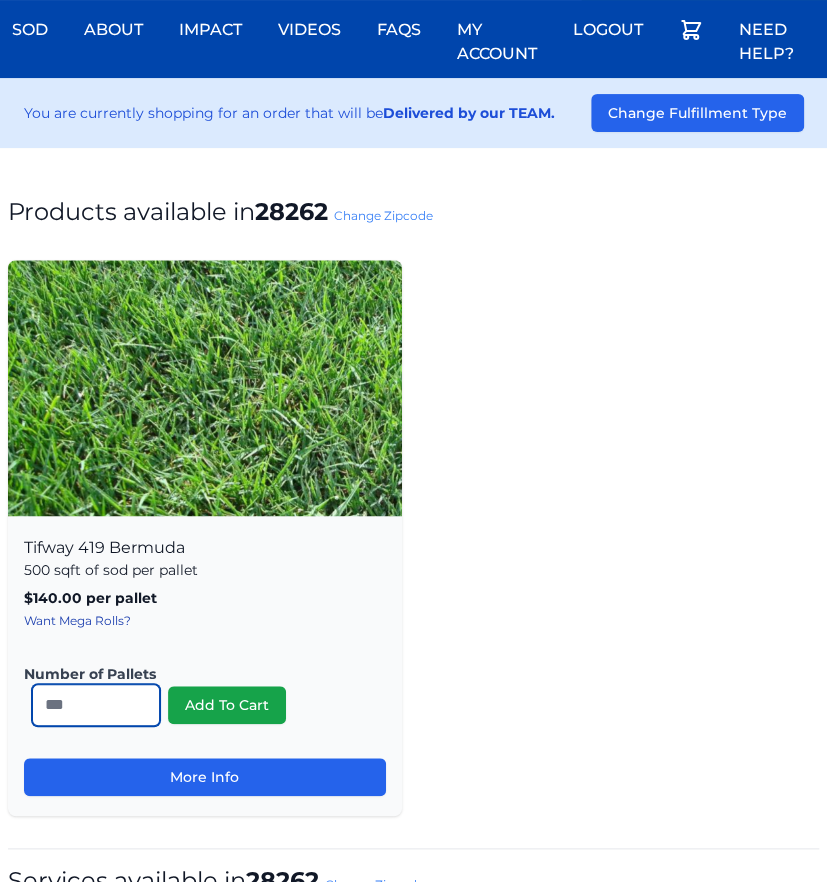 click on "*" at bounding box center [96, 705] 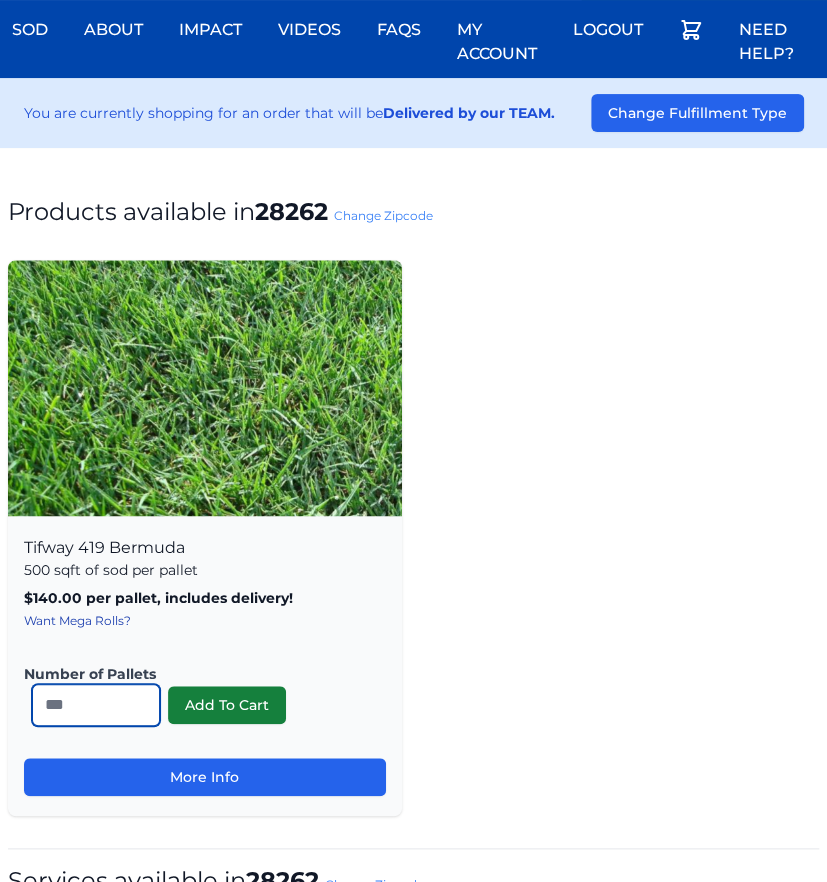 type on "**" 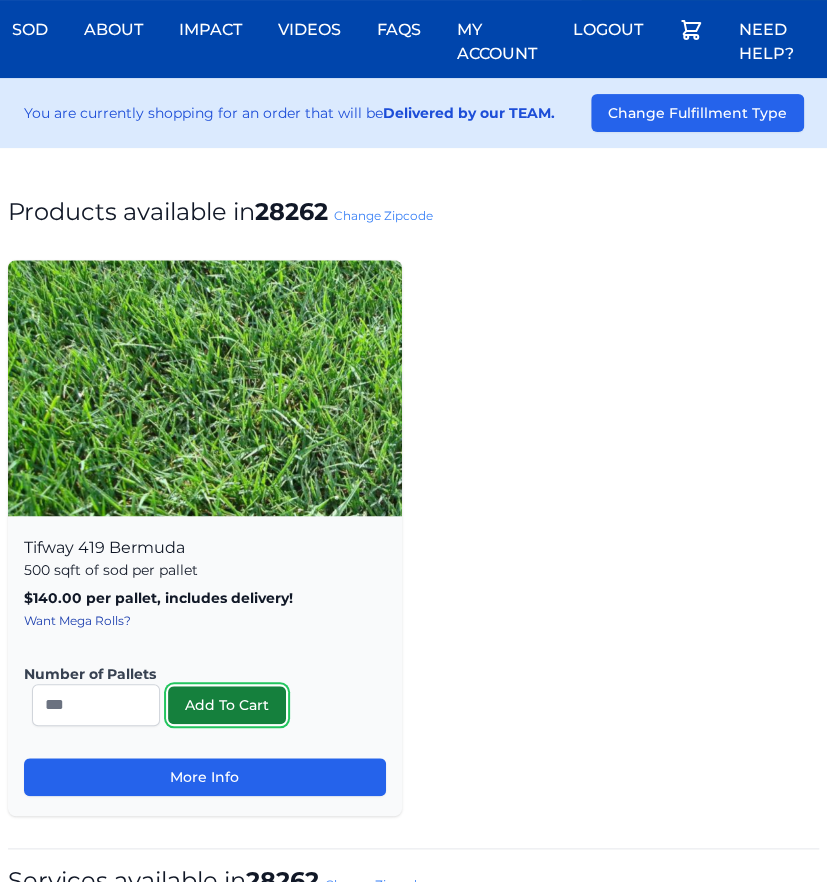 click on "Add To Cart" at bounding box center [227, 705] 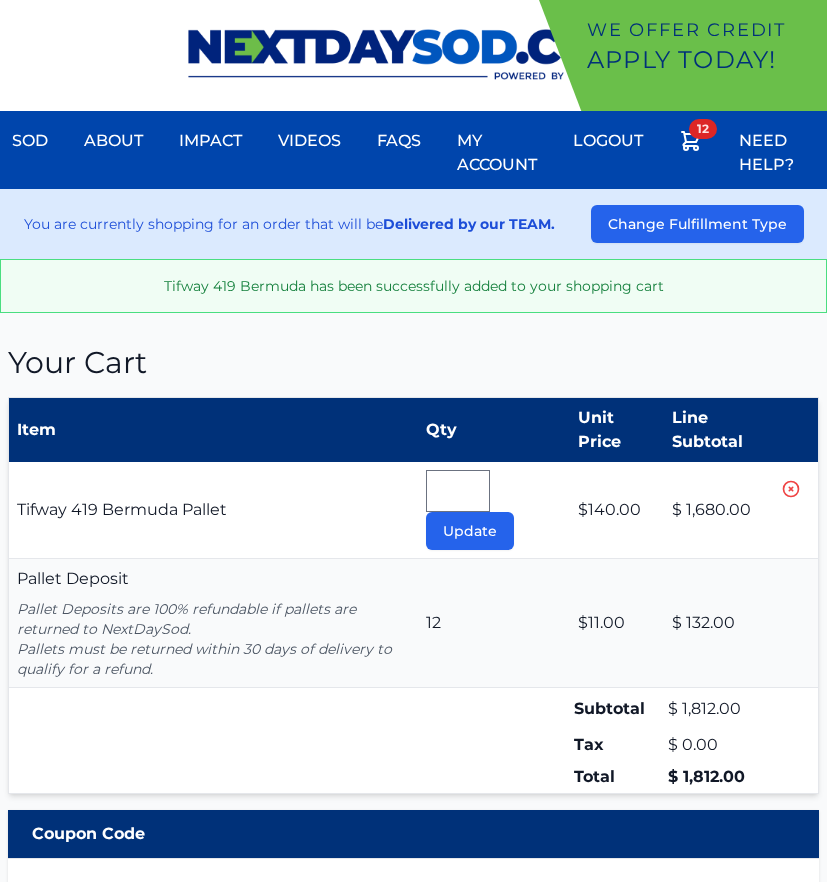 scroll, scrollTop: 0, scrollLeft: 0, axis: both 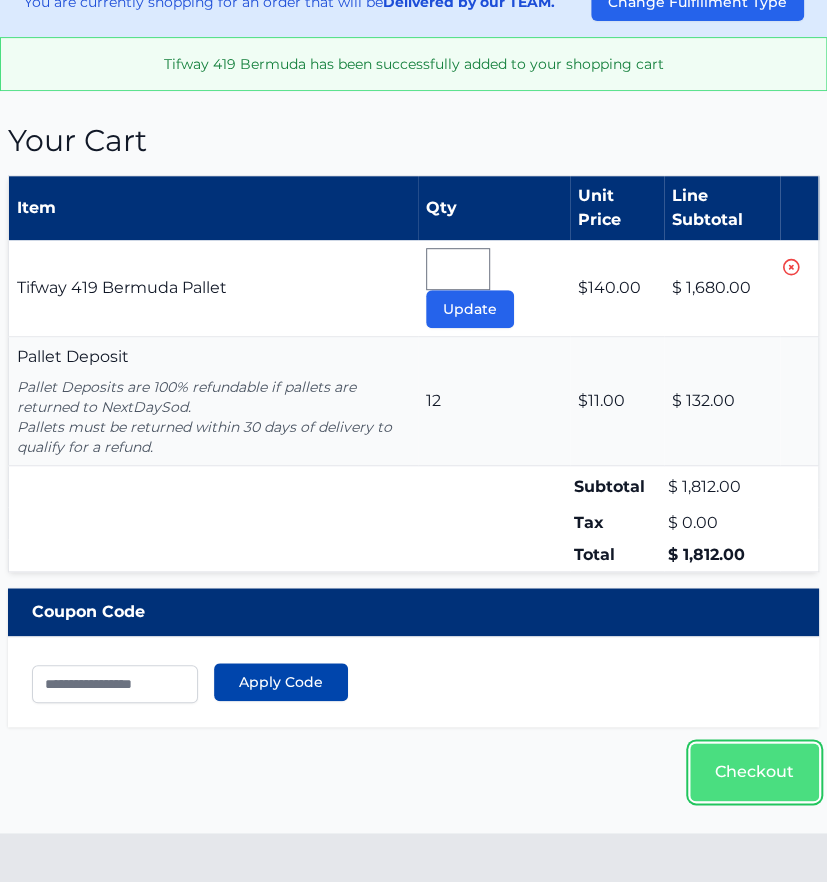 click on "Checkout" at bounding box center (754, 772) 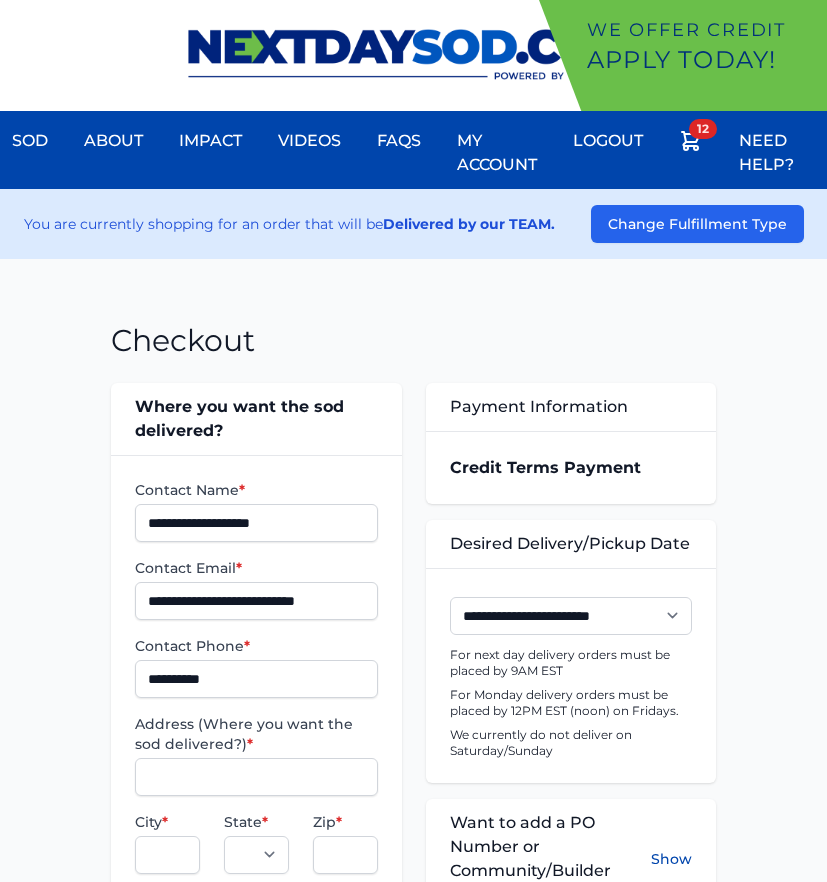 scroll, scrollTop: 0, scrollLeft: 0, axis: both 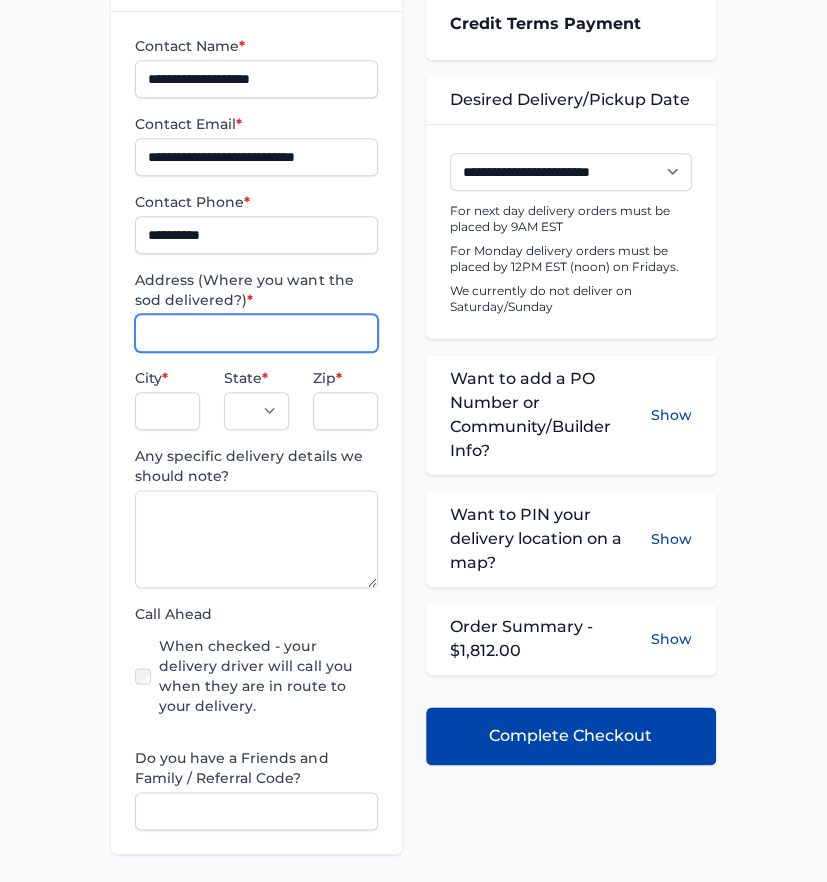 click on "Address (Where you want the sod delivered?)
*" at bounding box center (256, 333) 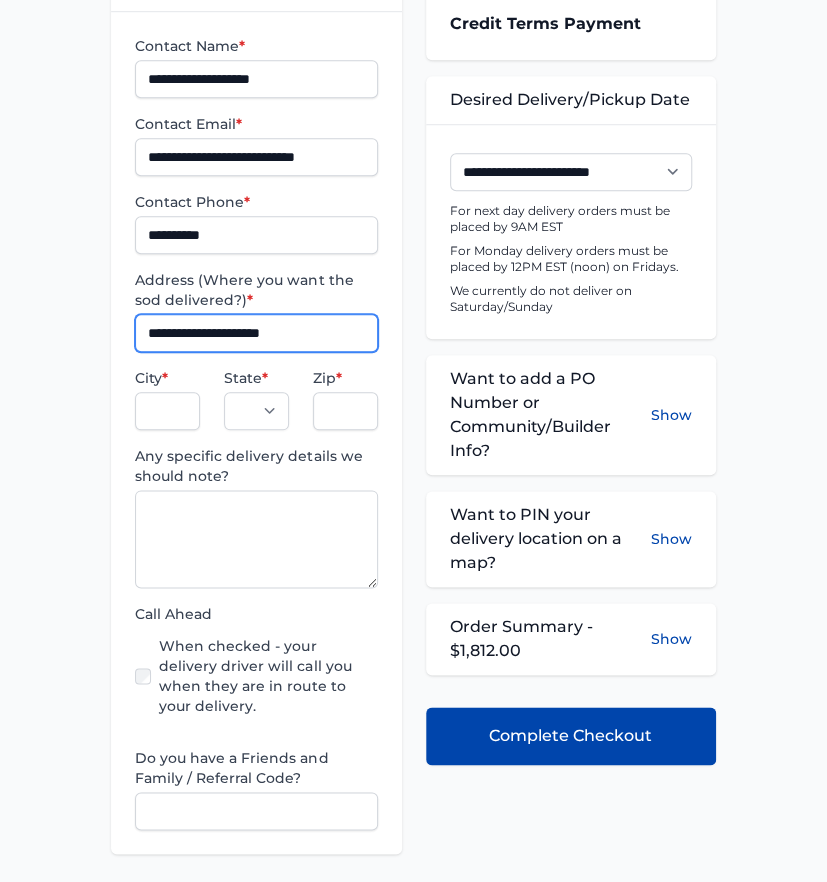 type on "**********" 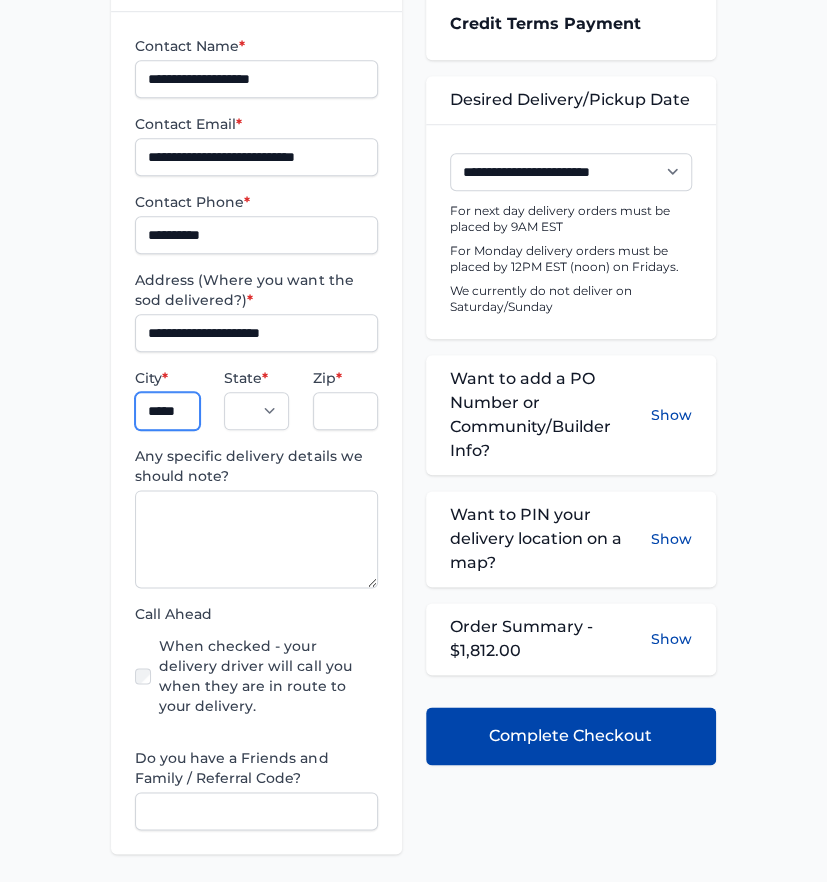 type on "*********" 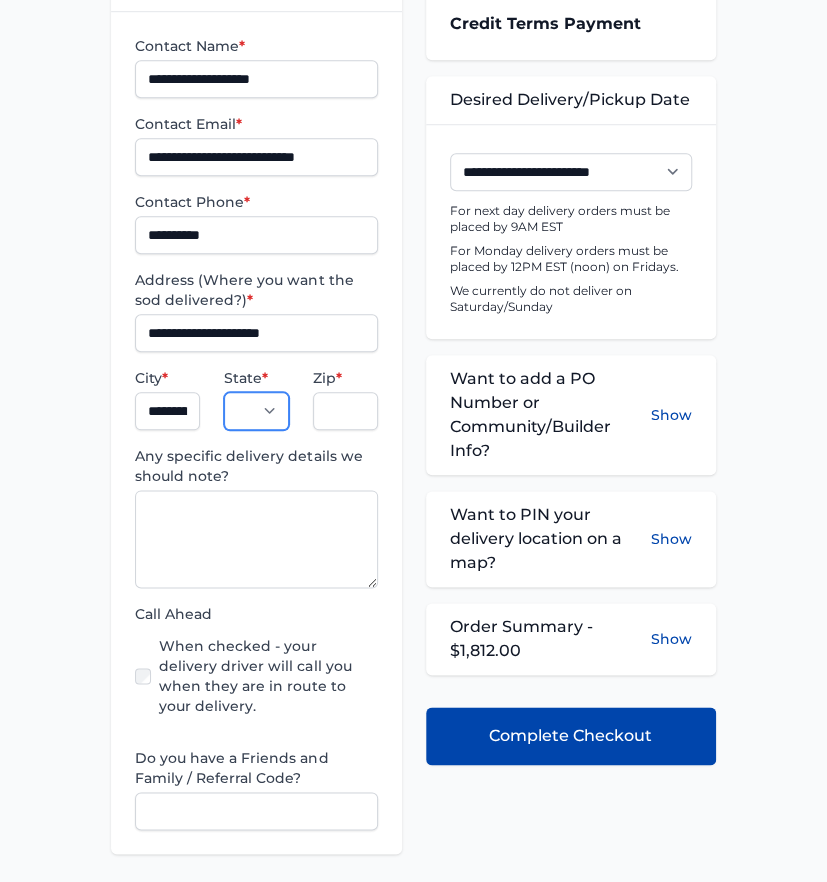 select on "**" 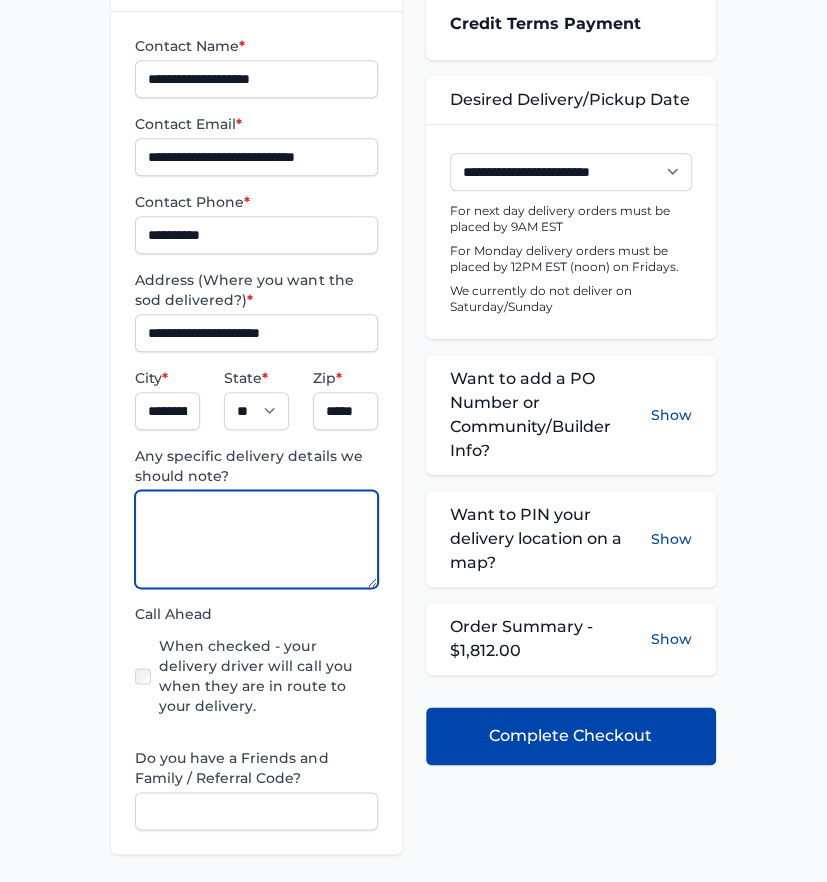 paste on "**********" 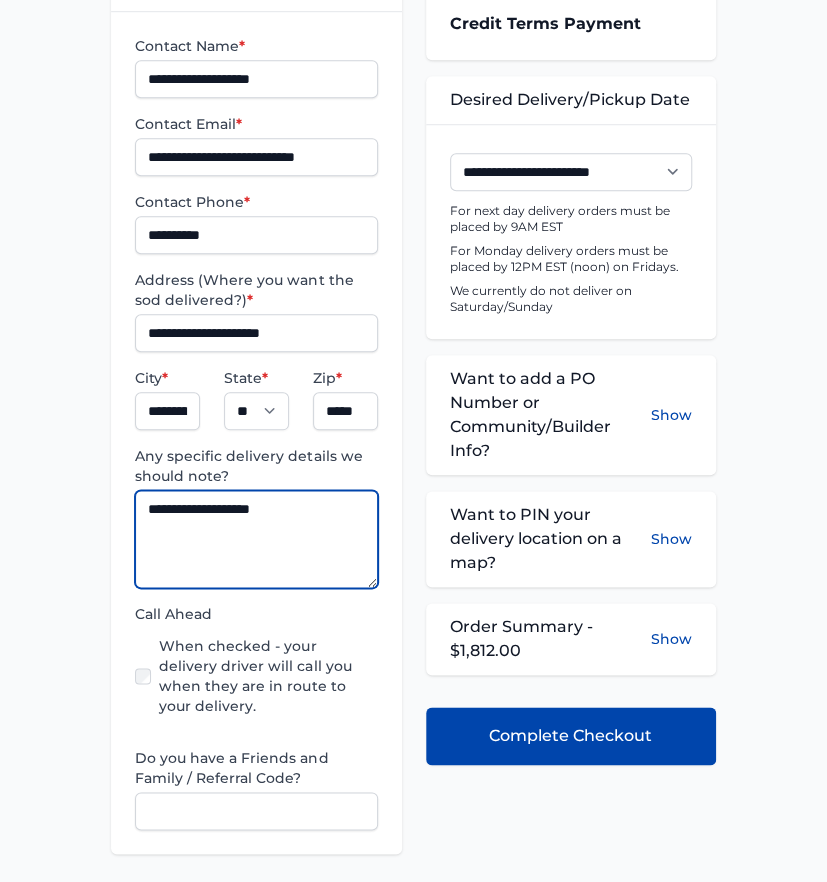 type on "**********" 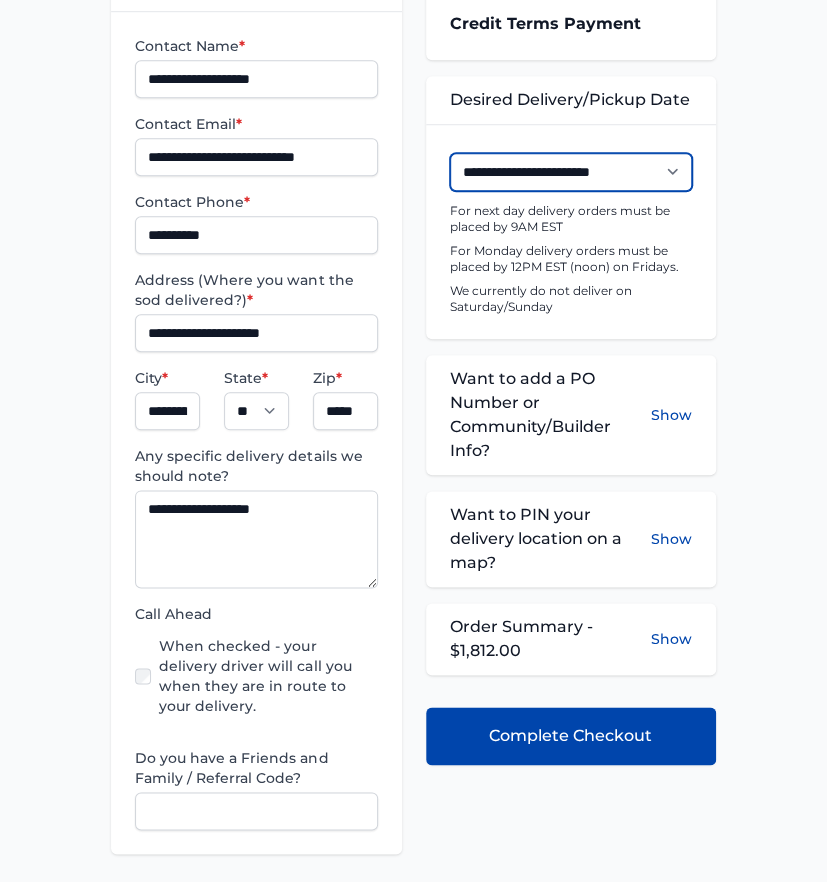 click on "**********" at bounding box center (571, 172) 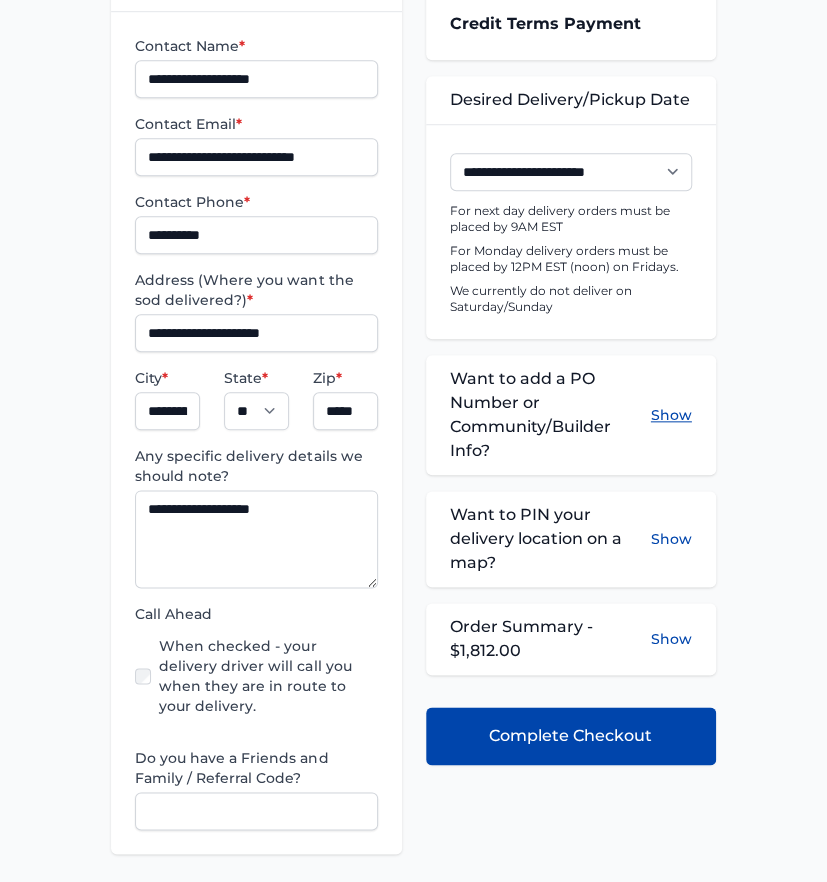 click on "Show" at bounding box center [671, 415] 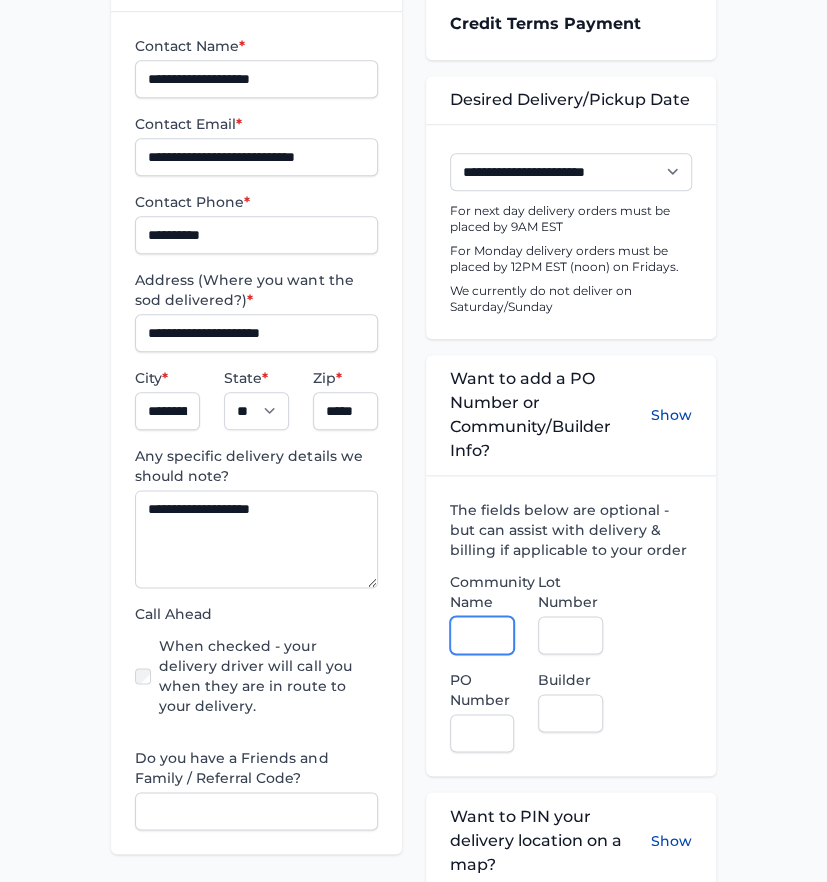 click on "Community Name" at bounding box center (482, 635) 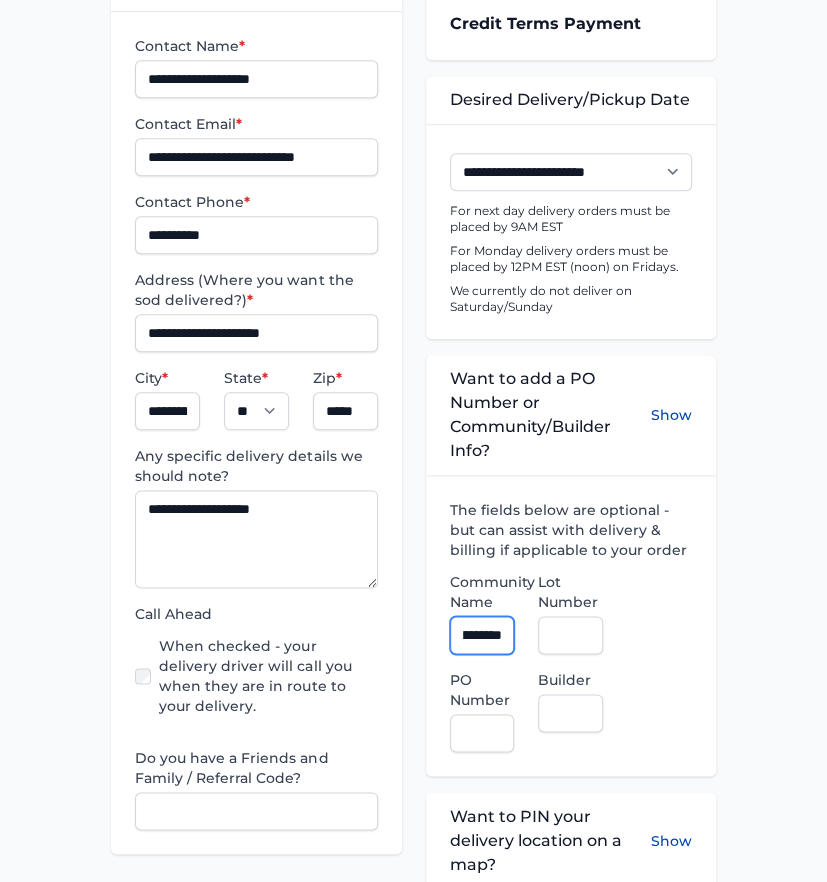 scroll, scrollTop: 0, scrollLeft: 205, axis: horizontal 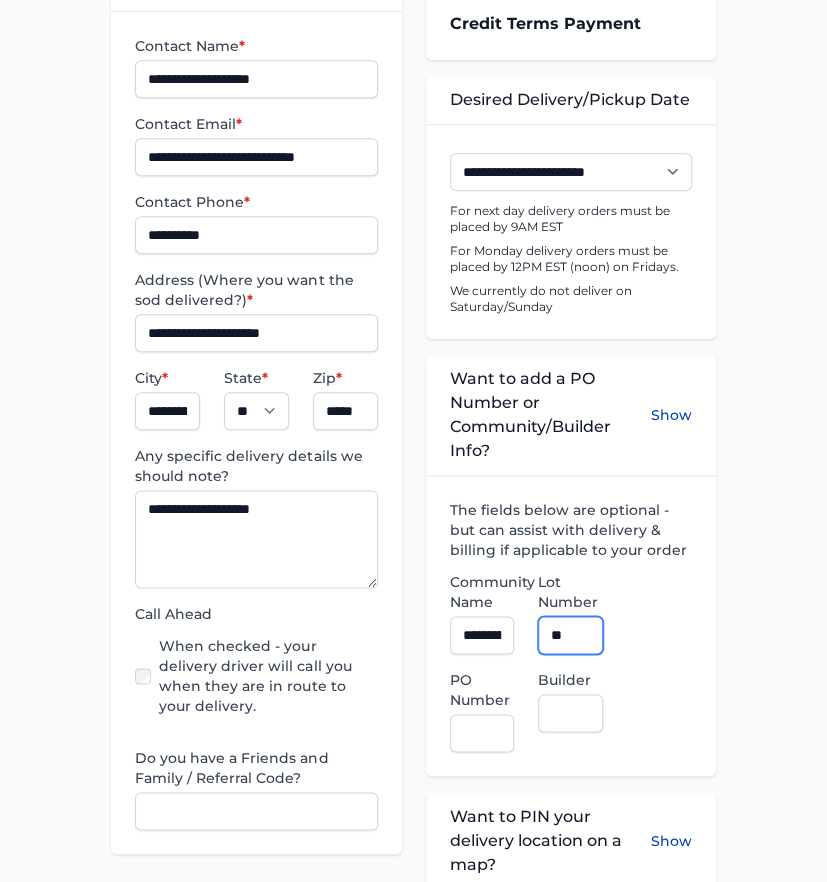 type on "**" 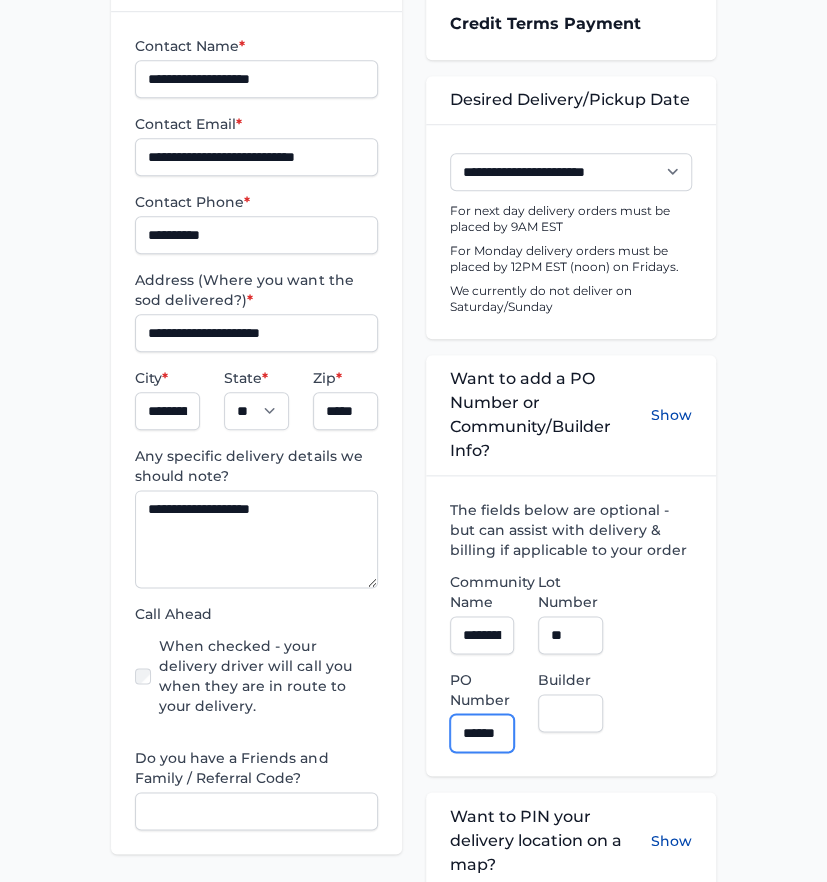 scroll, scrollTop: 0, scrollLeft: 11, axis: horizontal 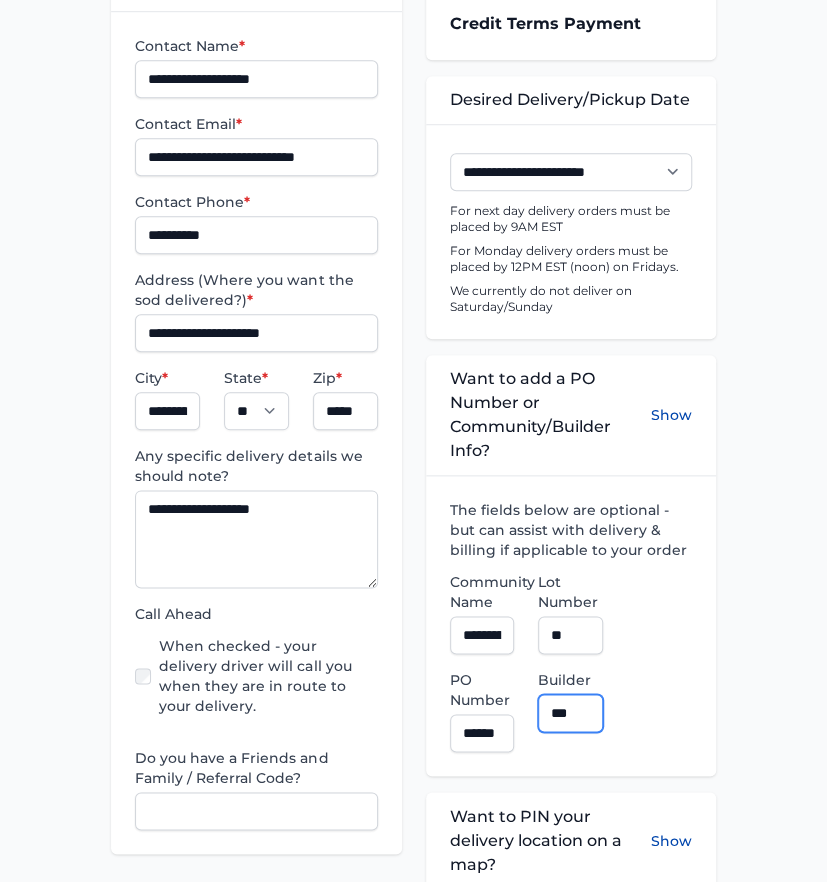 type on "**********" 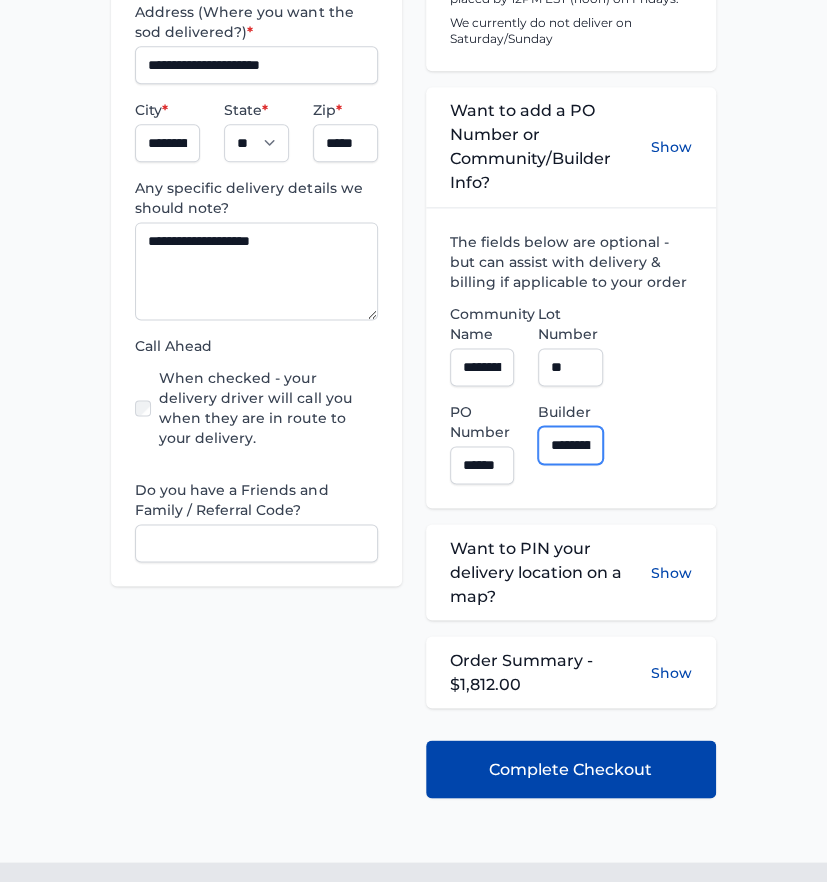 scroll, scrollTop: 888, scrollLeft: 0, axis: vertical 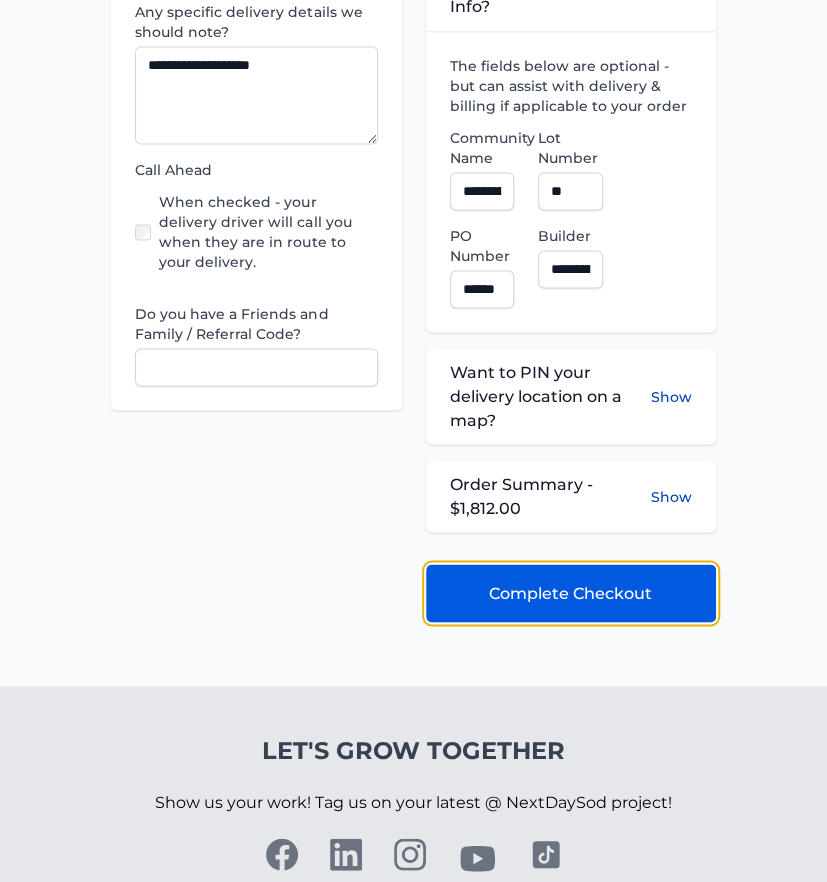click on "Complete Checkout" at bounding box center (571, 593) 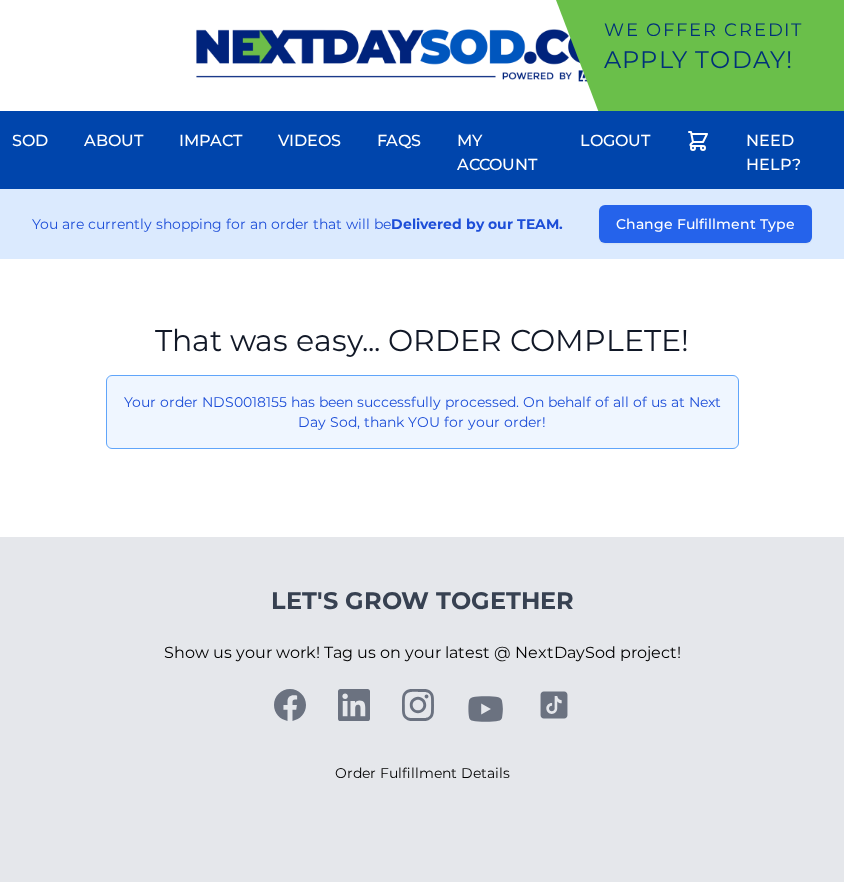 scroll, scrollTop: 0, scrollLeft: 0, axis: both 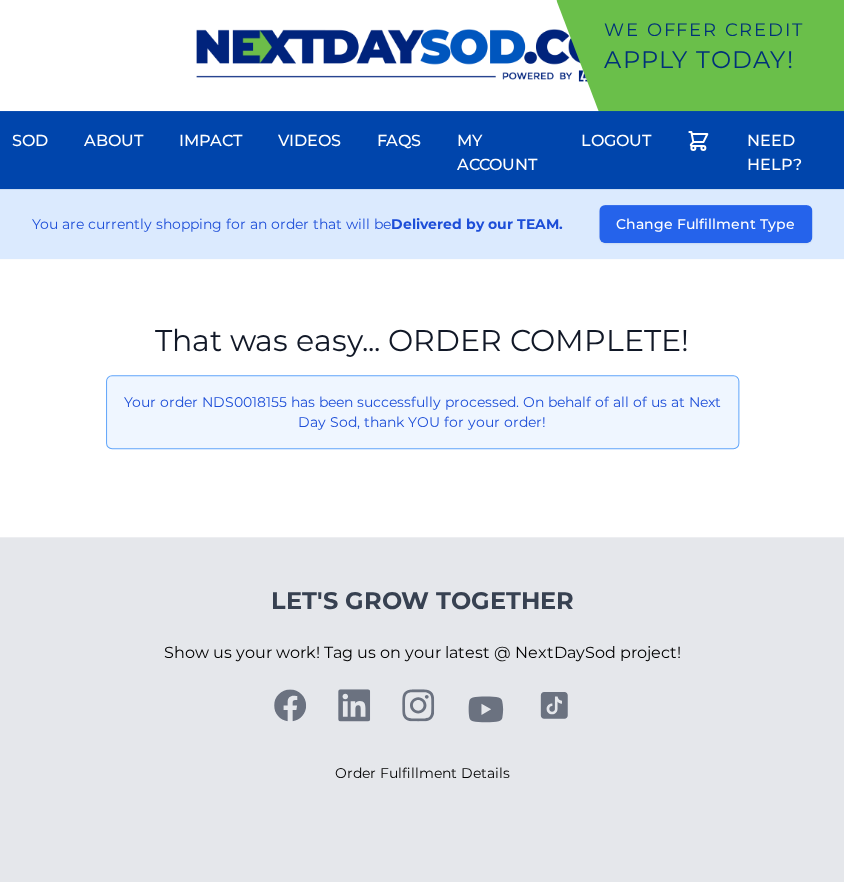 click on "Let's Grow Together
Show us your work! Tag us on your latest @ NextDaySod project!
Order Fulfillment Details" at bounding box center (422, 685) 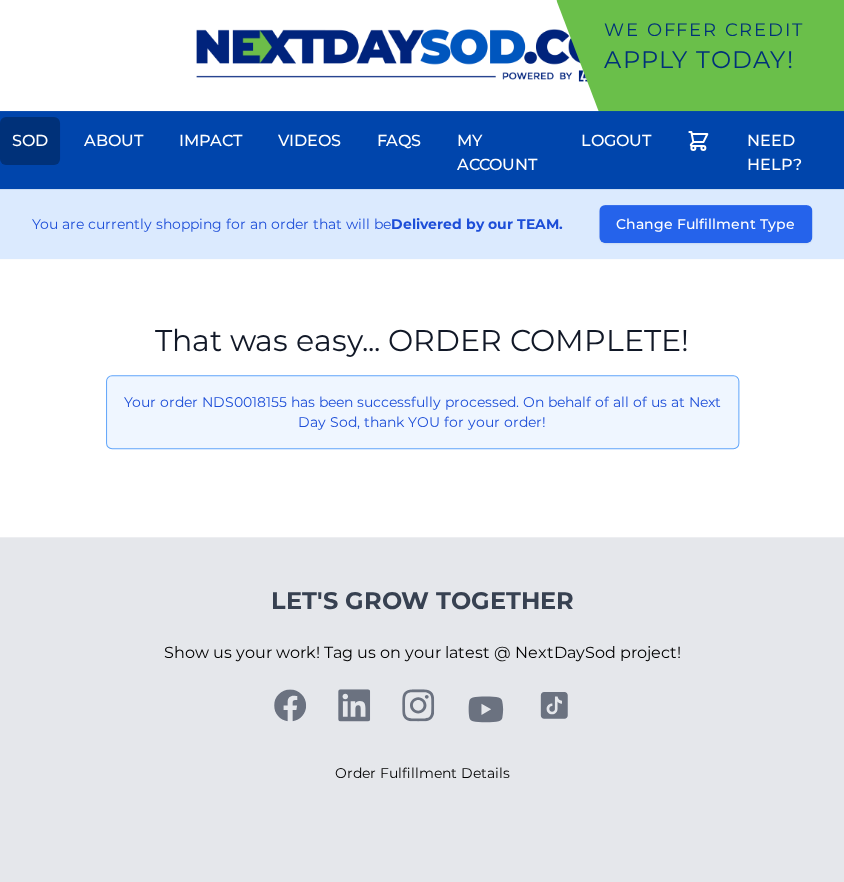click on "Sod" at bounding box center (30, 141) 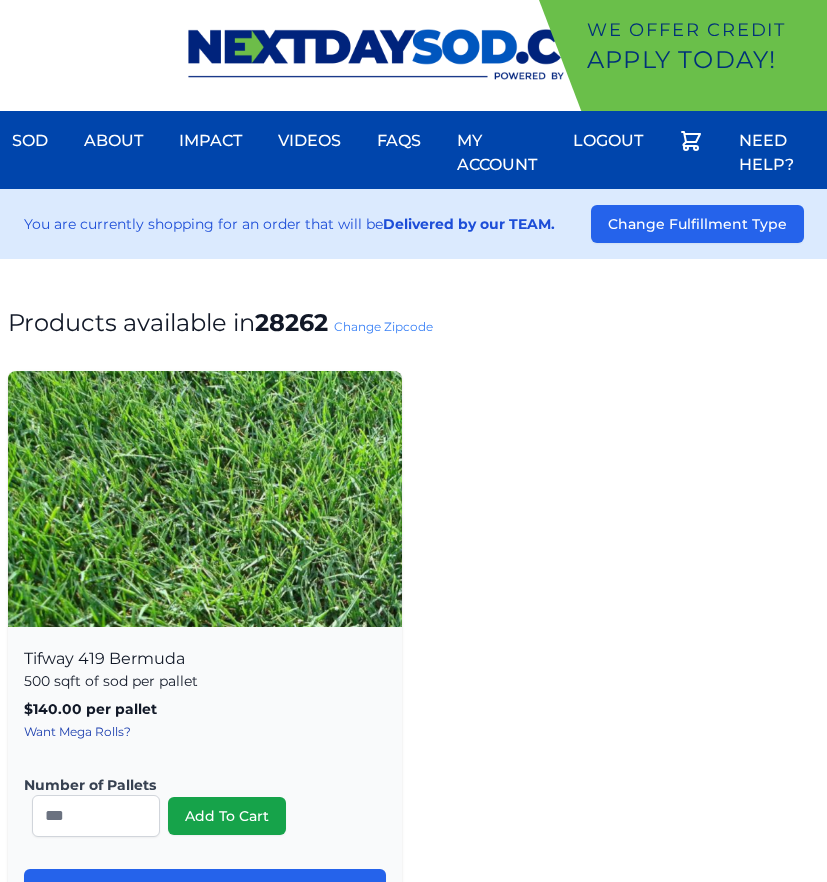 scroll, scrollTop: 0, scrollLeft: 0, axis: both 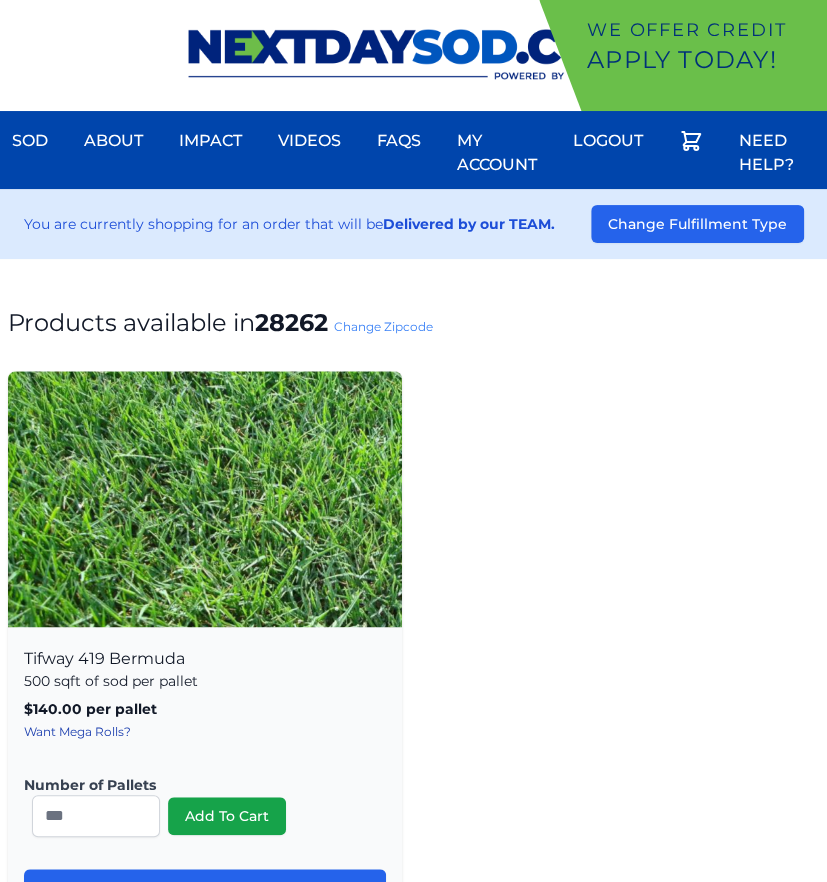drag, startPoint x: 392, startPoint y: 317, endPoint x: 393, endPoint y: 329, distance: 12.0415945 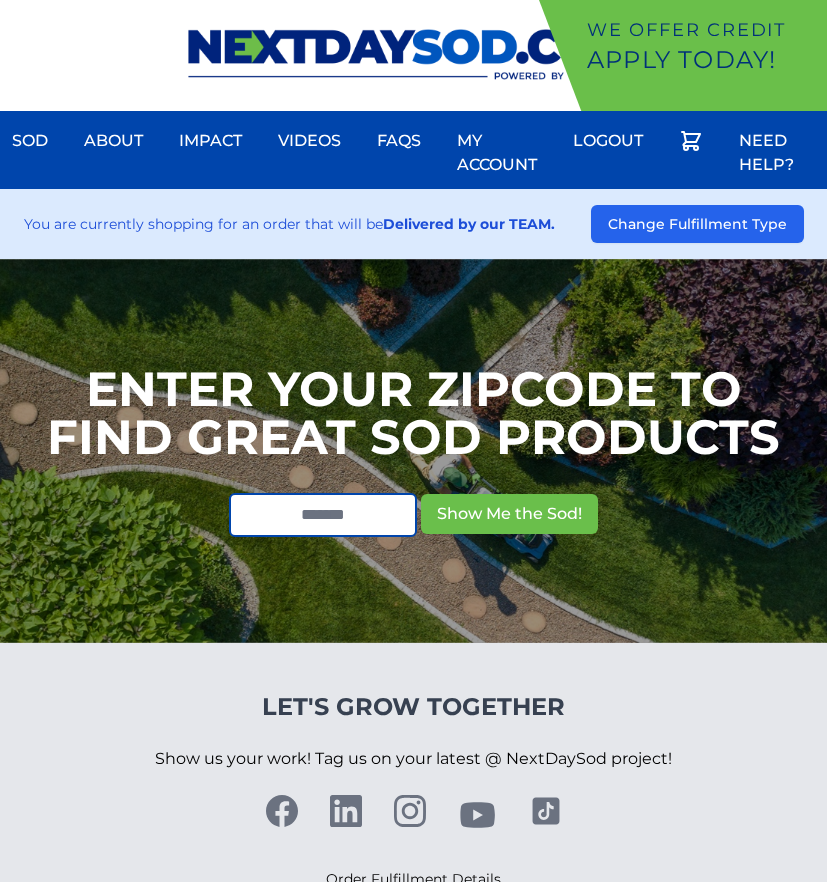 scroll, scrollTop: 0, scrollLeft: 0, axis: both 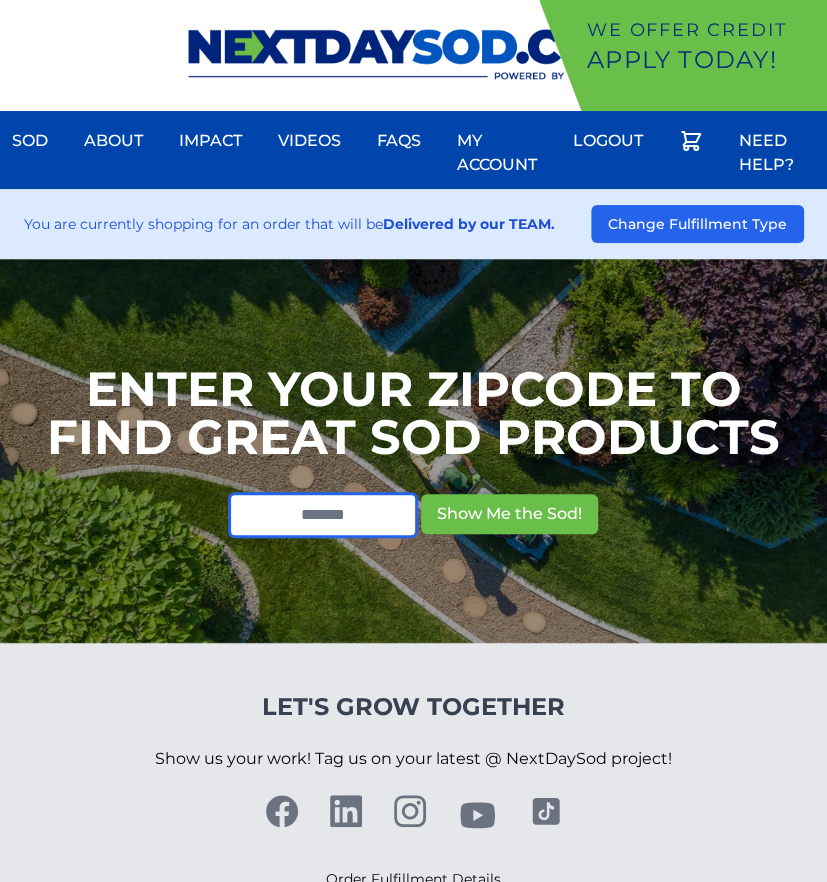 click at bounding box center [323, 515] 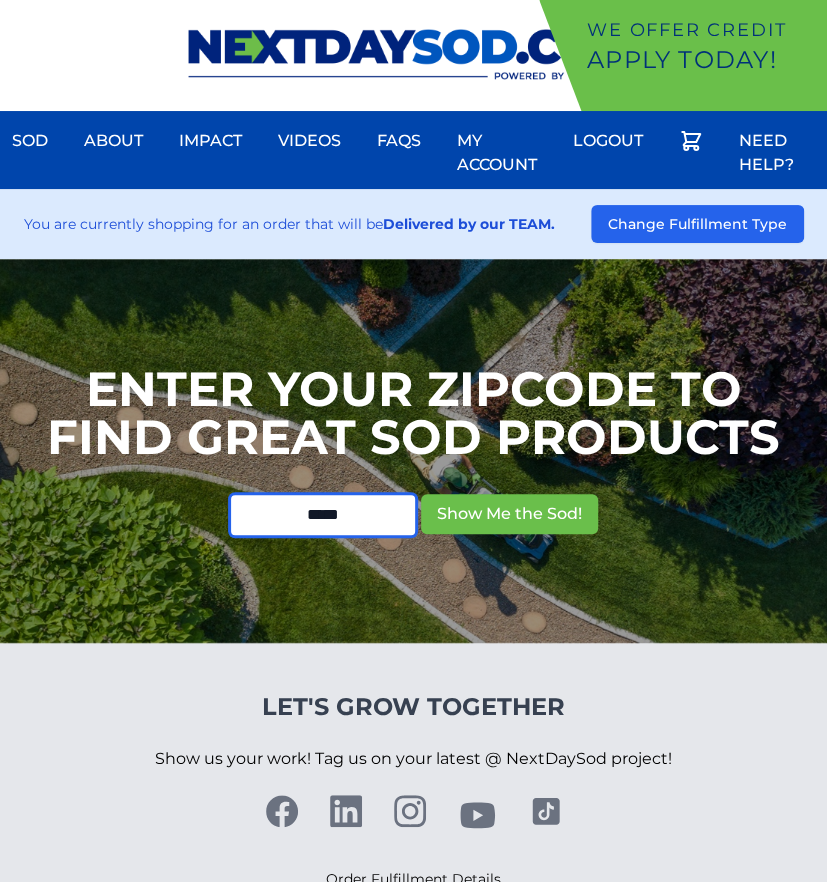 type on "*****" 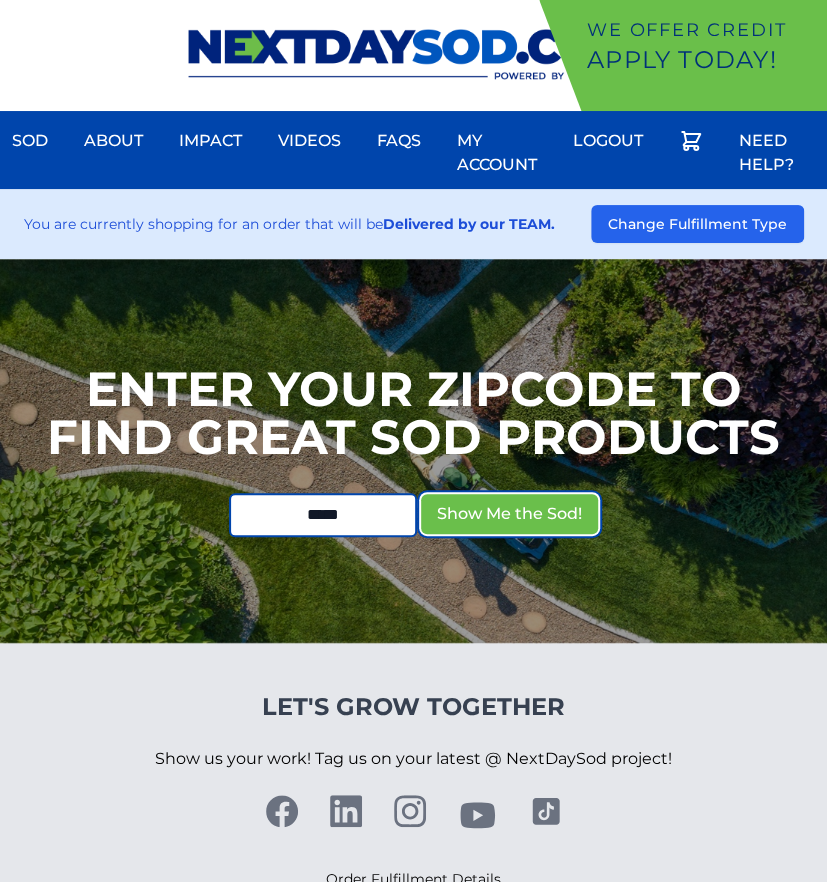 type 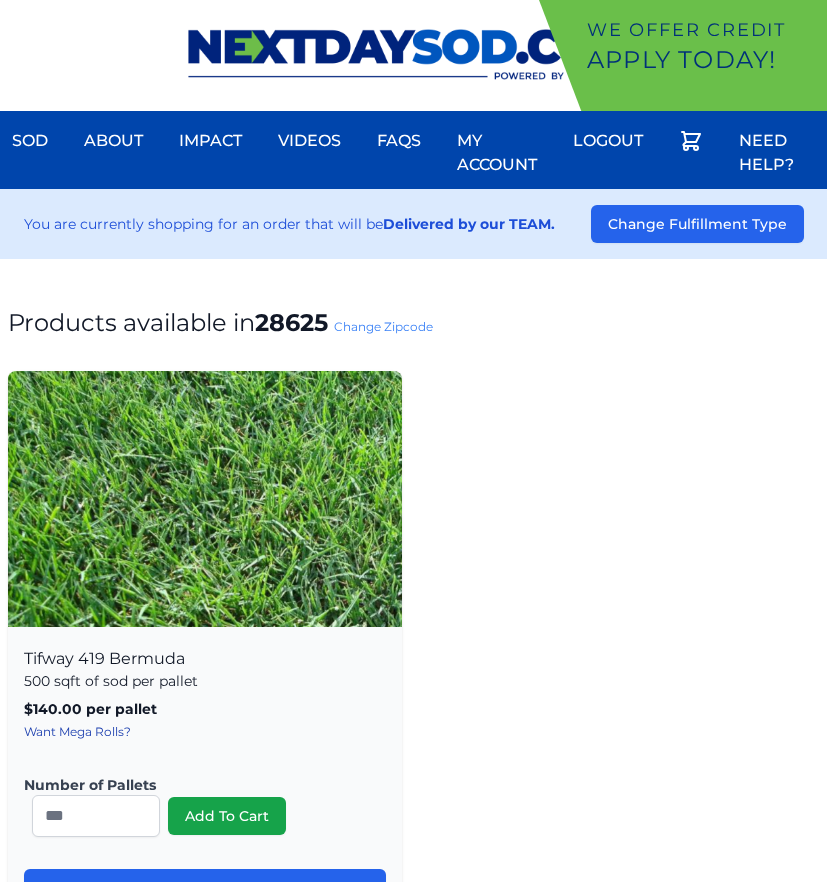scroll, scrollTop: 0, scrollLeft: 0, axis: both 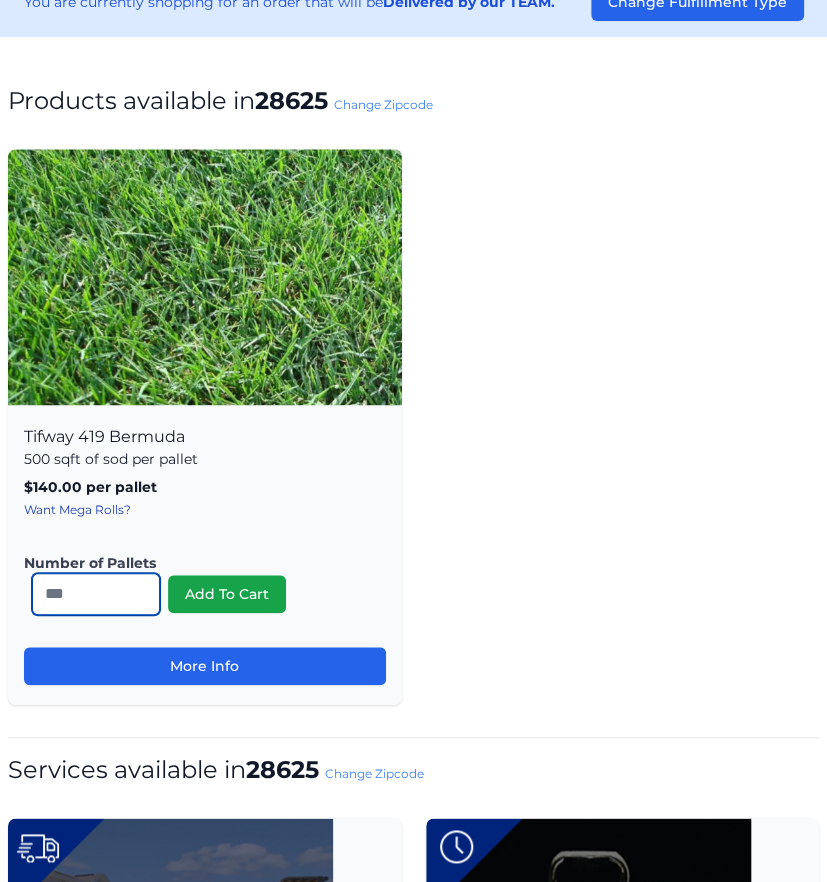 click on "*" at bounding box center (96, 594) 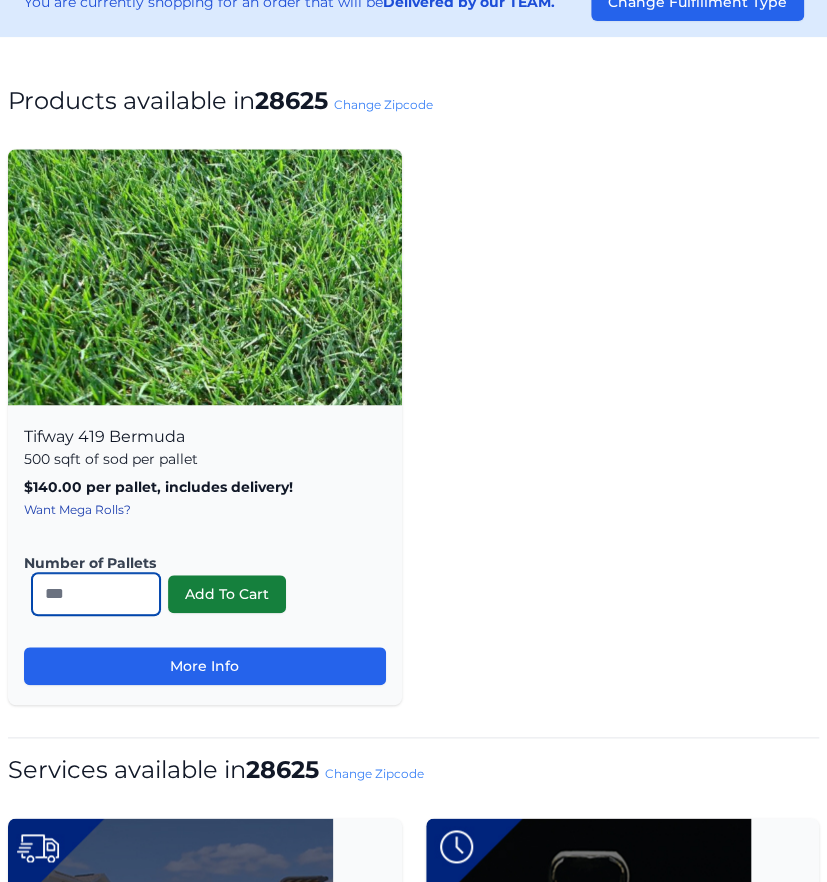 type on "**" 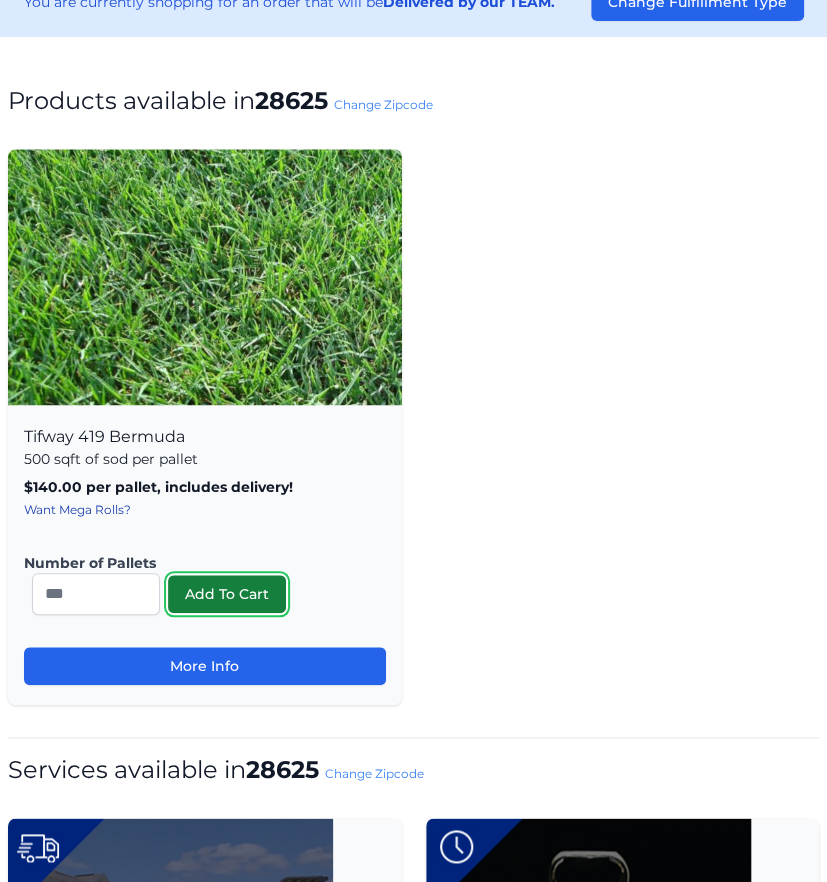 click on "Add To Cart" at bounding box center [227, 594] 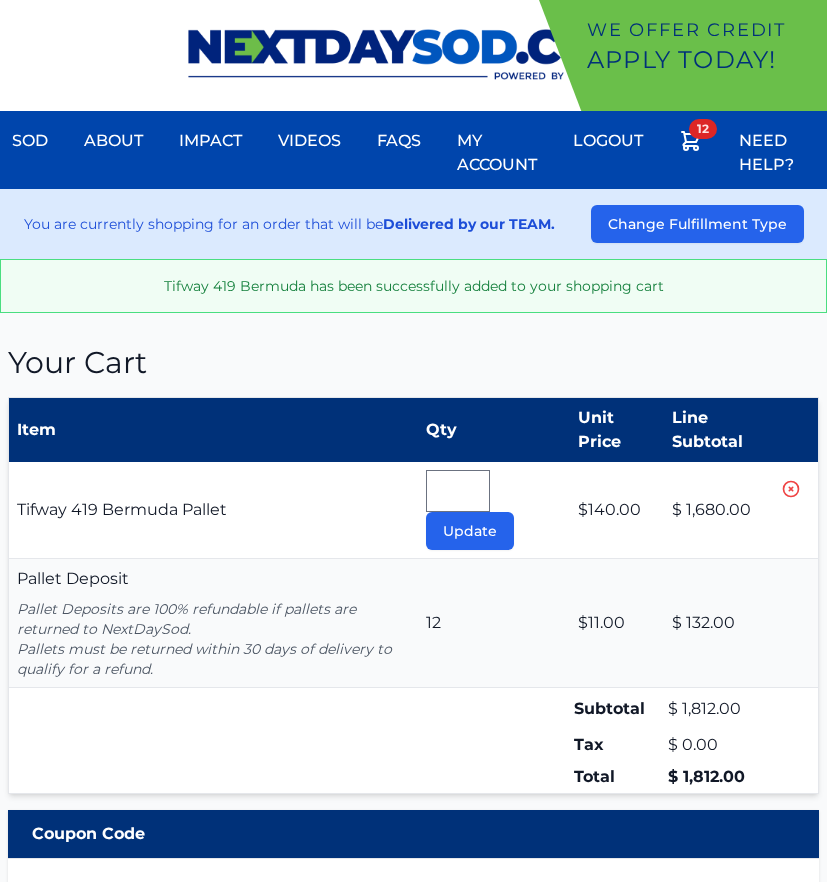 scroll, scrollTop: 0, scrollLeft: 0, axis: both 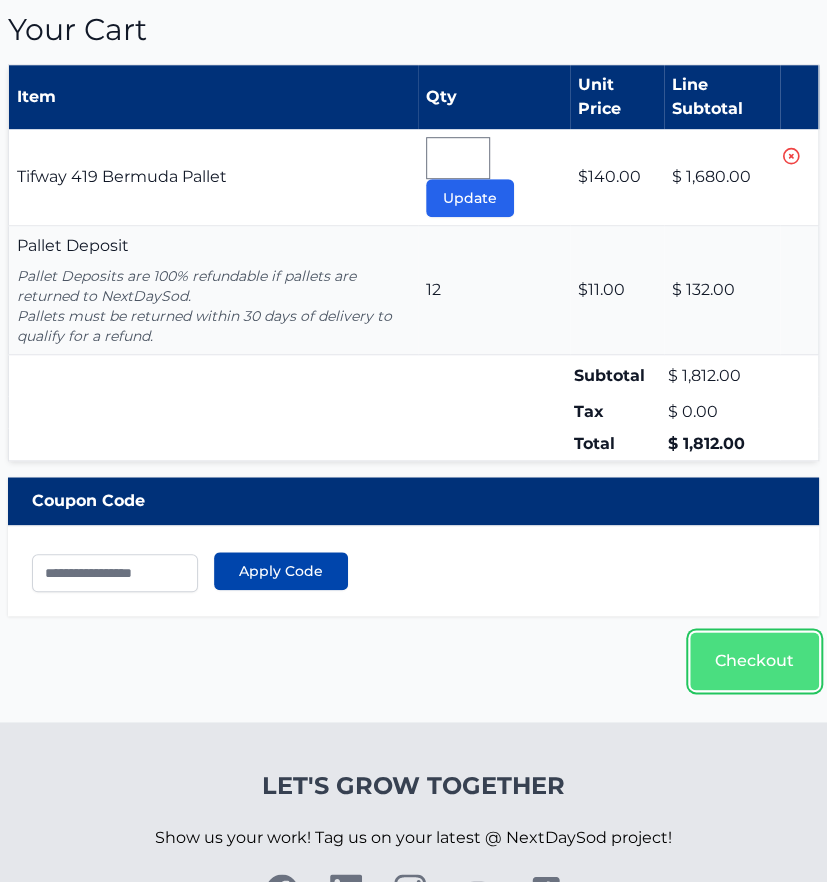 click on "Checkout" at bounding box center [754, 661] 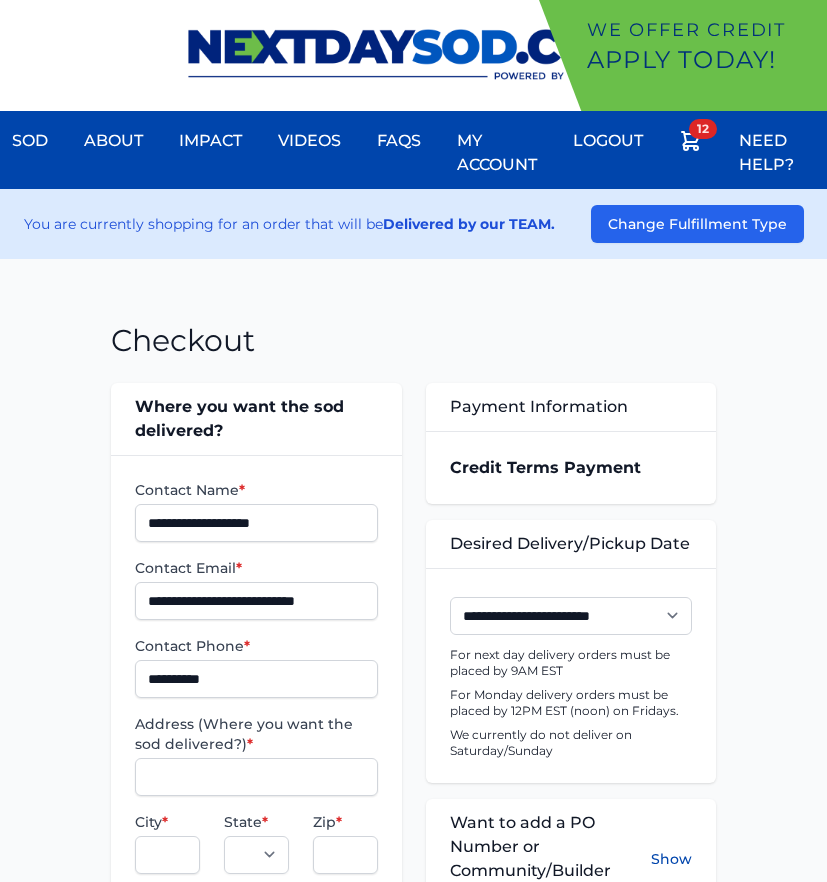 scroll, scrollTop: 0, scrollLeft: 0, axis: both 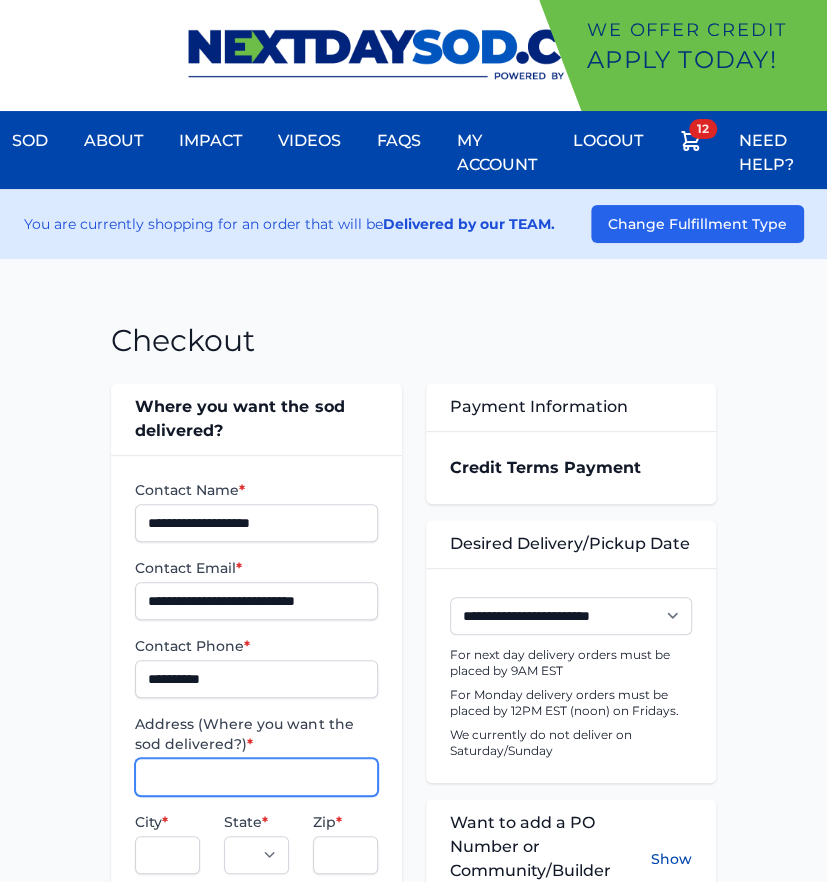 click on "Address (Where you want the sod delivered?)
*" at bounding box center (256, 777) 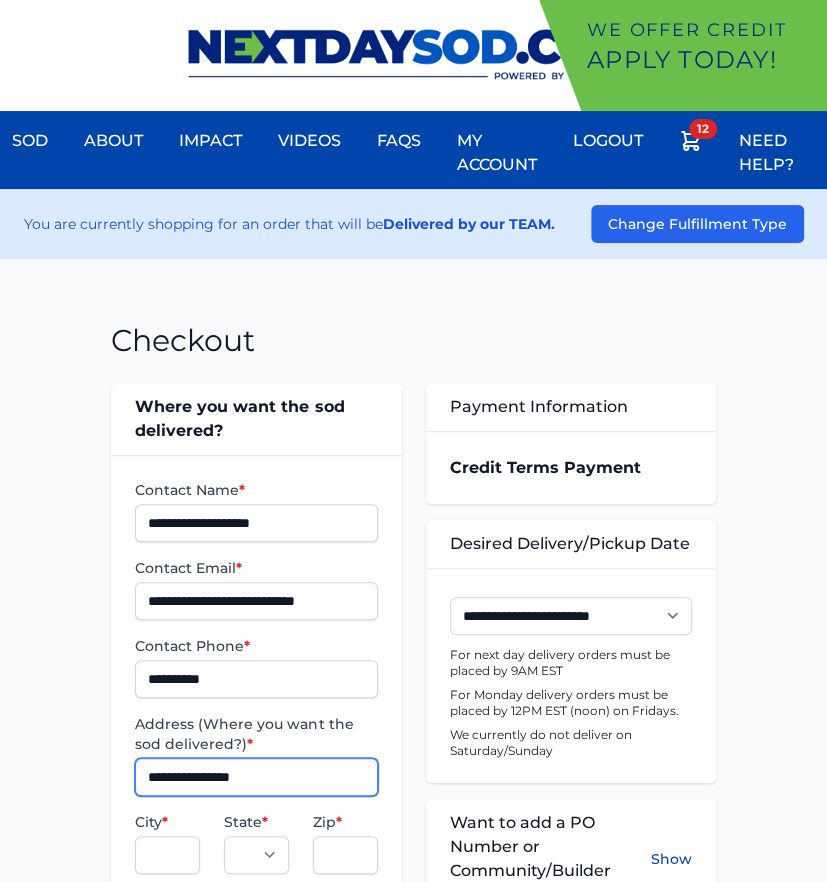 type on "**********" 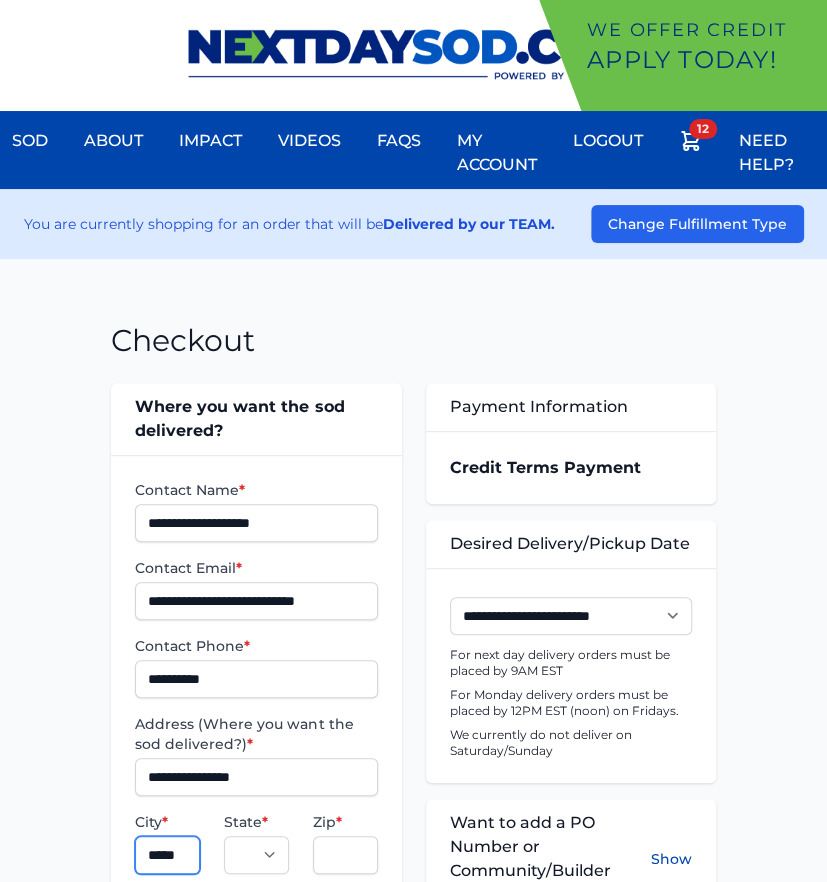 type on "**********" 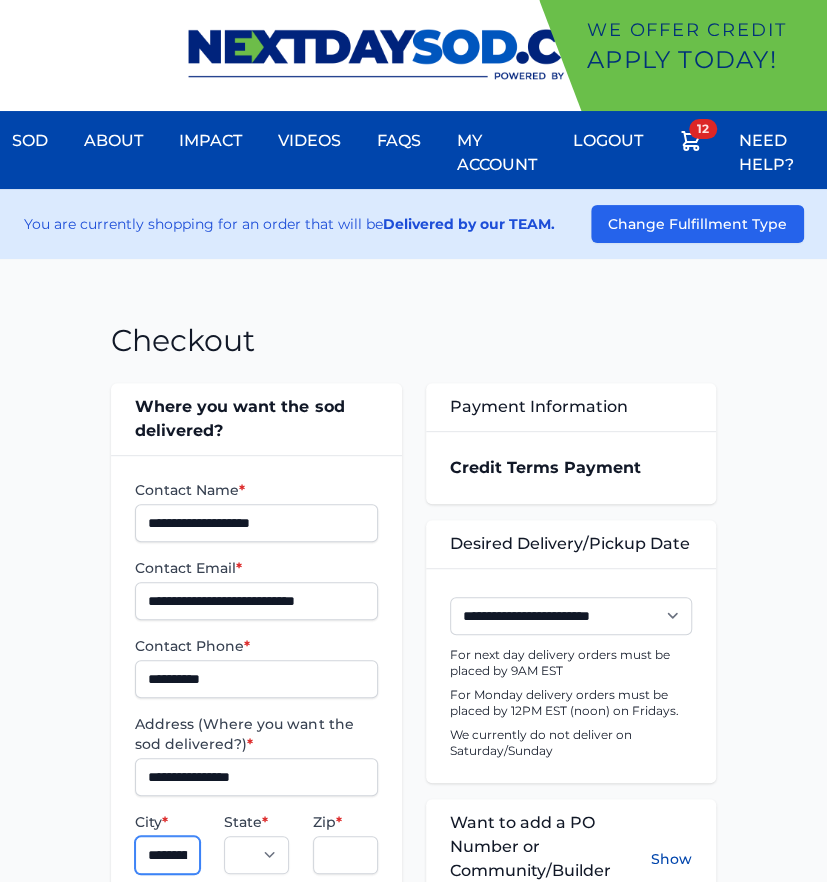 select on "**" 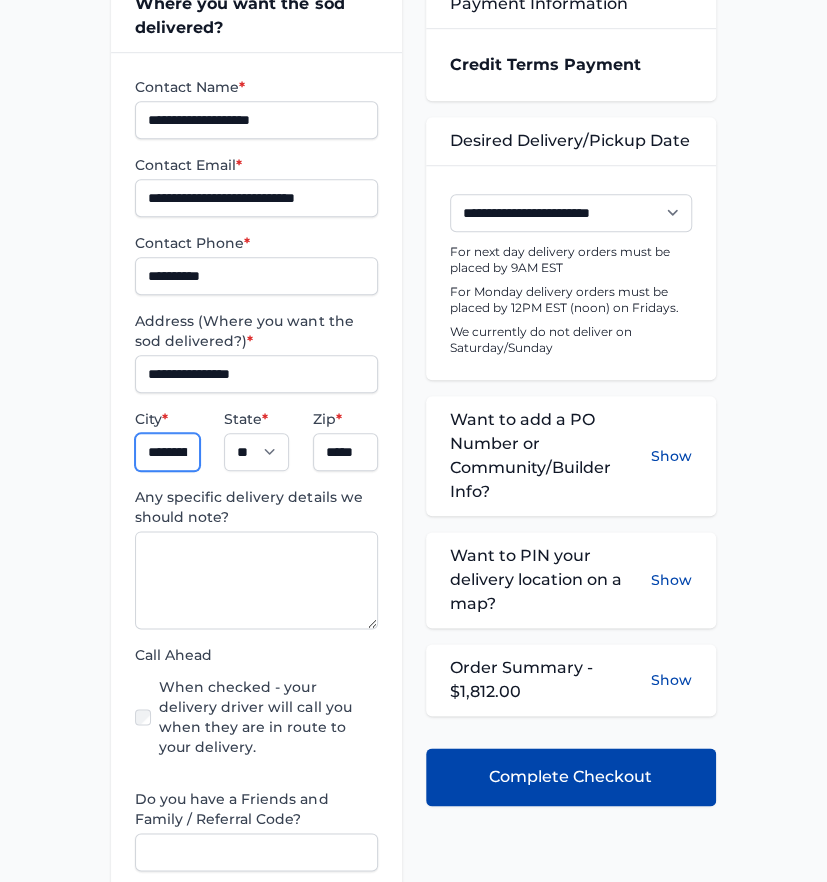 scroll, scrollTop: 444, scrollLeft: 0, axis: vertical 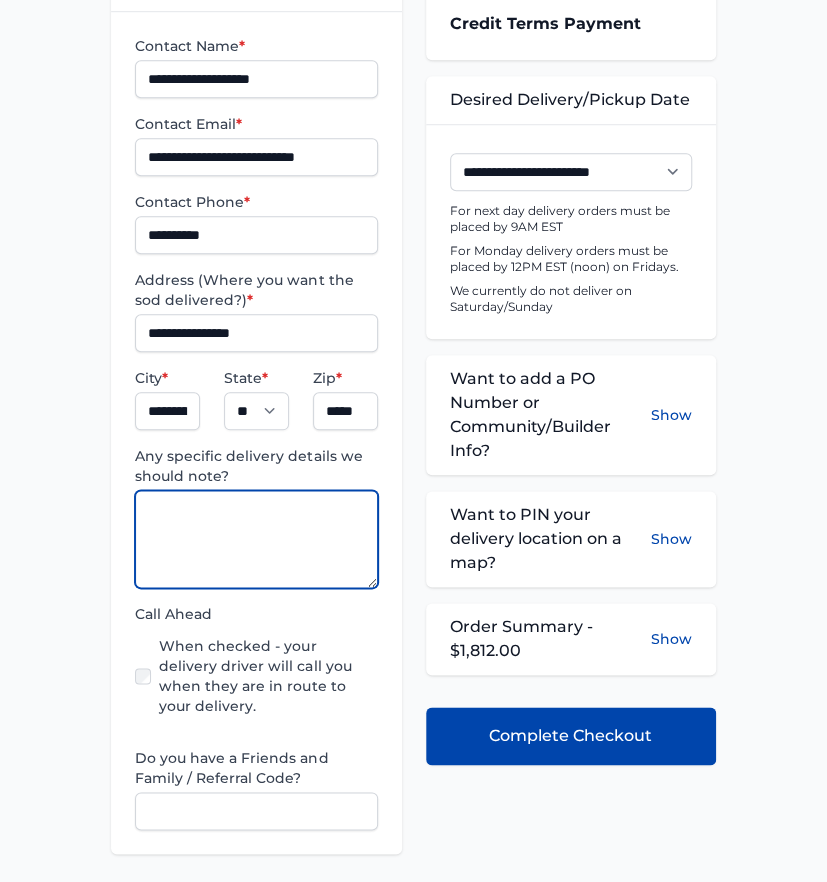 click at bounding box center (256, 539) 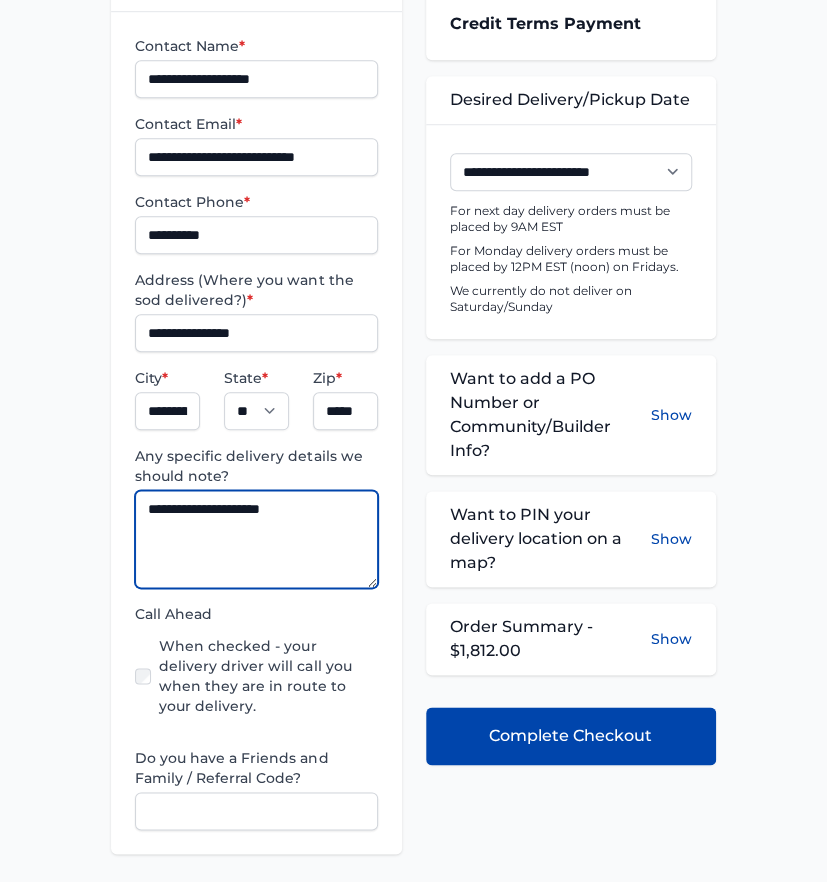 type on "**********" 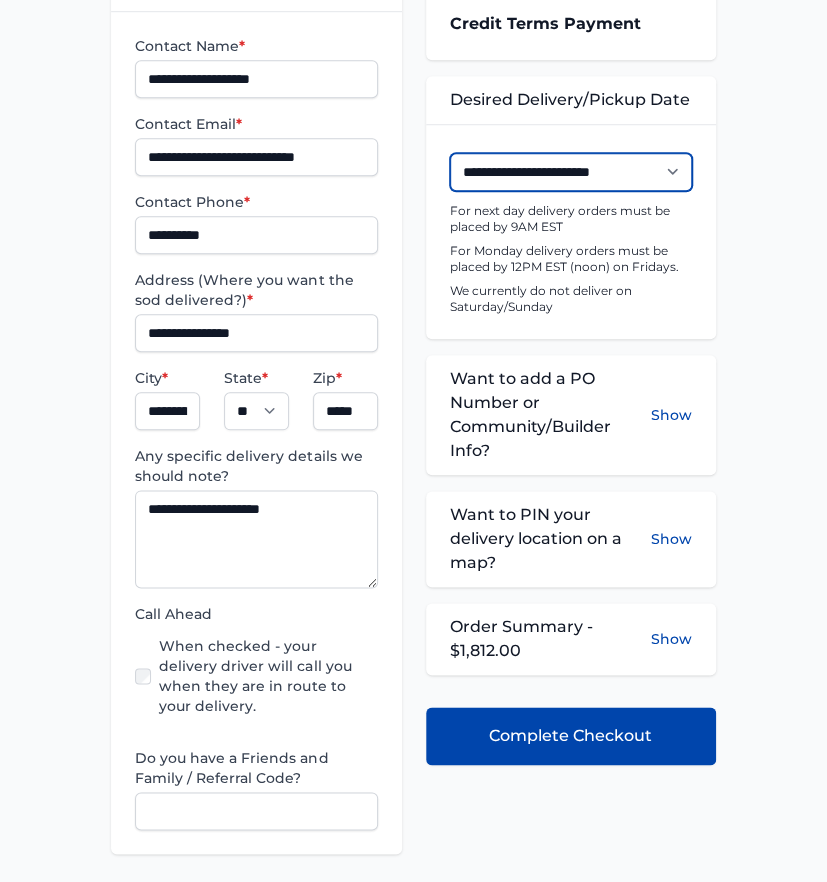 click on "**********" at bounding box center (571, 172) 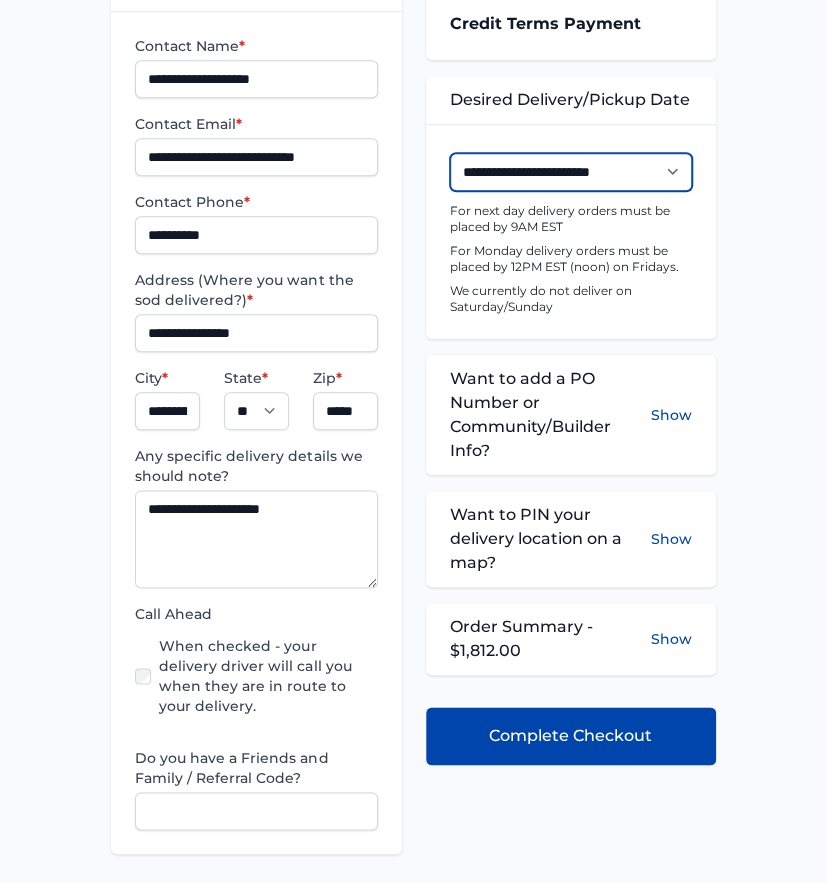 select on "**********" 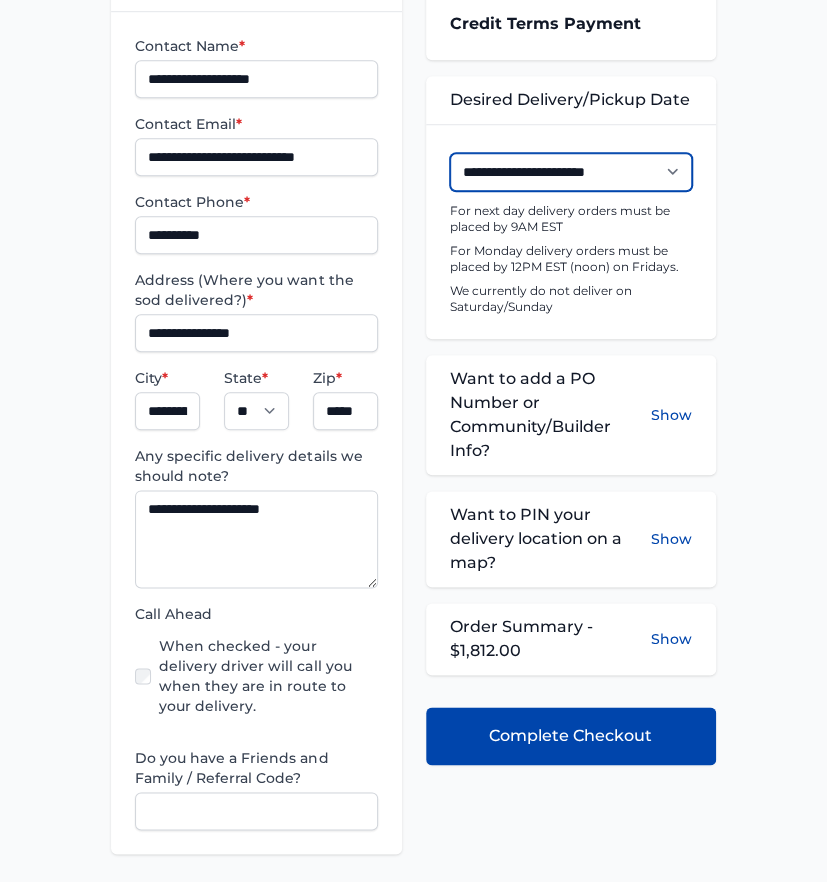 click on "**********" at bounding box center [571, 172] 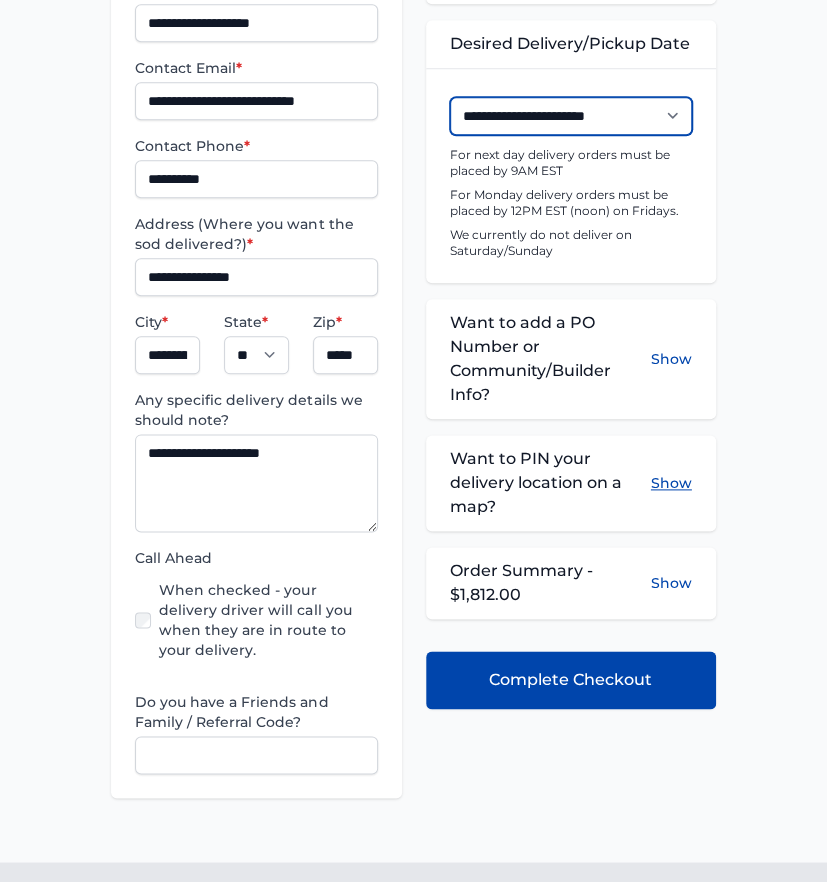scroll, scrollTop: 555, scrollLeft: 0, axis: vertical 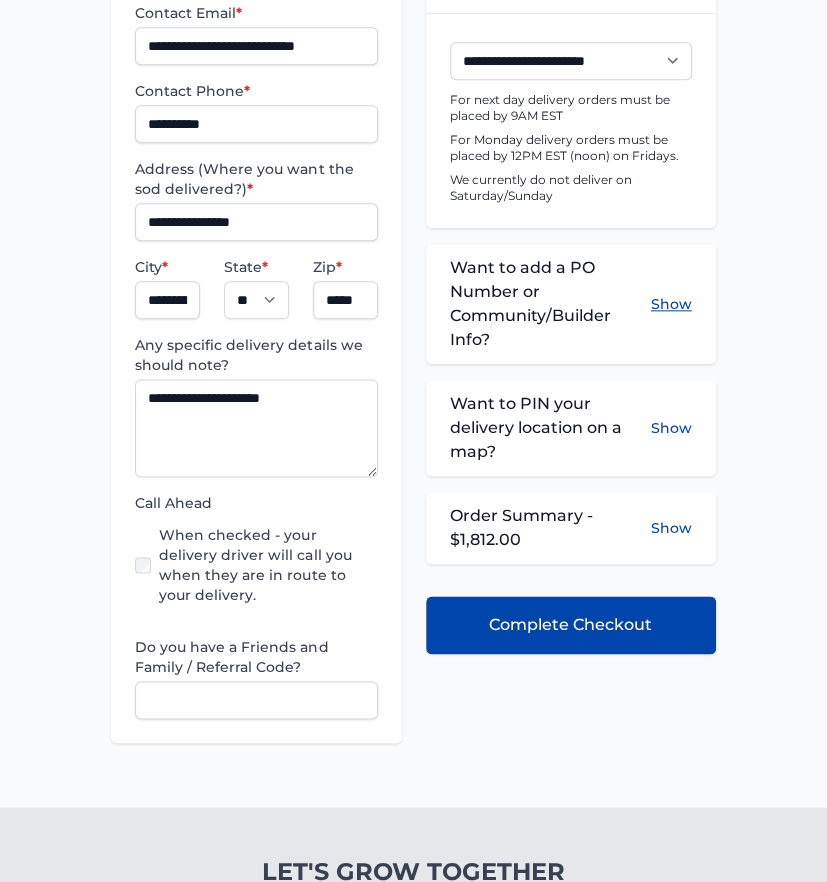 click on "Show" at bounding box center [671, 304] 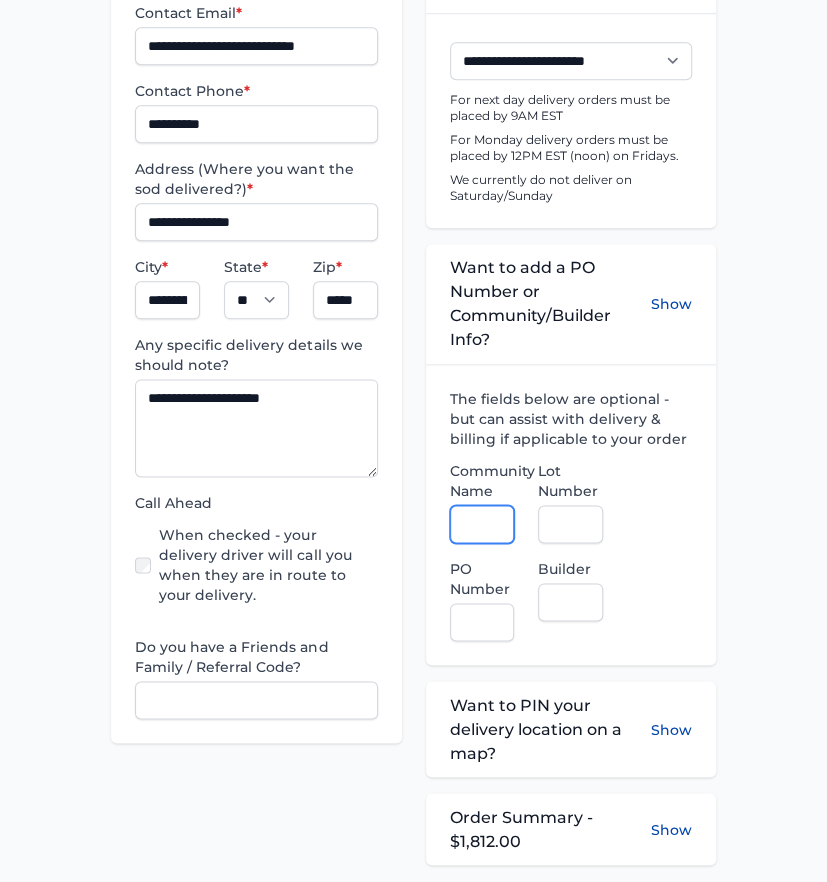 click on "Community Name" at bounding box center [482, 524] 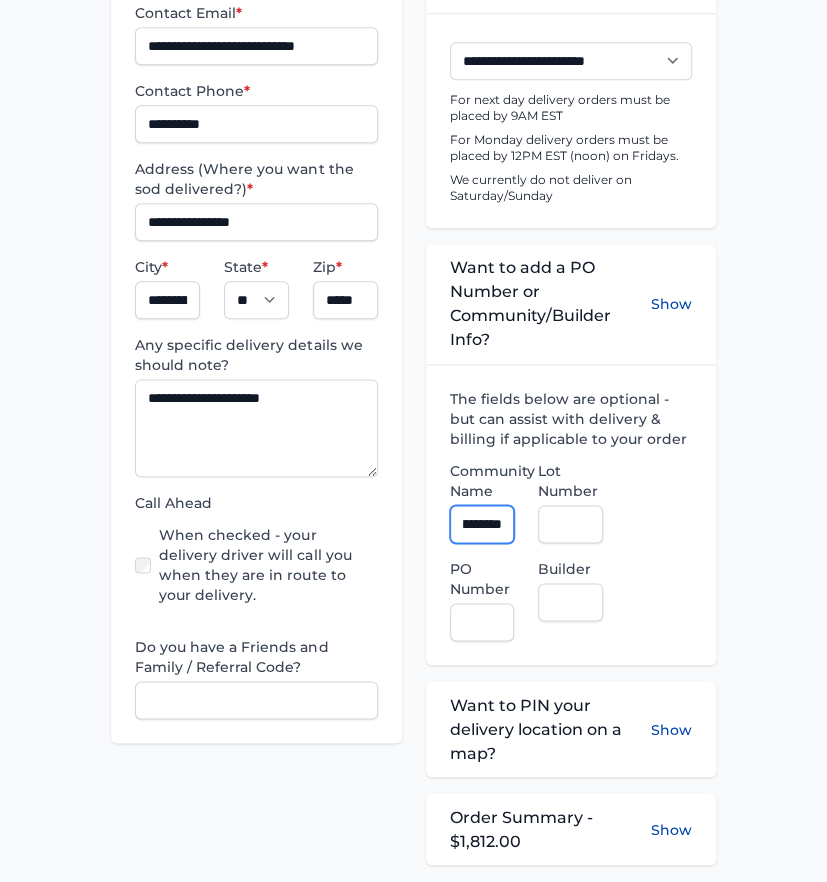scroll, scrollTop: 0, scrollLeft: 56, axis: horizontal 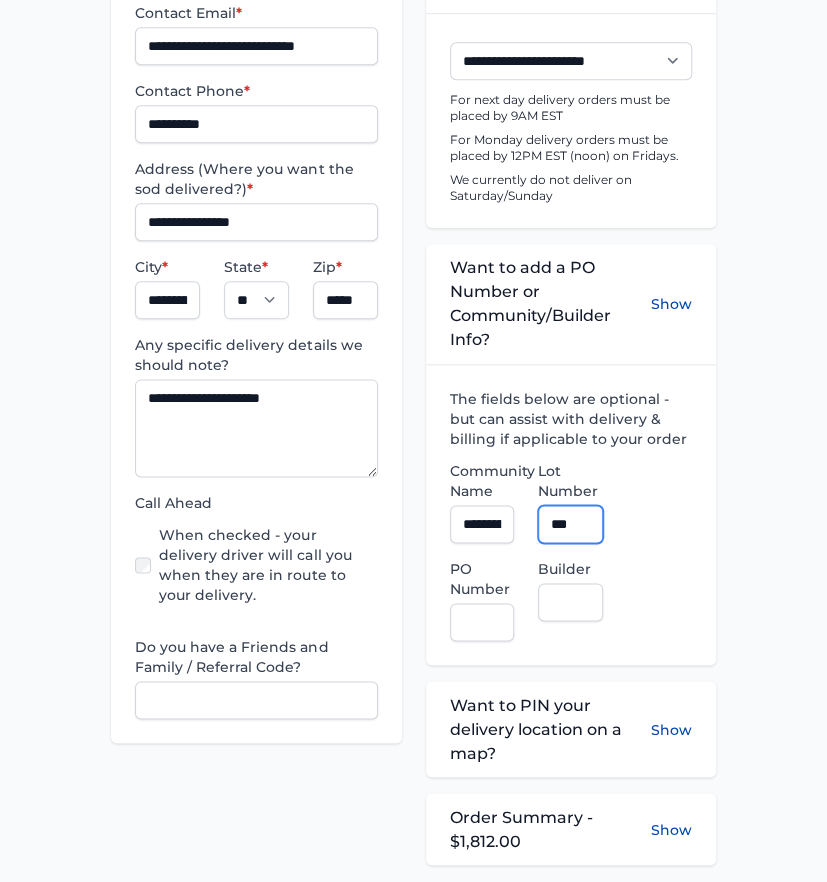 type on "***" 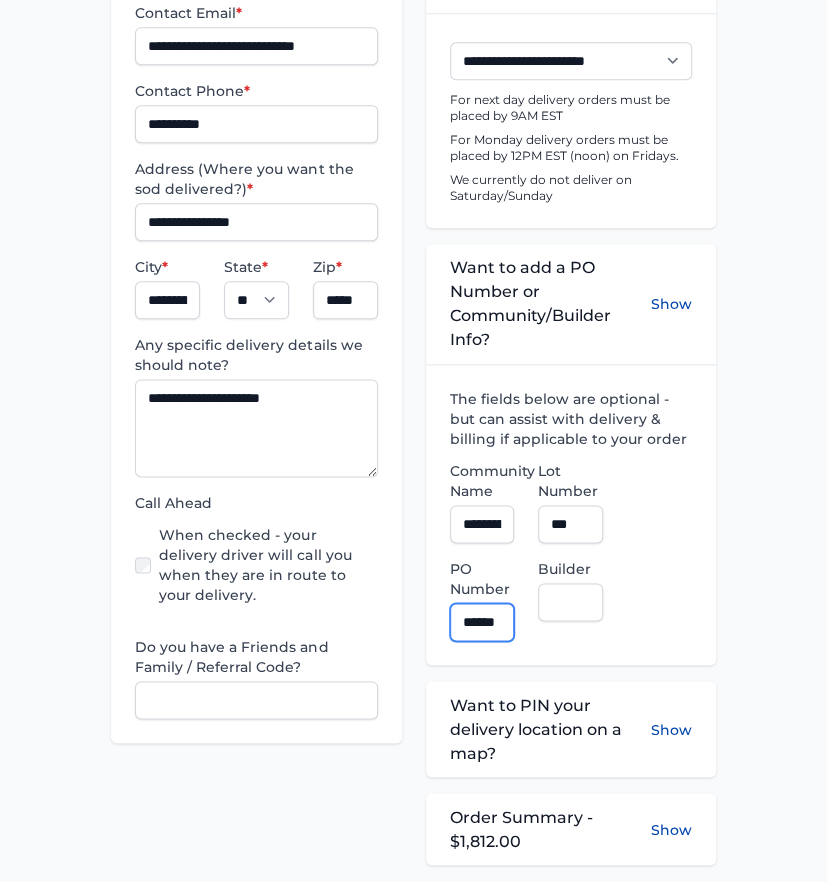 scroll, scrollTop: 0, scrollLeft: 12, axis: horizontal 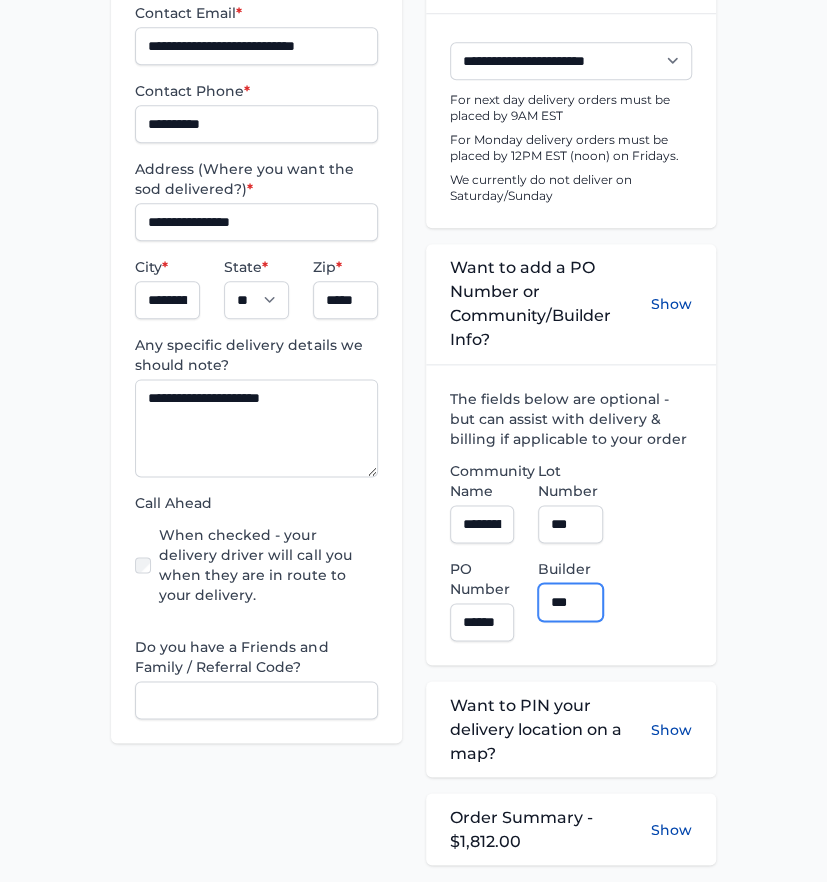 type on "**********" 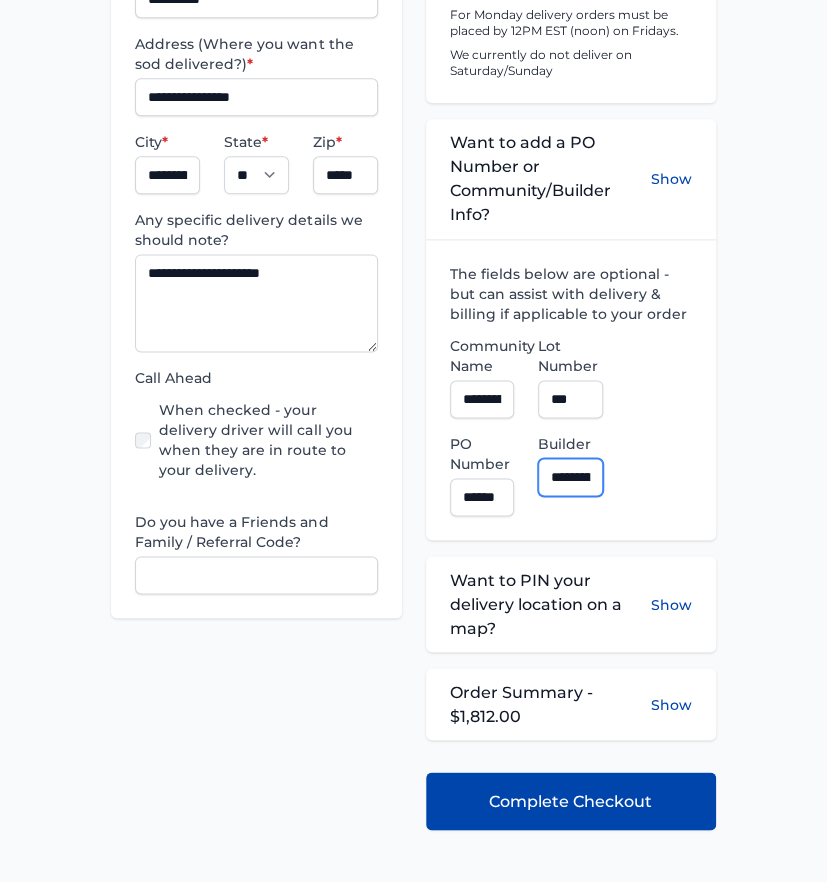 scroll, scrollTop: 777, scrollLeft: 0, axis: vertical 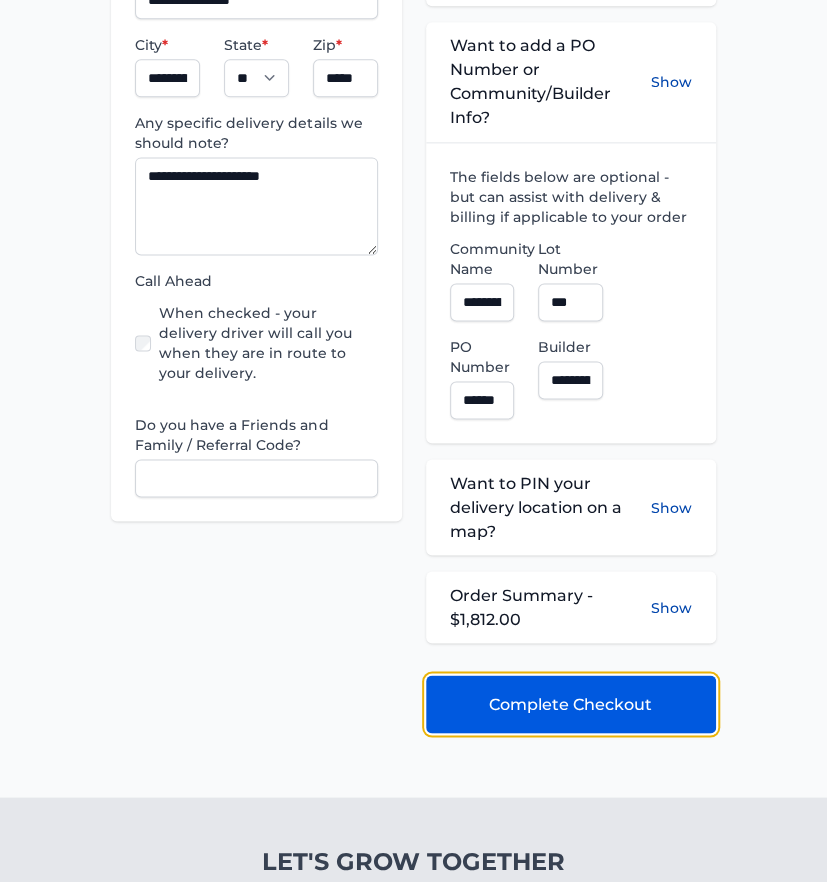 click on "Complete Checkout" at bounding box center [571, 704] 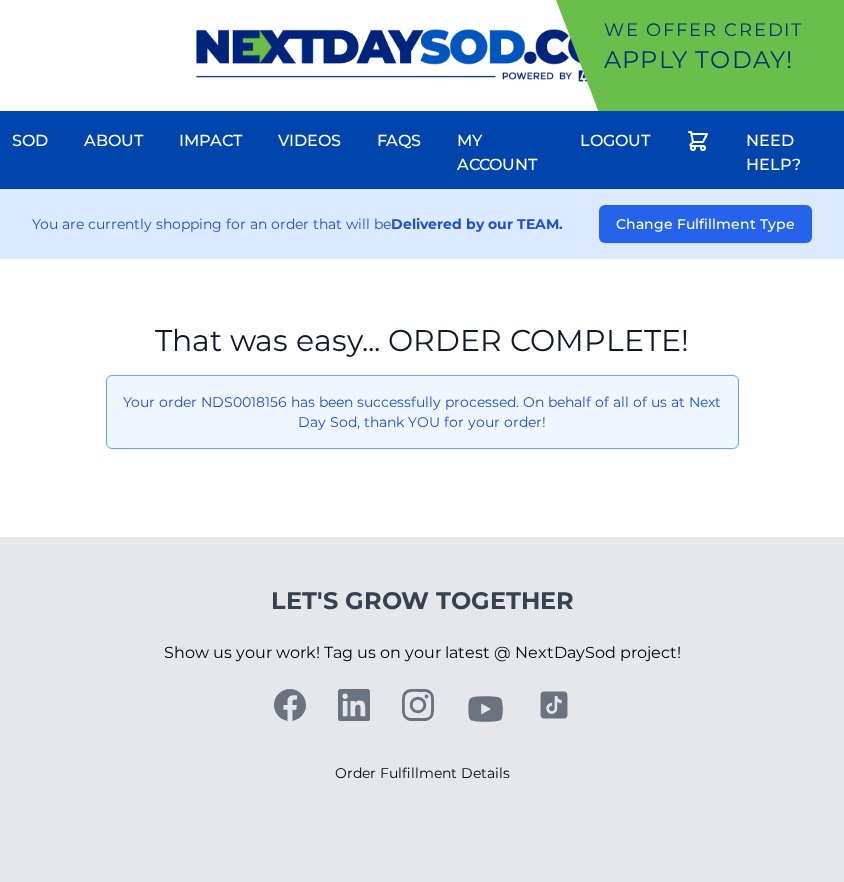 scroll, scrollTop: 0, scrollLeft: 0, axis: both 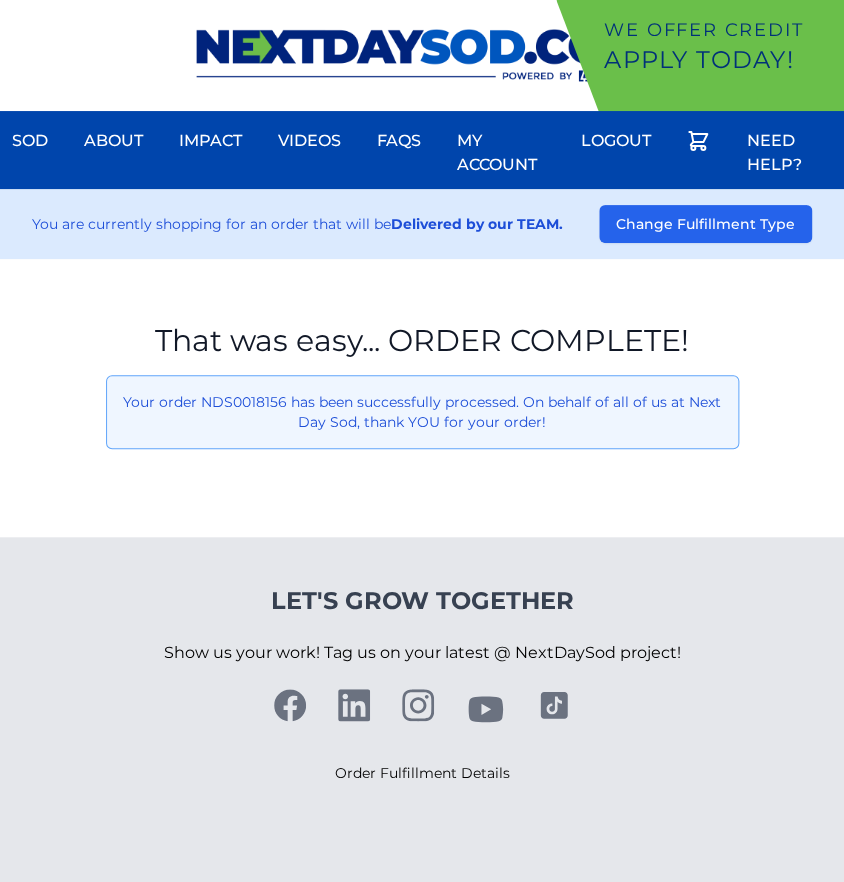 drag, startPoint x: 72, startPoint y: 512, endPoint x: 72, endPoint y: 494, distance: 18 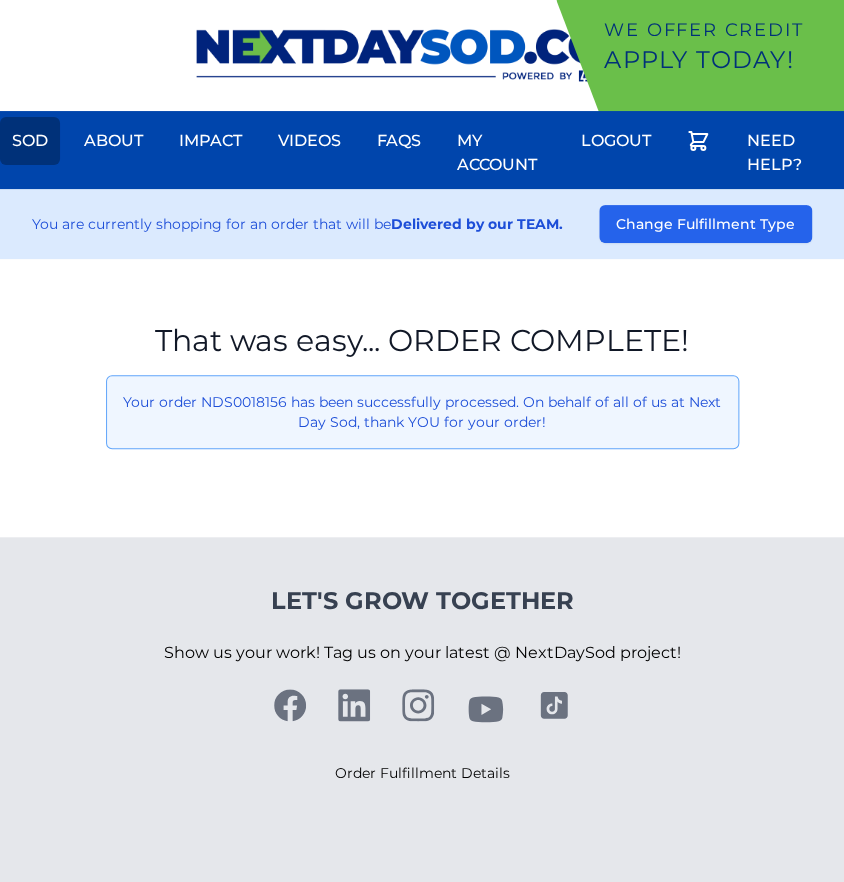 click on "Sod" at bounding box center [30, 141] 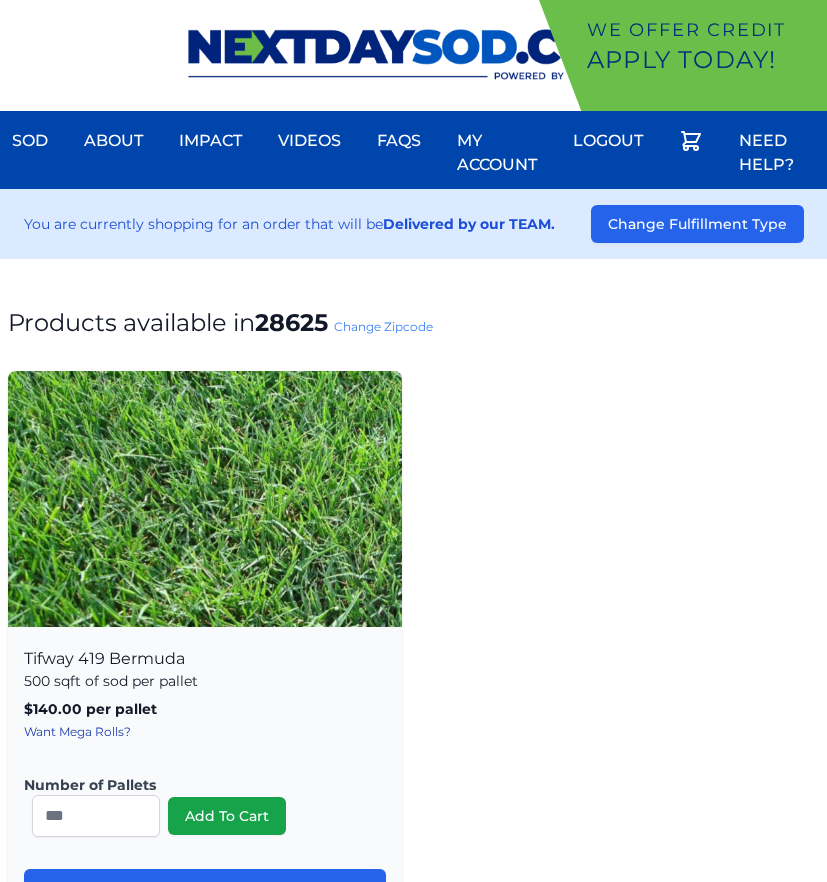 scroll, scrollTop: 0, scrollLeft: 0, axis: both 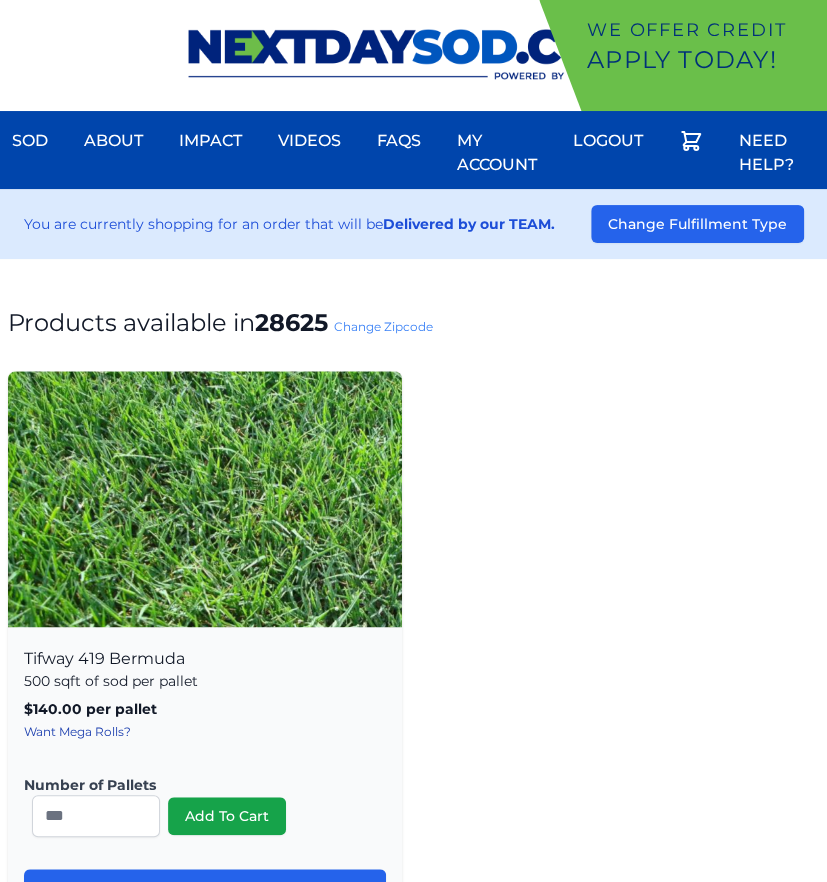 click on "Change Zipcode" at bounding box center [383, 326] 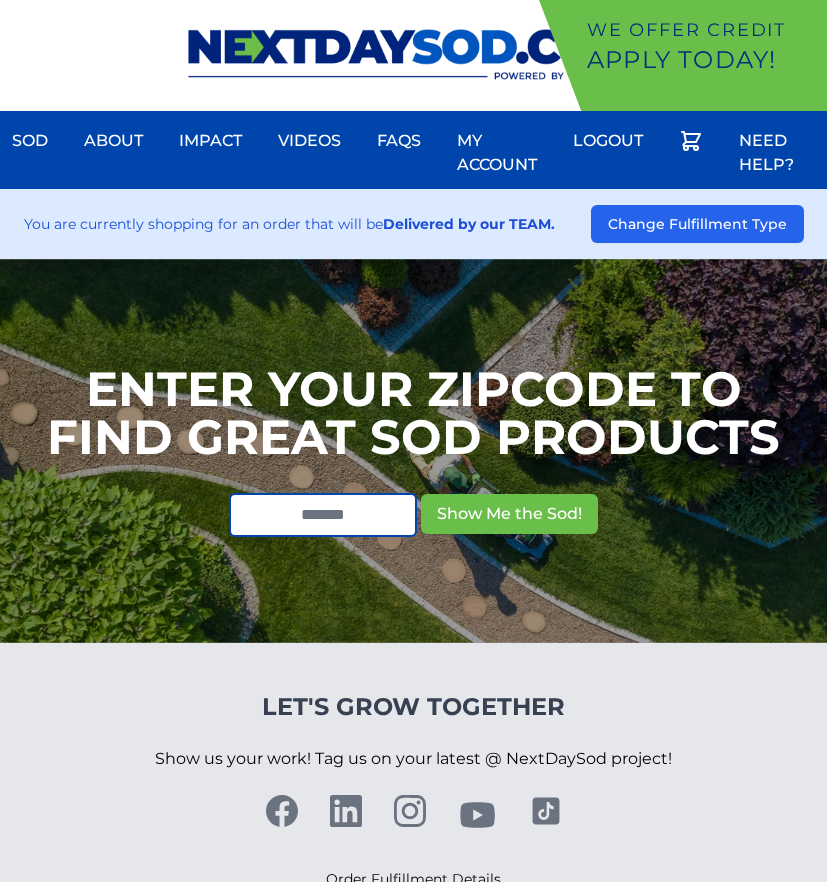 scroll, scrollTop: 0, scrollLeft: 0, axis: both 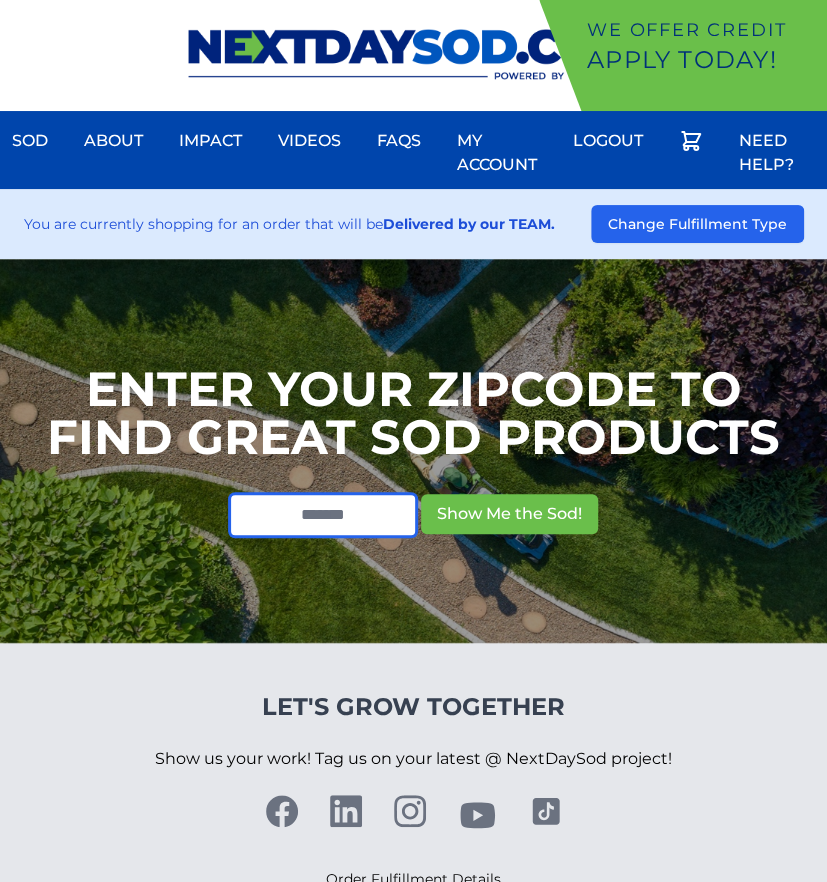 click at bounding box center [323, 515] 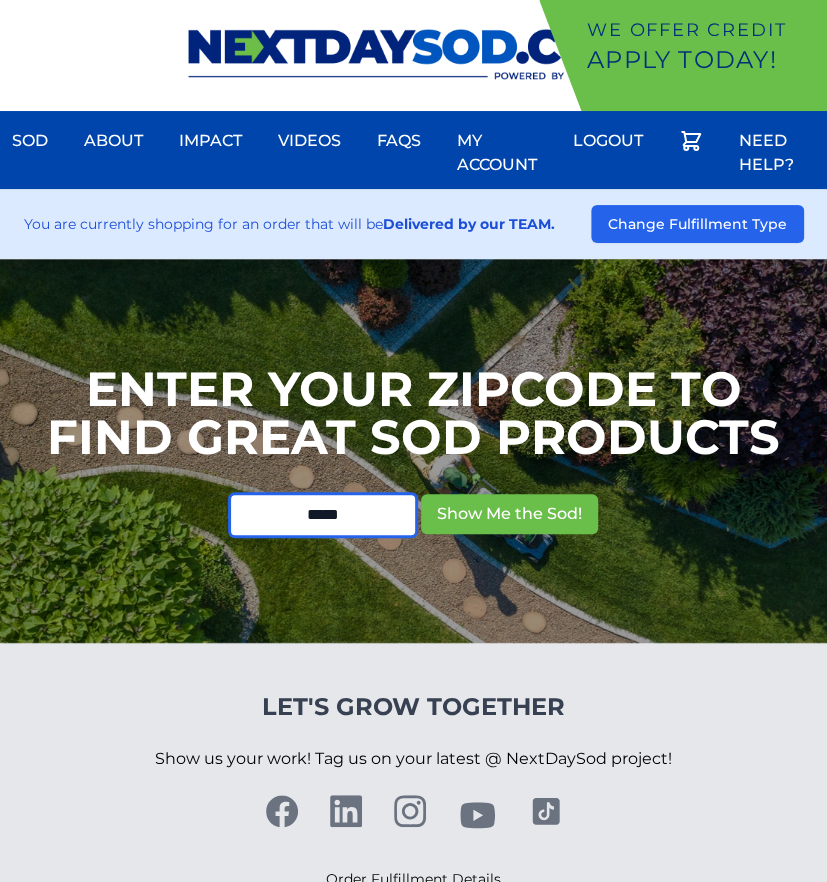 type on "*****" 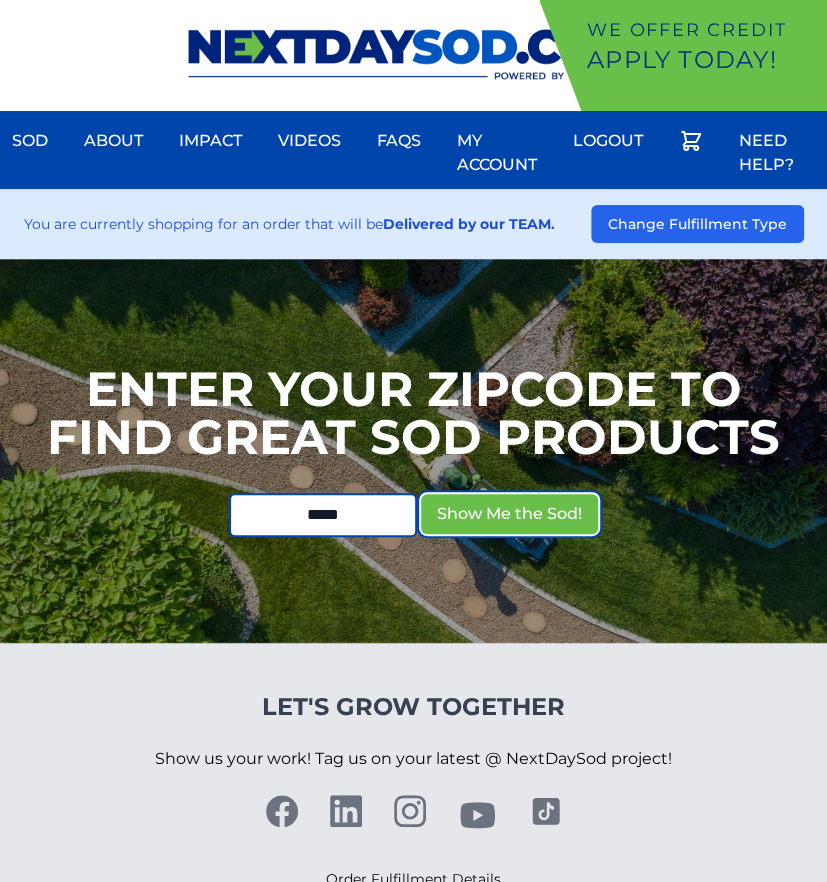 type 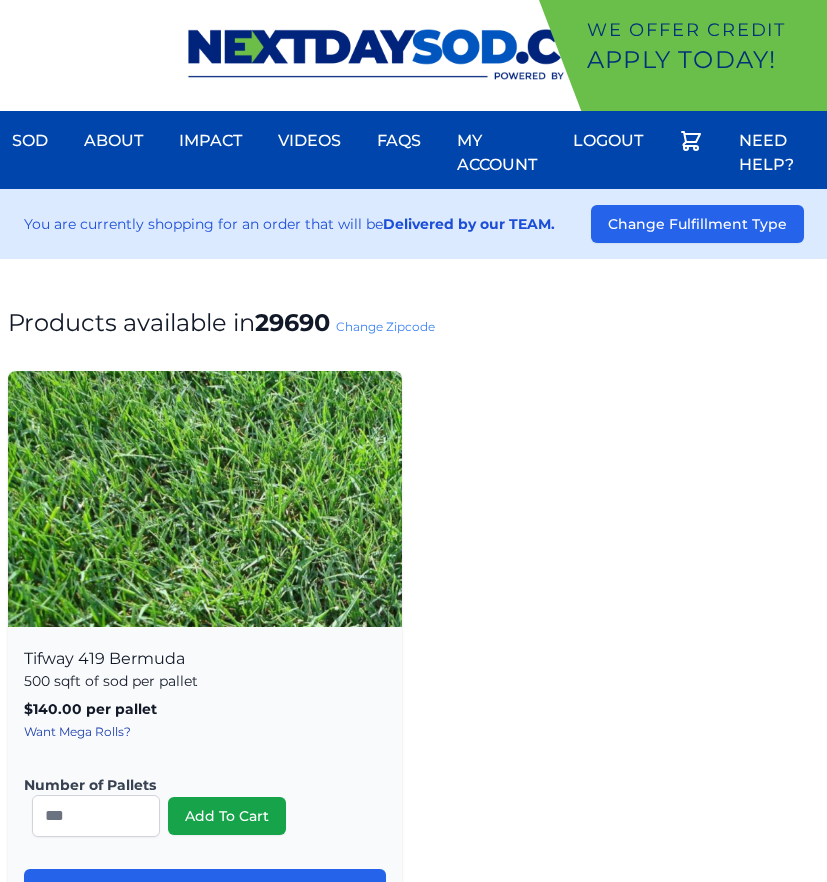 scroll, scrollTop: 0, scrollLeft: 0, axis: both 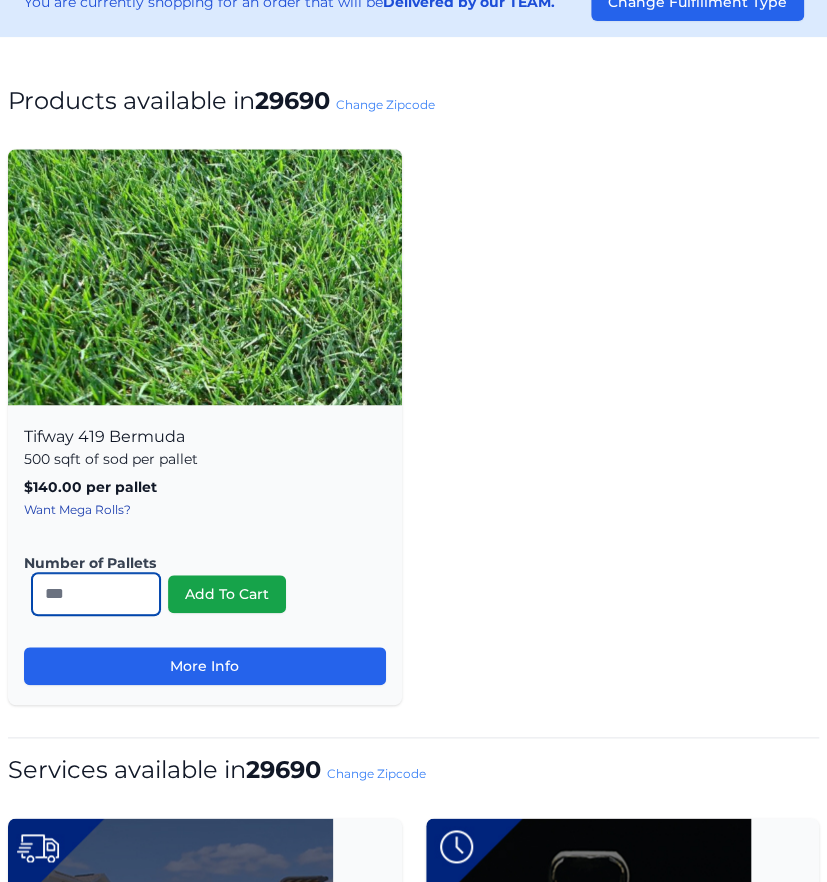 drag, startPoint x: 80, startPoint y: 593, endPoint x: -56, endPoint y: 590, distance: 136.03308 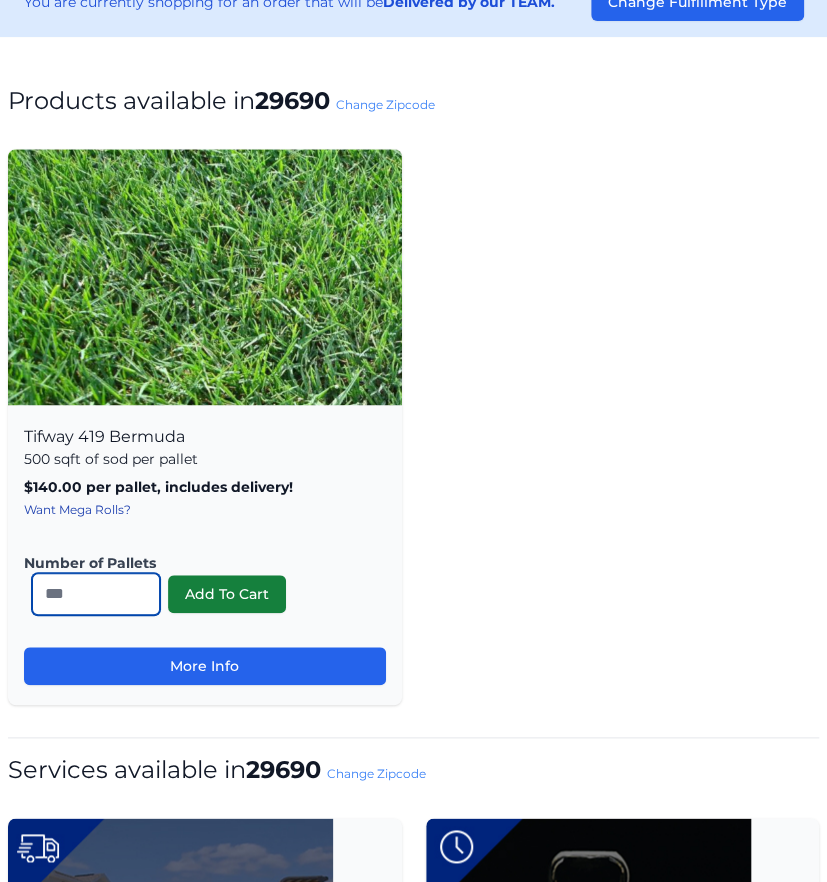 type on "**" 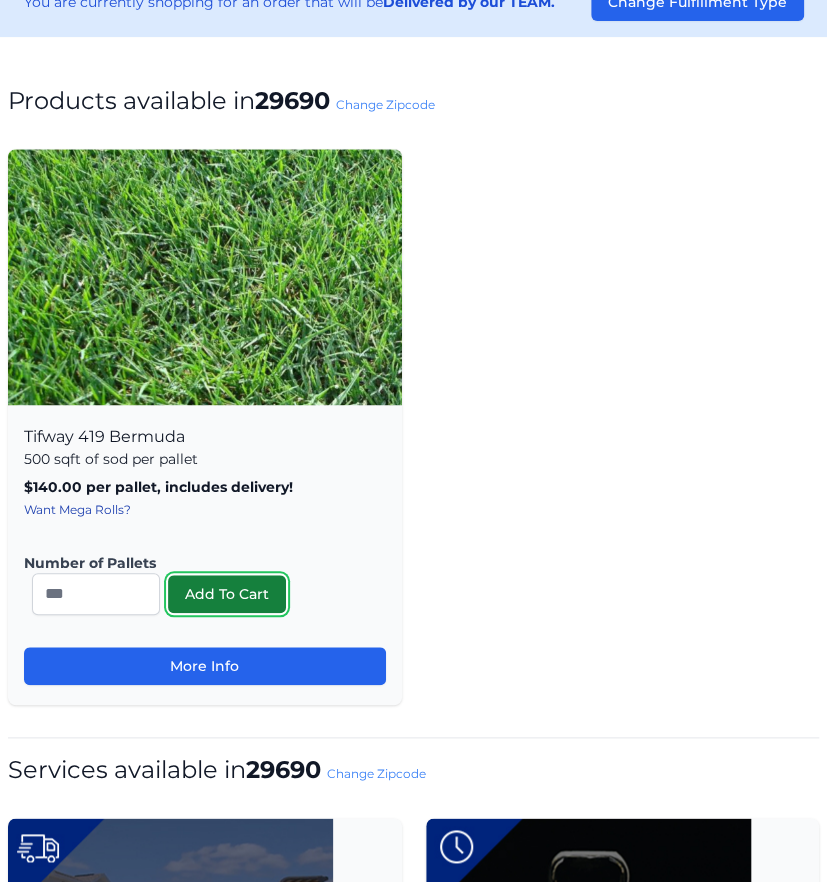 click on "Add To Cart" at bounding box center (227, 594) 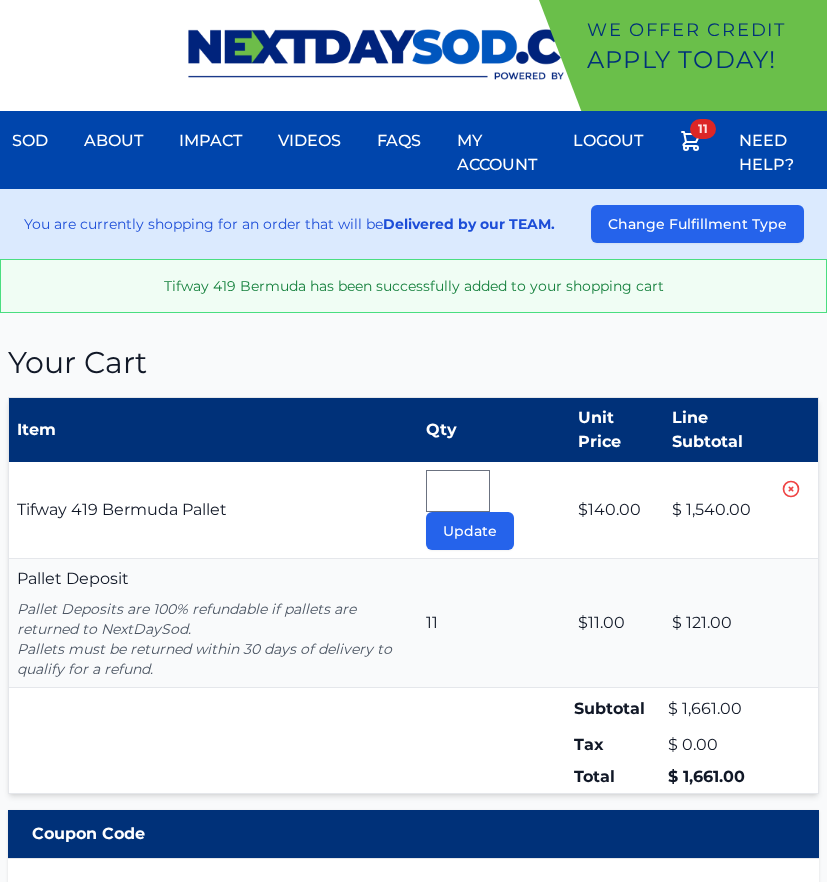 scroll, scrollTop: 0, scrollLeft: 0, axis: both 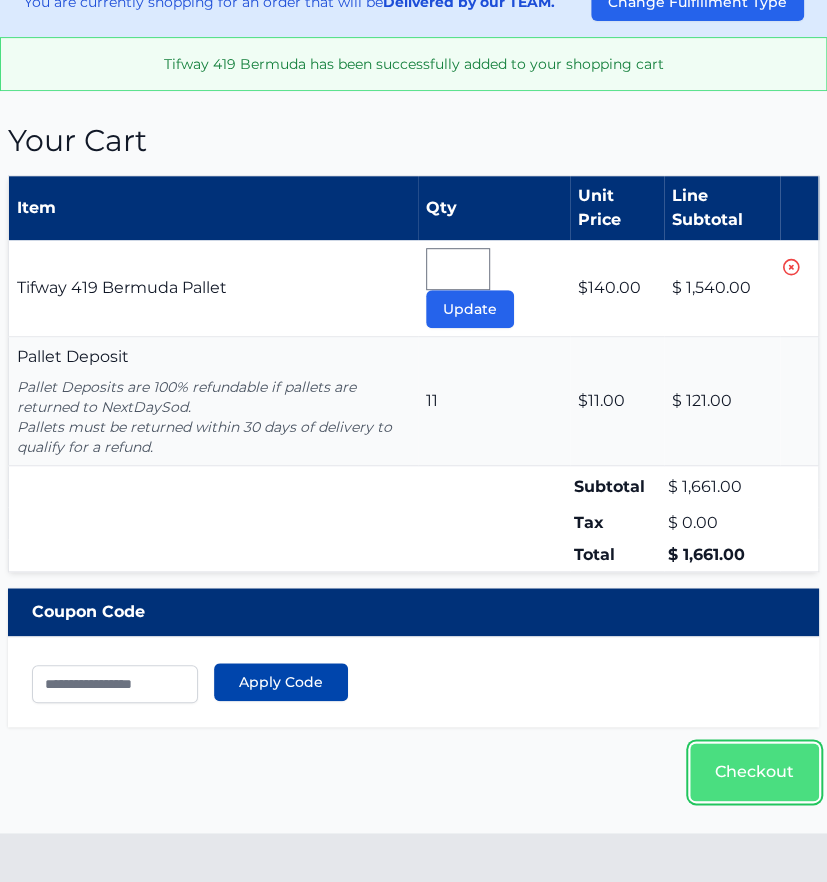 click on "Checkout" at bounding box center [754, 772] 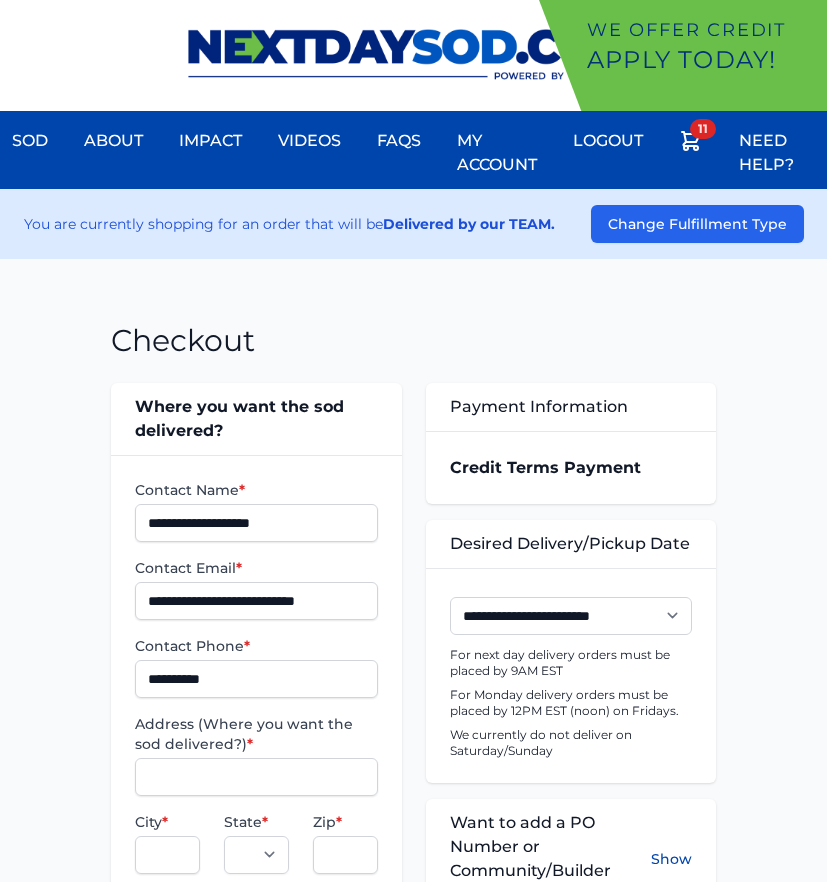 scroll, scrollTop: 0, scrollLeft: 0, axis: both 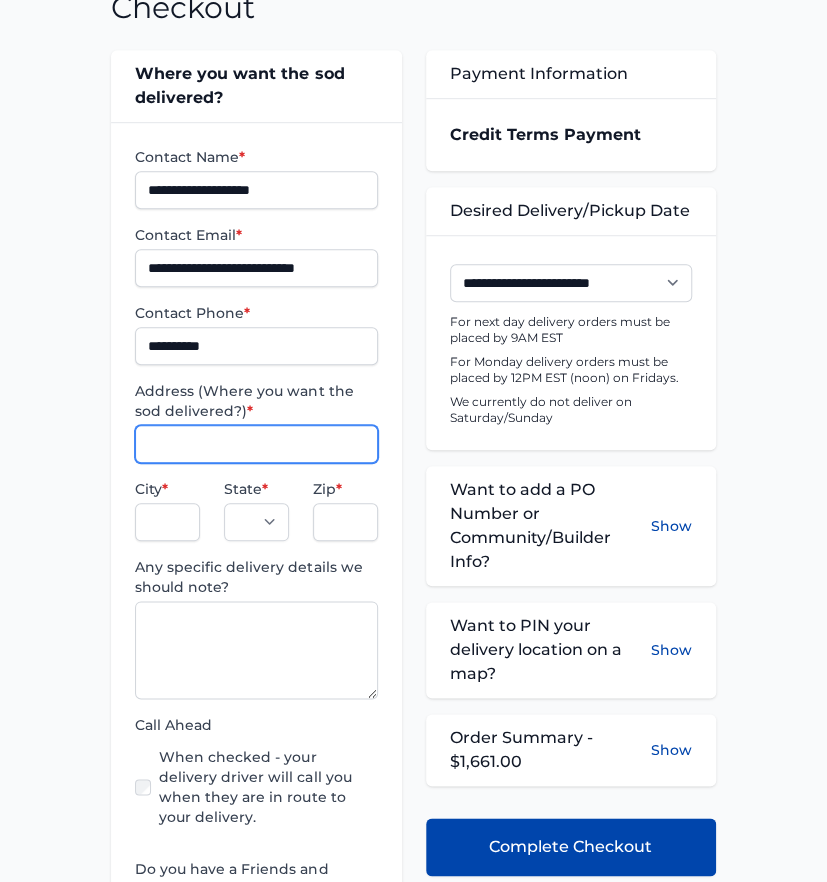 click on "Address (Where you want the sod delivered?)
*" at bounding box center (256, 444) 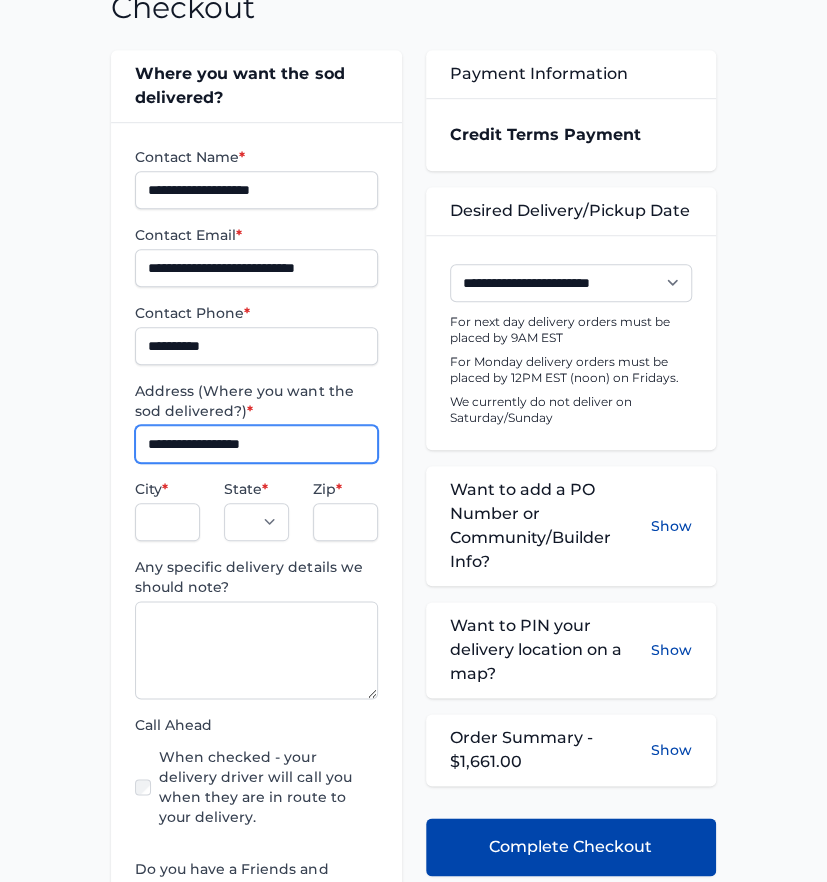 type on "**********" 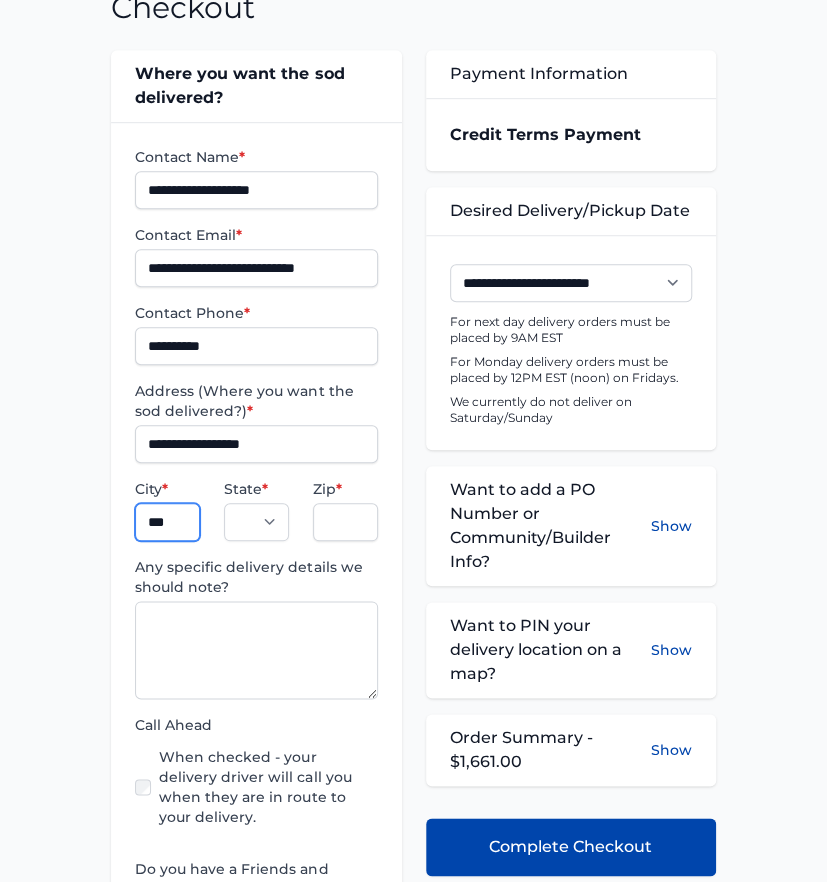 type on "**********" 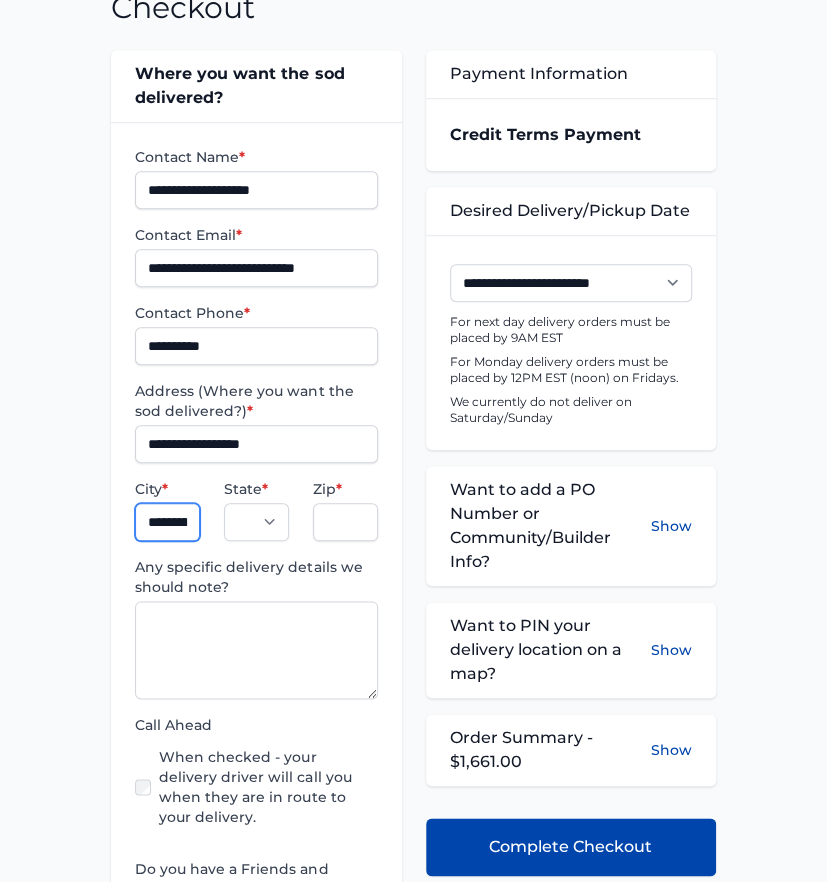 select on "**" 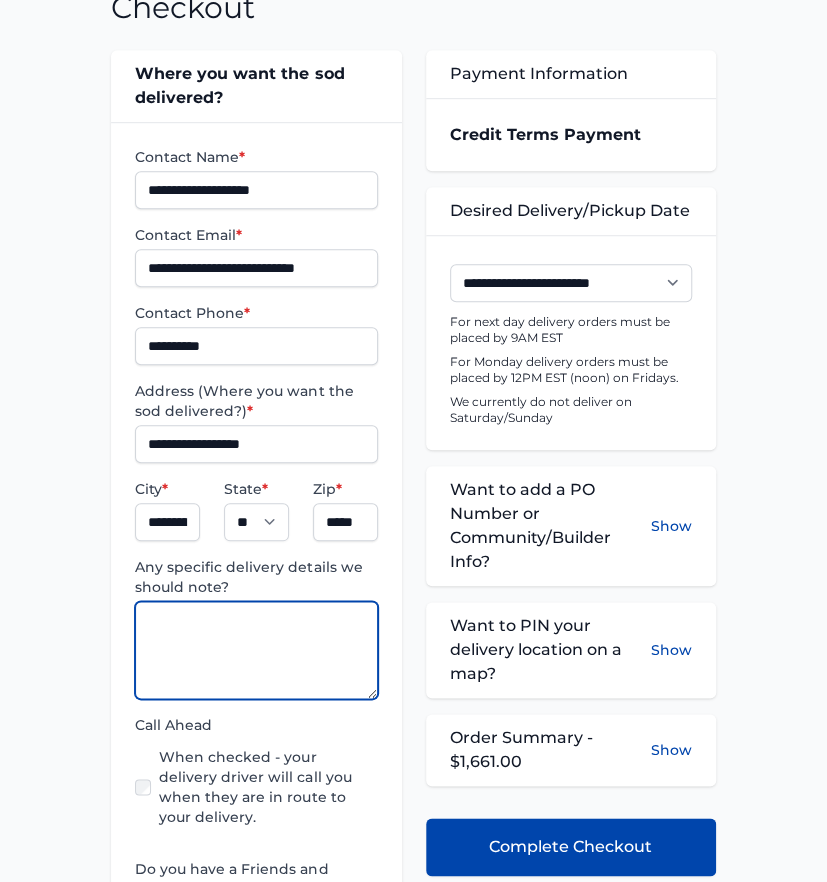 paste on "**********" 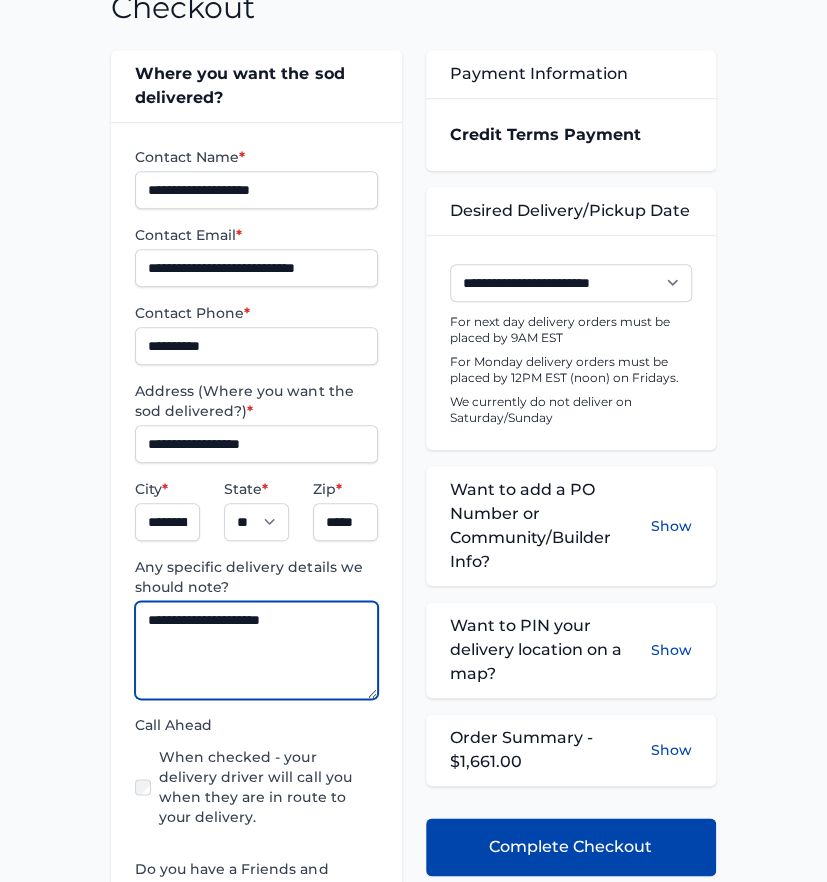 type on "**********" 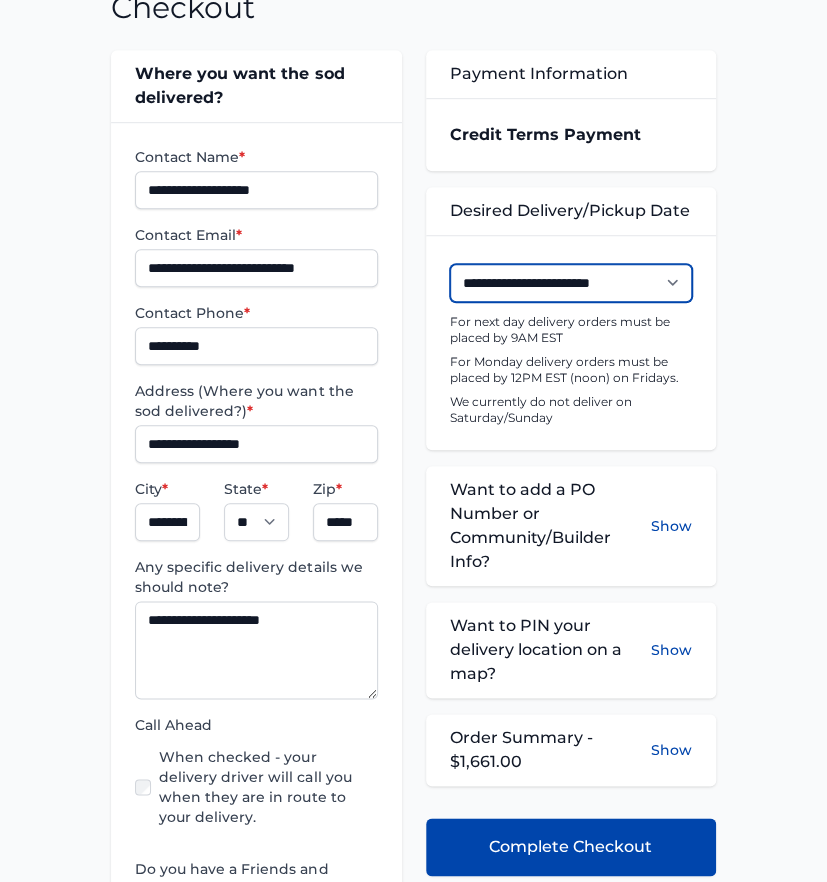 click on "**********" at bounding box center (571, 283) 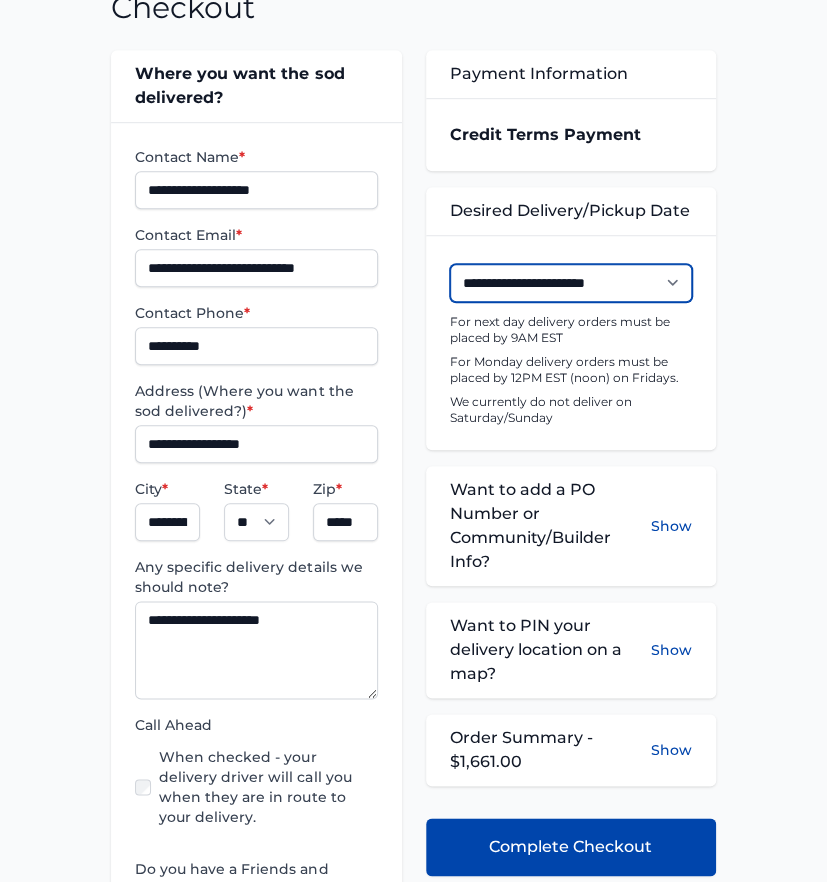 click on "**********" at bounding box center (571, 283) 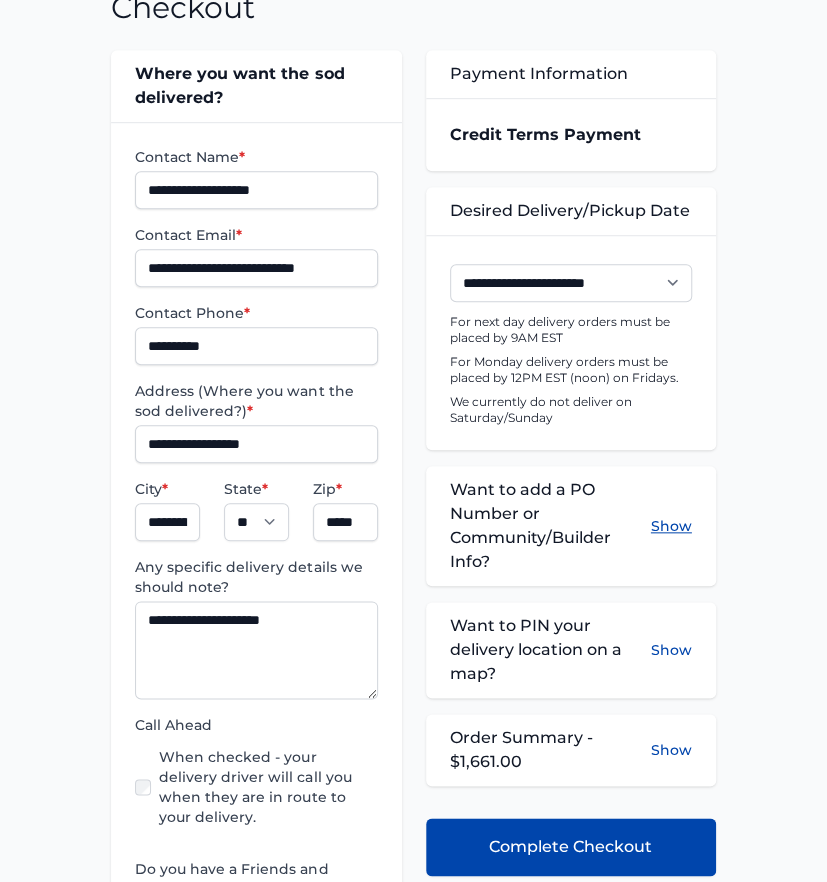 click on "Show" at bounding box center (671, 526) 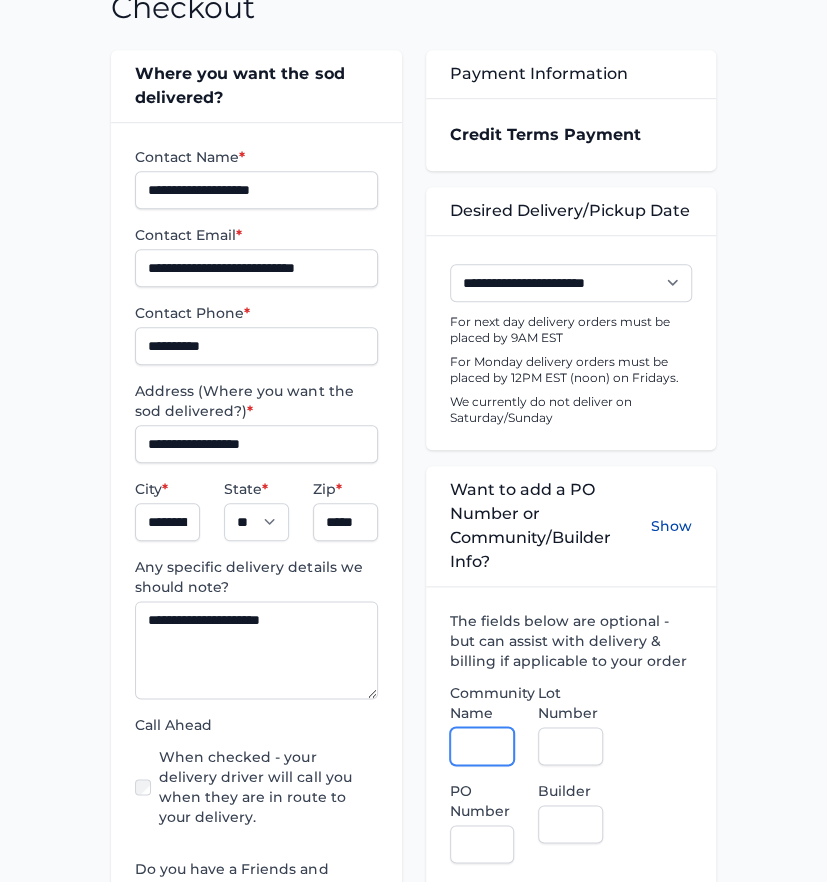 click on "Community Name" at bounding box center (482, 746) 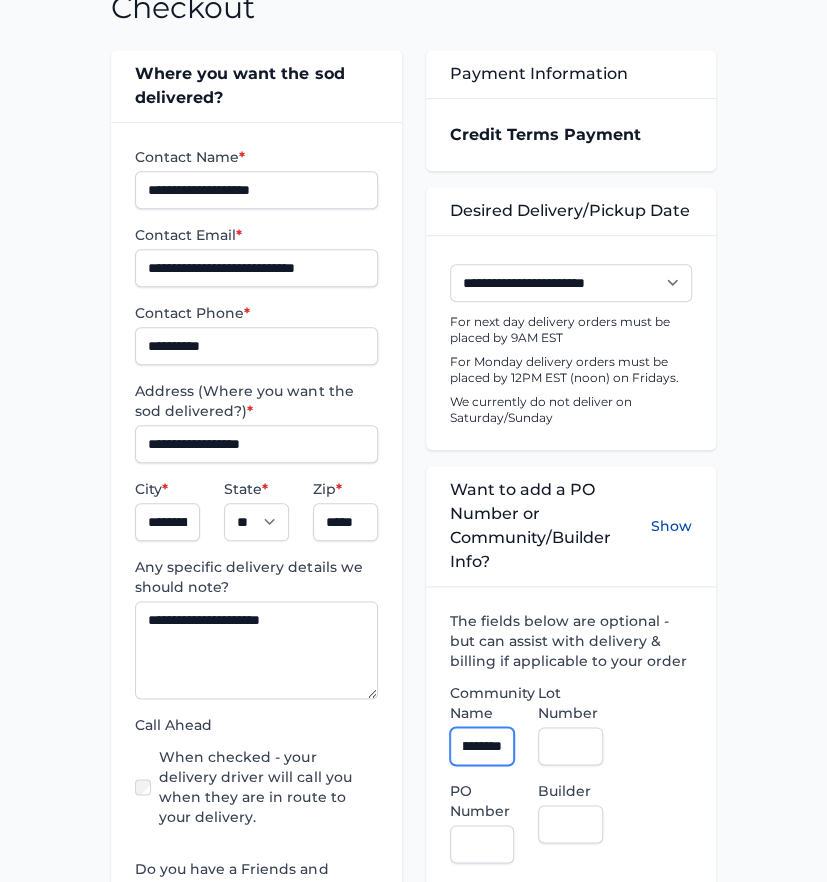 scroll, scrollTop: 0, scrollLeft: 42, axis: horizontal 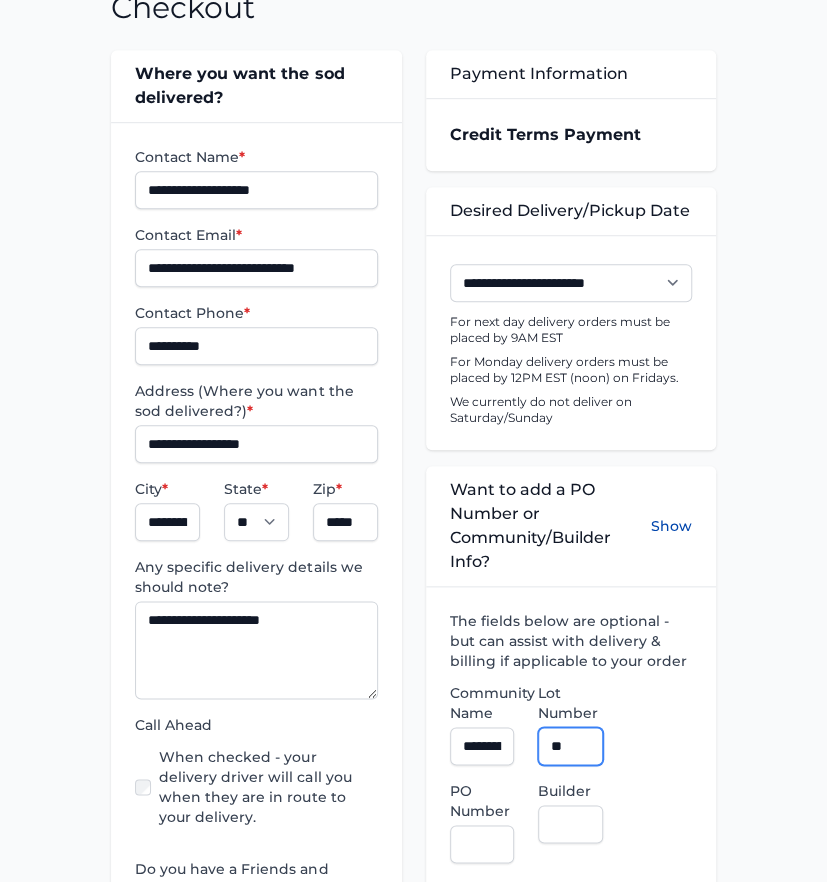 type on "**" 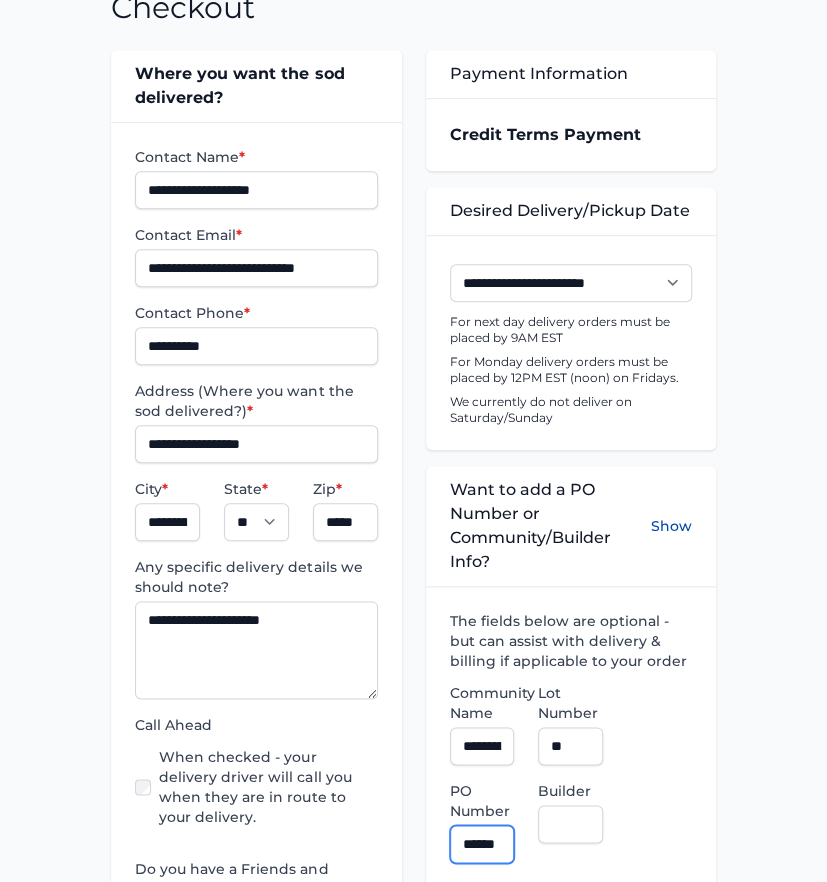 scroll, scrollTop: 0, scrollLeft: 14, axis: horizontal 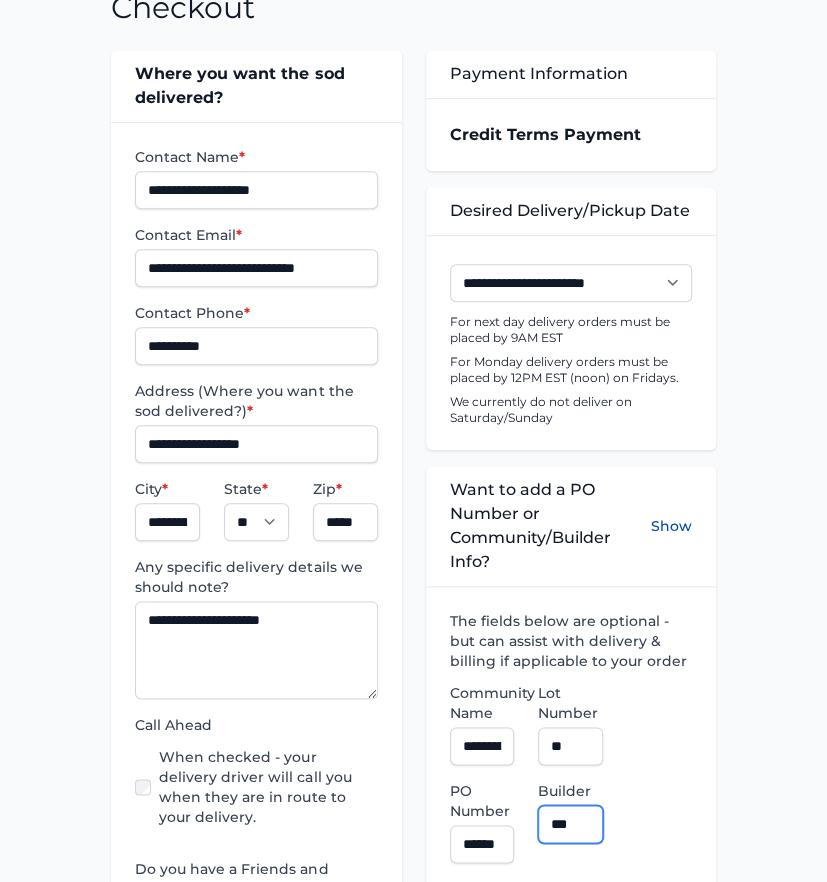 type on "**********" 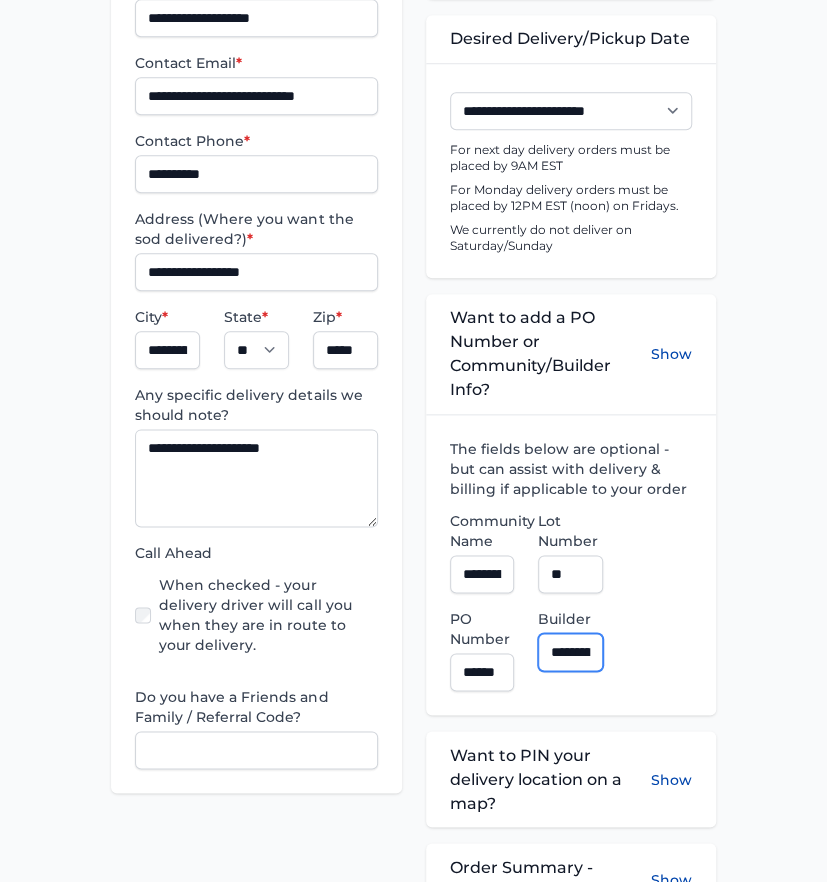 scroll, scrollTop: 666, scrollLeft: 0, axis: vertical 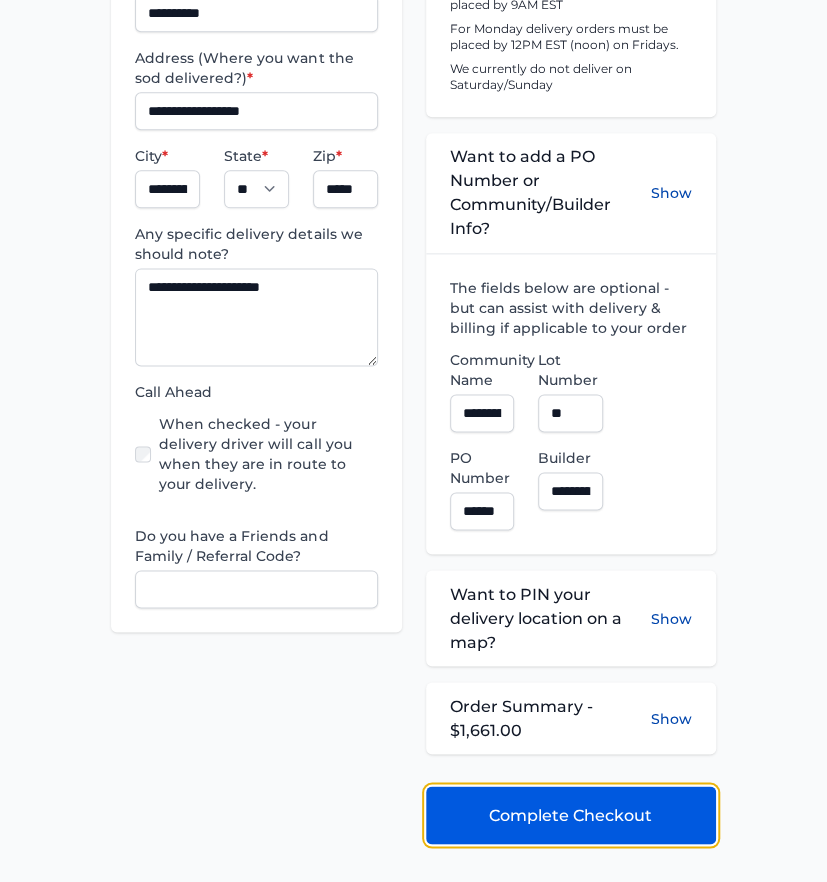 click on "Complete Checkout" at bounding box center [570, 815] 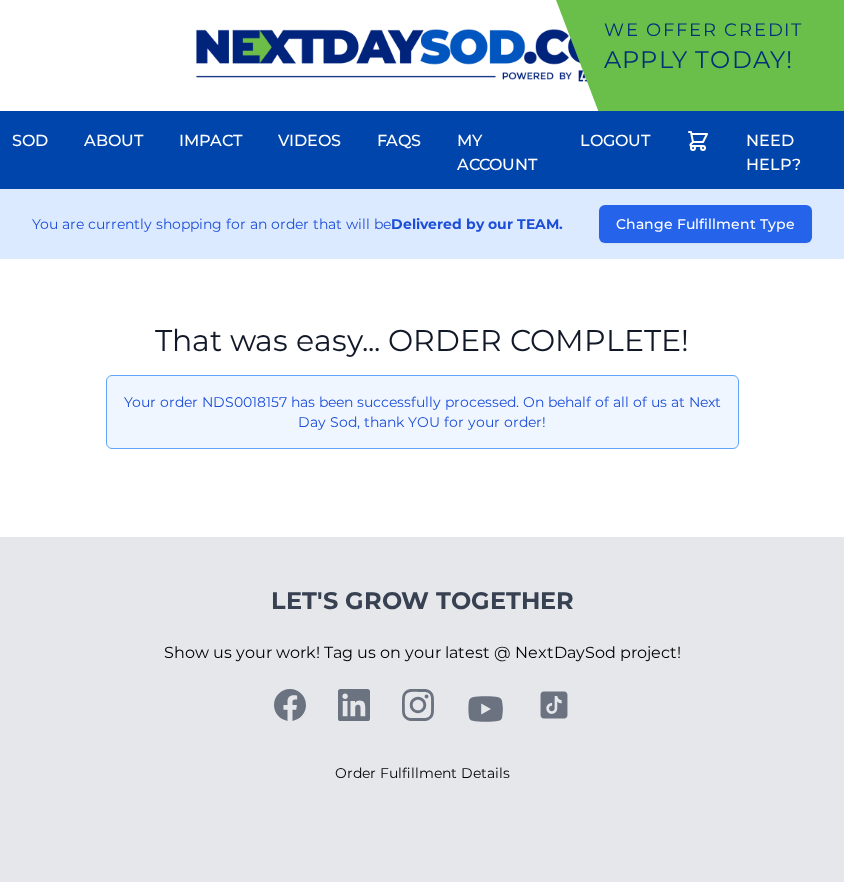 scroll, scrollTop: 0, scrollLeft: 0, axis: both 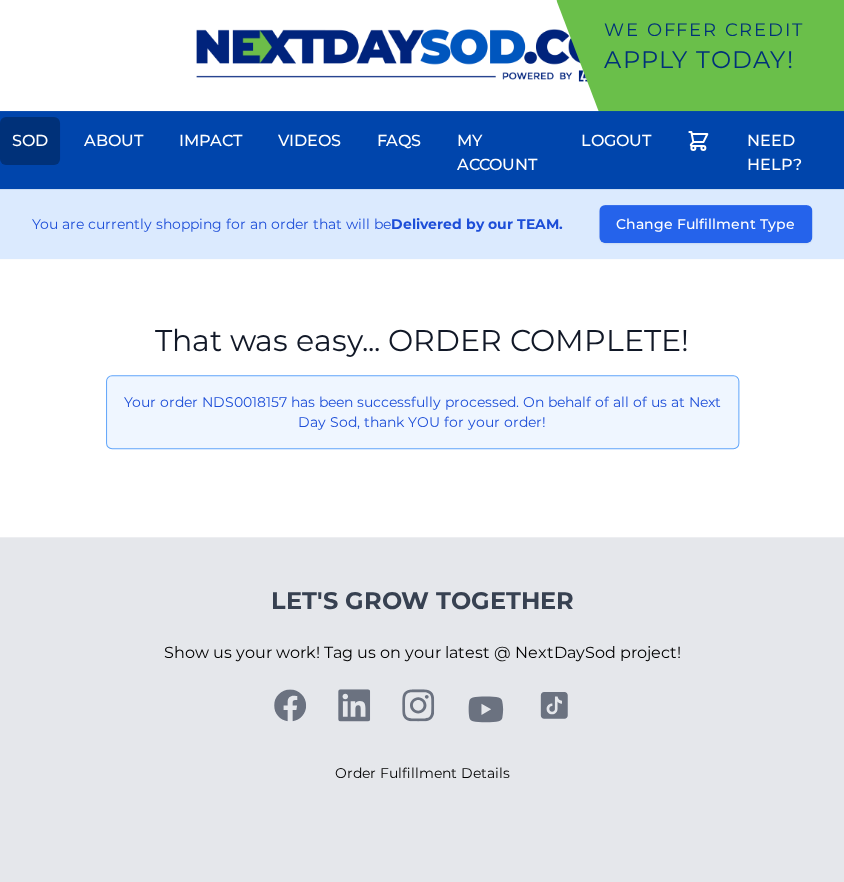 click on "Sod" at bounding box center [30, 141] 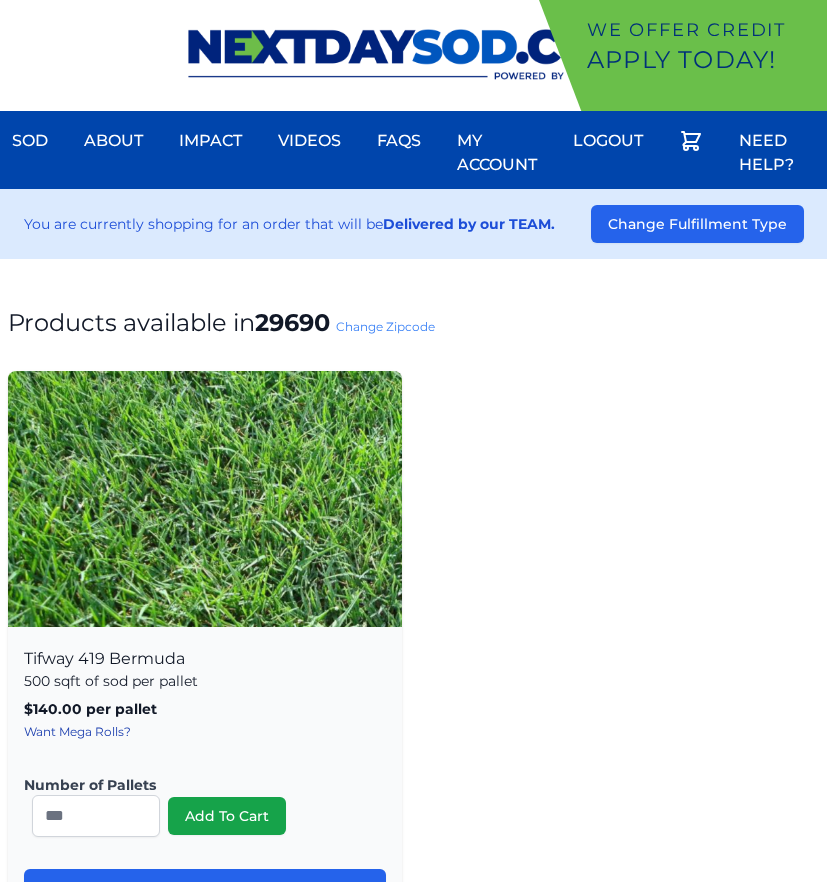 scroll, scrollTop: 0, scrollLeft: 0, axis: both 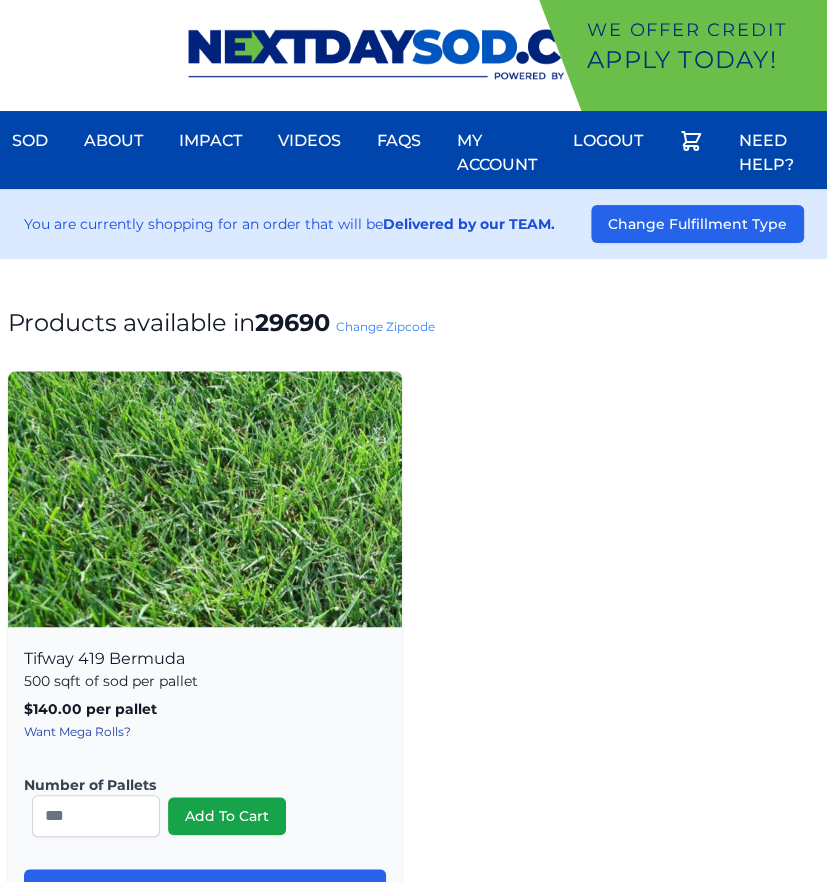 click on "Change Zipcode" at bounding box center (385, 326) 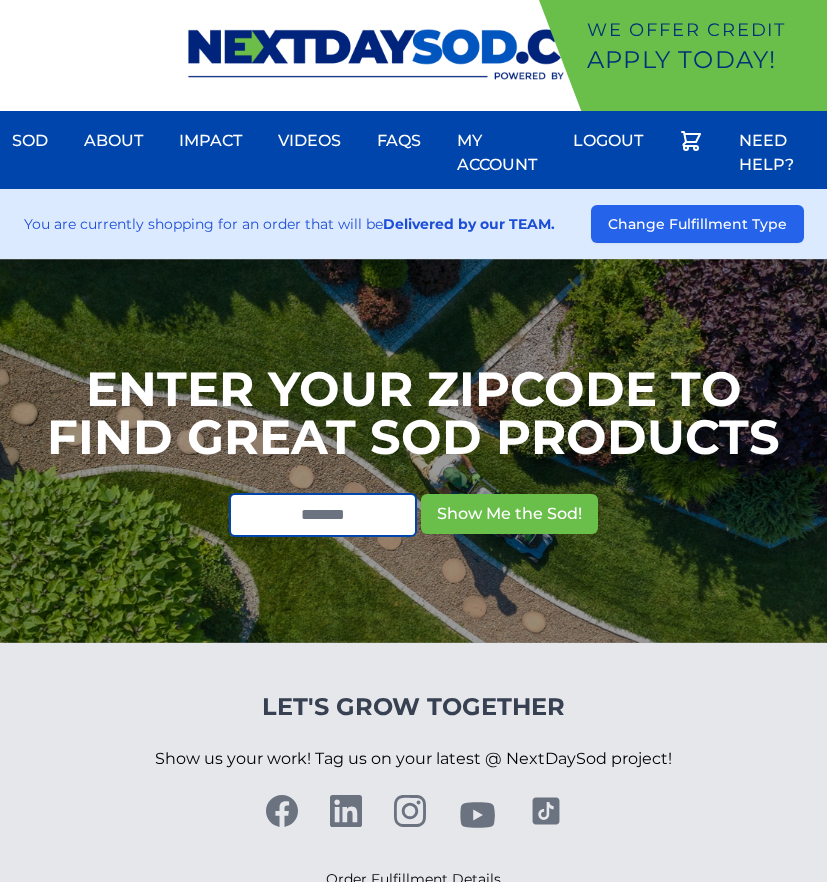 scroll, scrollTop: 0, scrollLeft: 0, axis: both 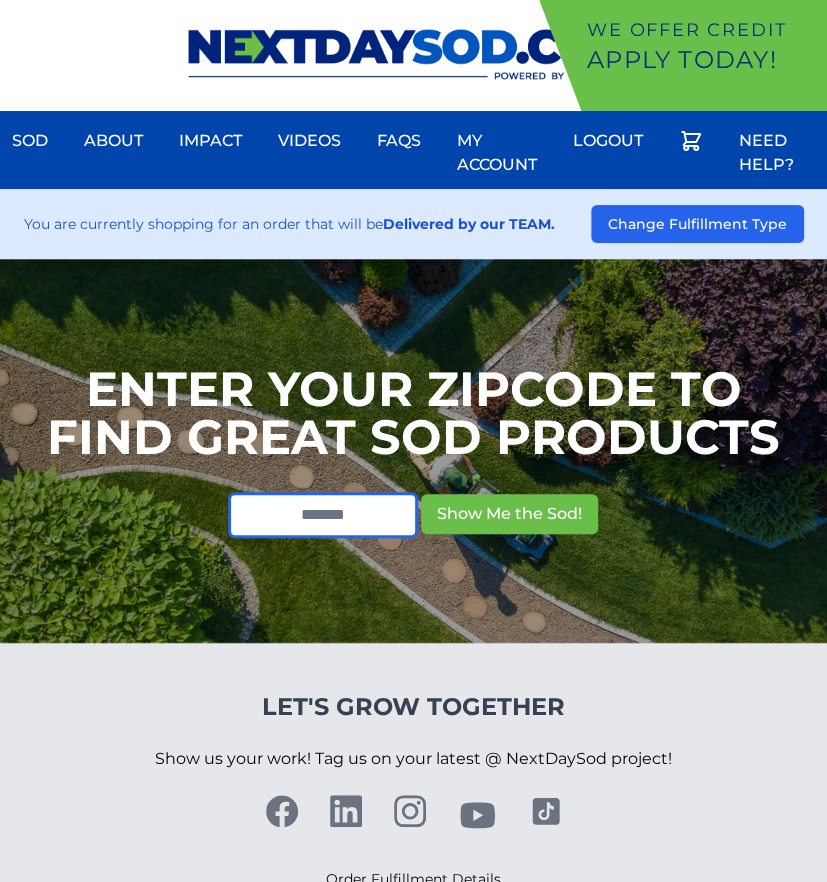 click at bounding box center [323, 515] 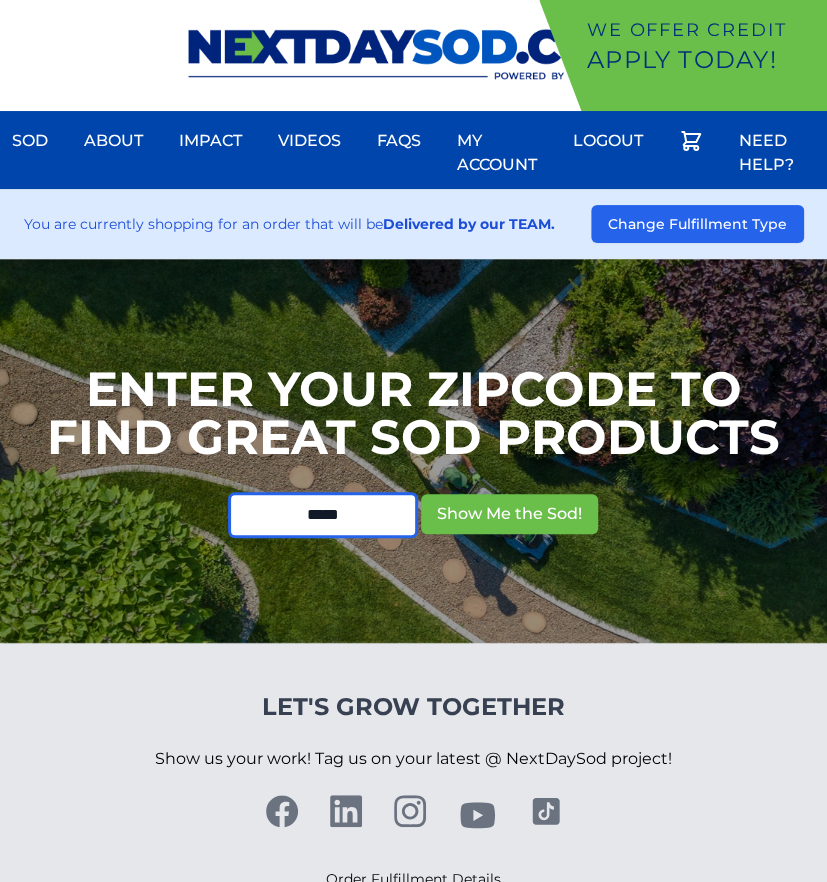 type on "*****" 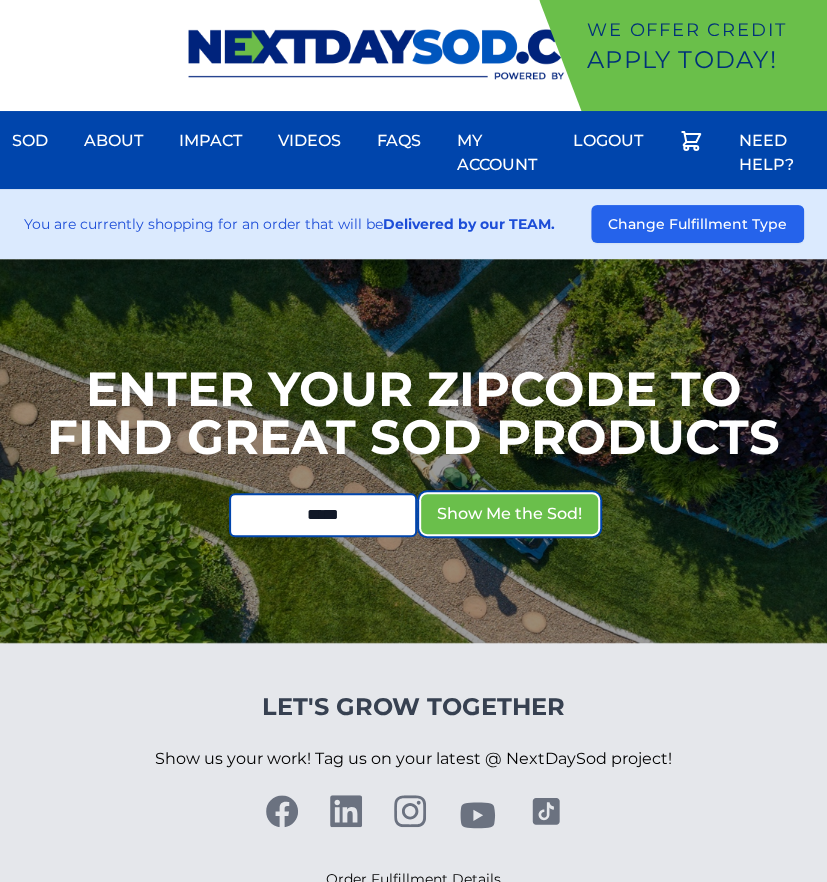 type 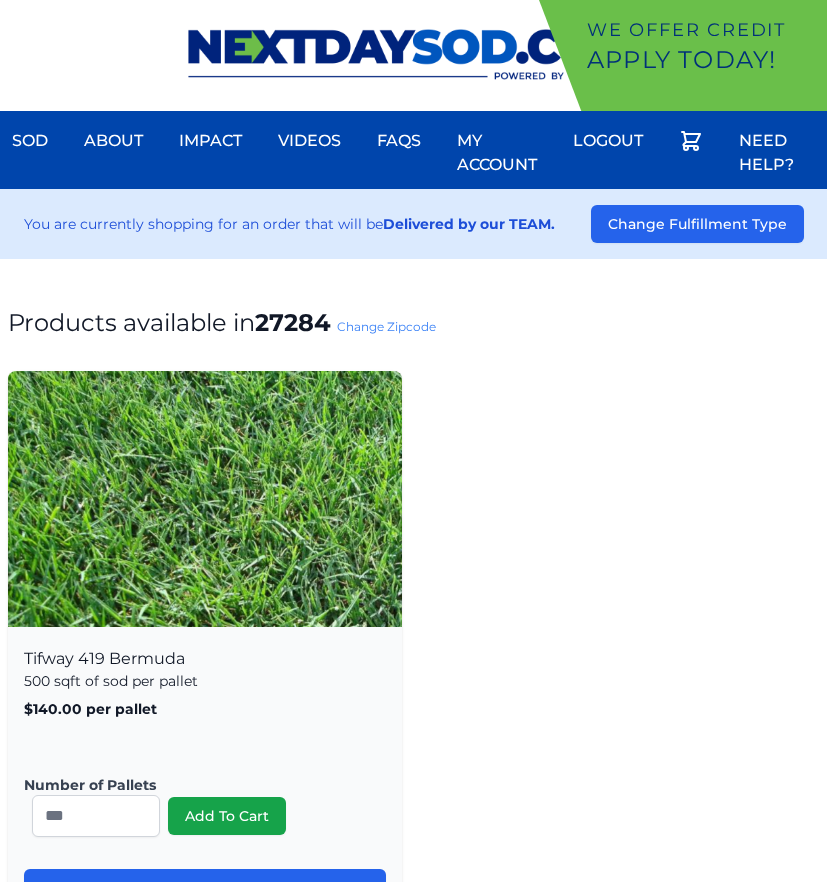 scroll, scrollTop: 0, scrollLeft: 0, axis: both 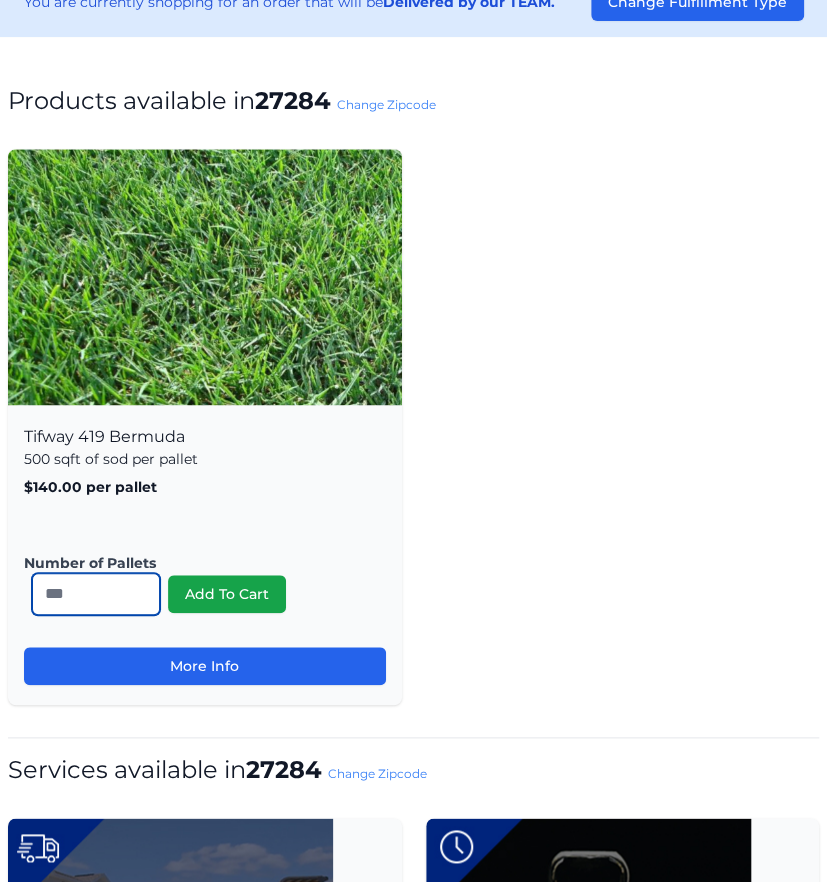 click on "*" at bounding box center [96, 594] 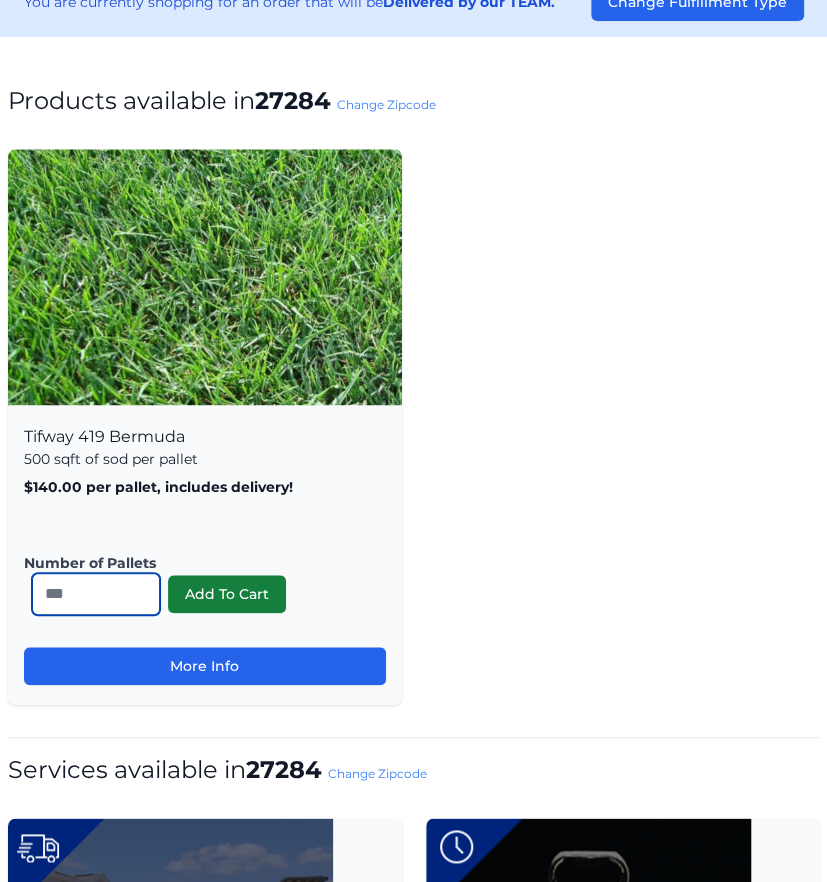 type on "**" 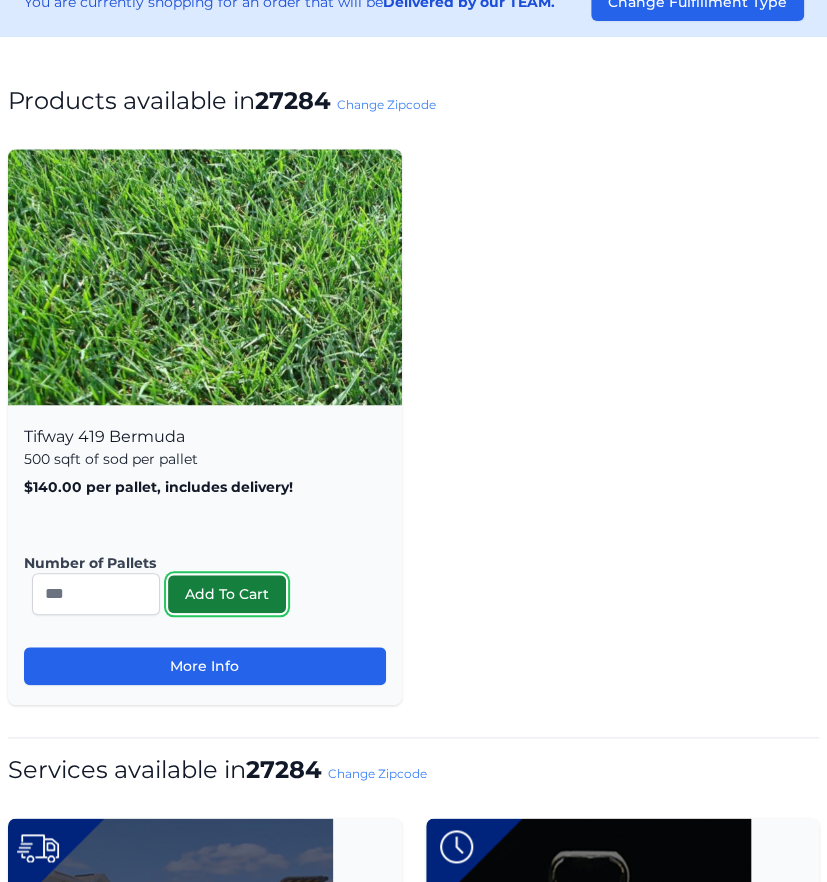 click on "Add To Cart" at bounding box center [227, 594] 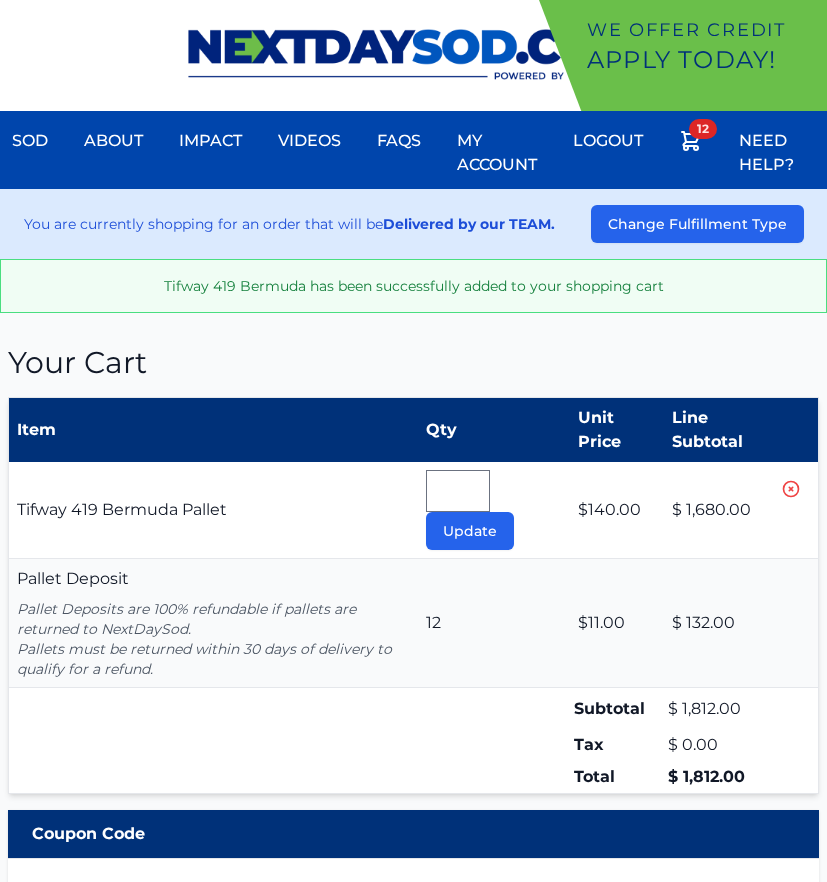 scroll, scrollTop: 0, scrollLeft: 0, axis: both 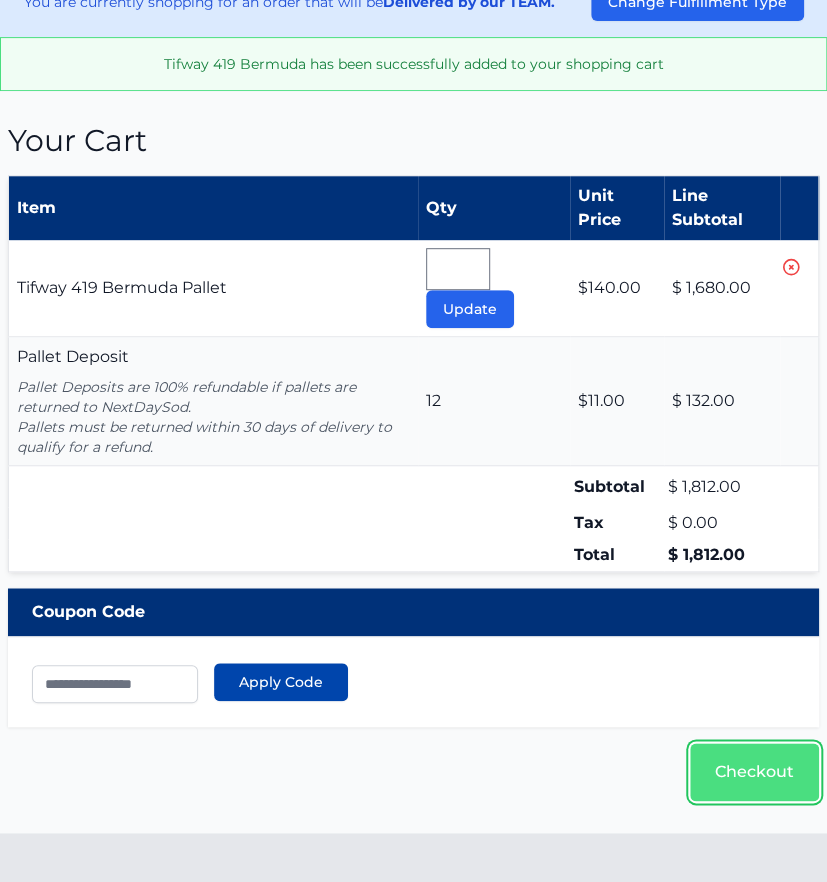click on "Checkout" at bounding box center [754, 772] 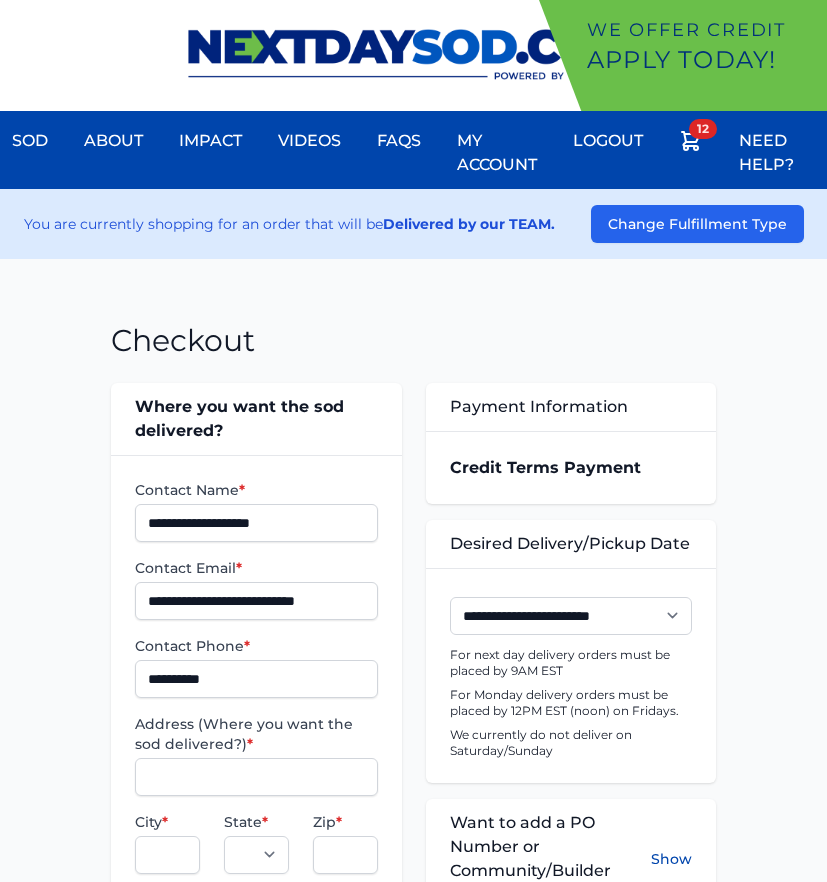 scroll, scrollTop: 0, scrollLeft: 0, axis: both 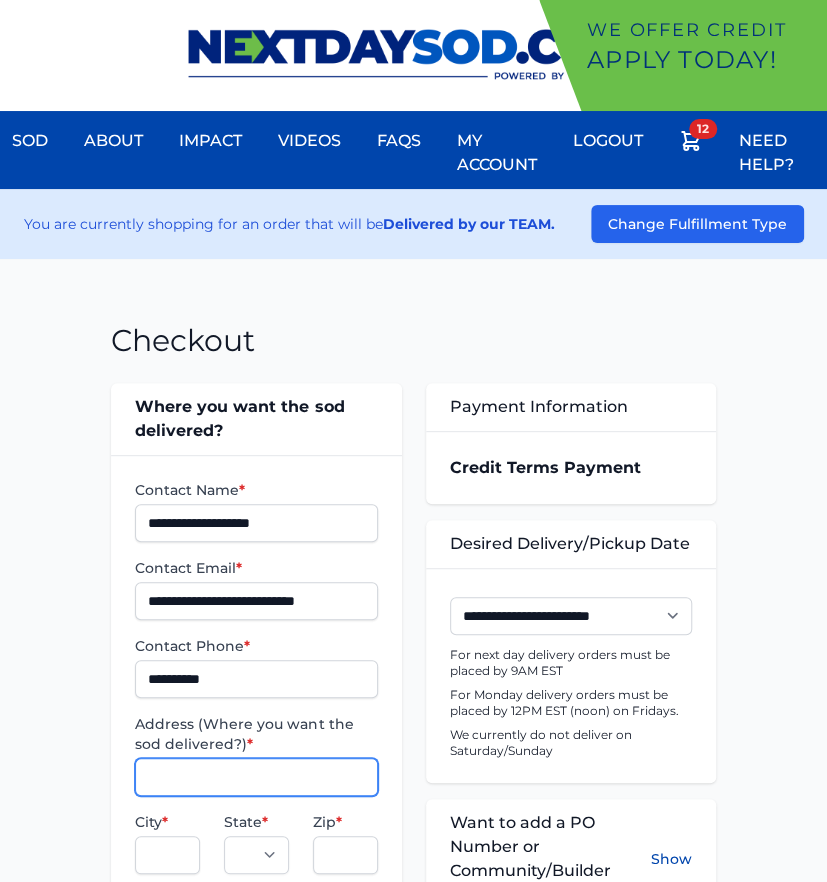 click on "Address (Where you want the sod delivered?)
*" at bounding box center (256, 777) 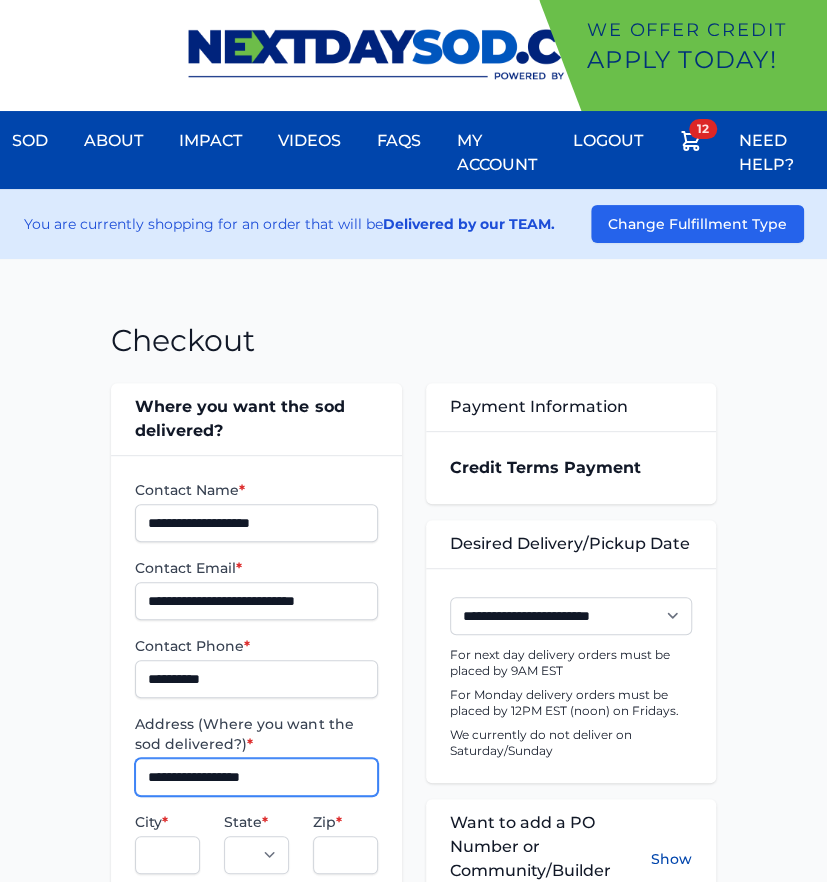 type on "**********" 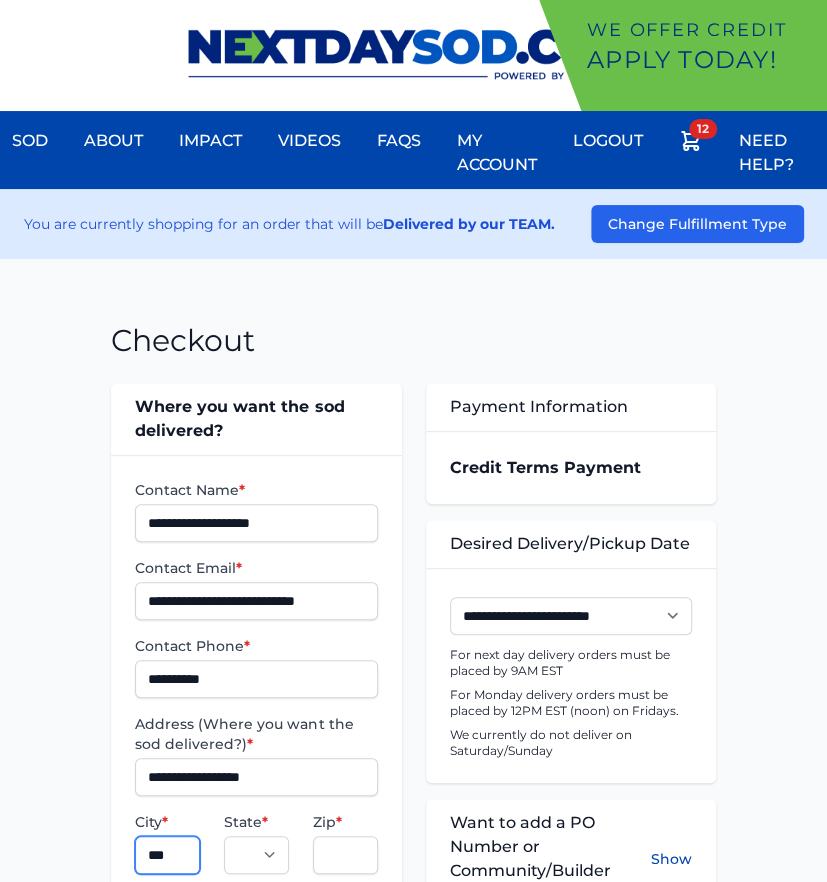 type on "**********" 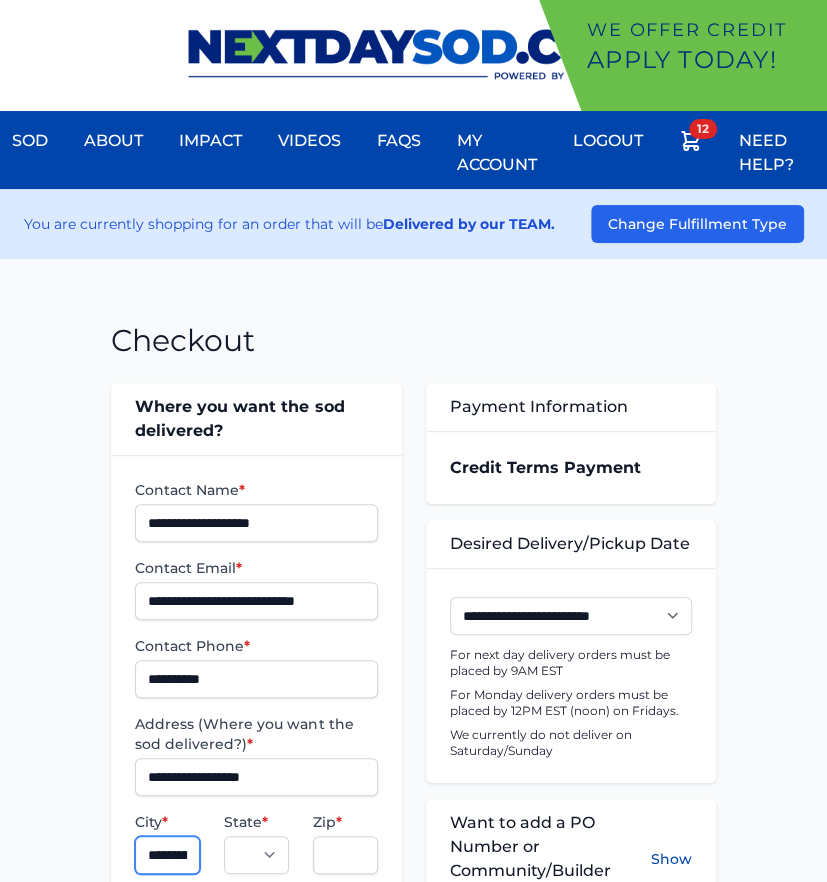 select on "**" 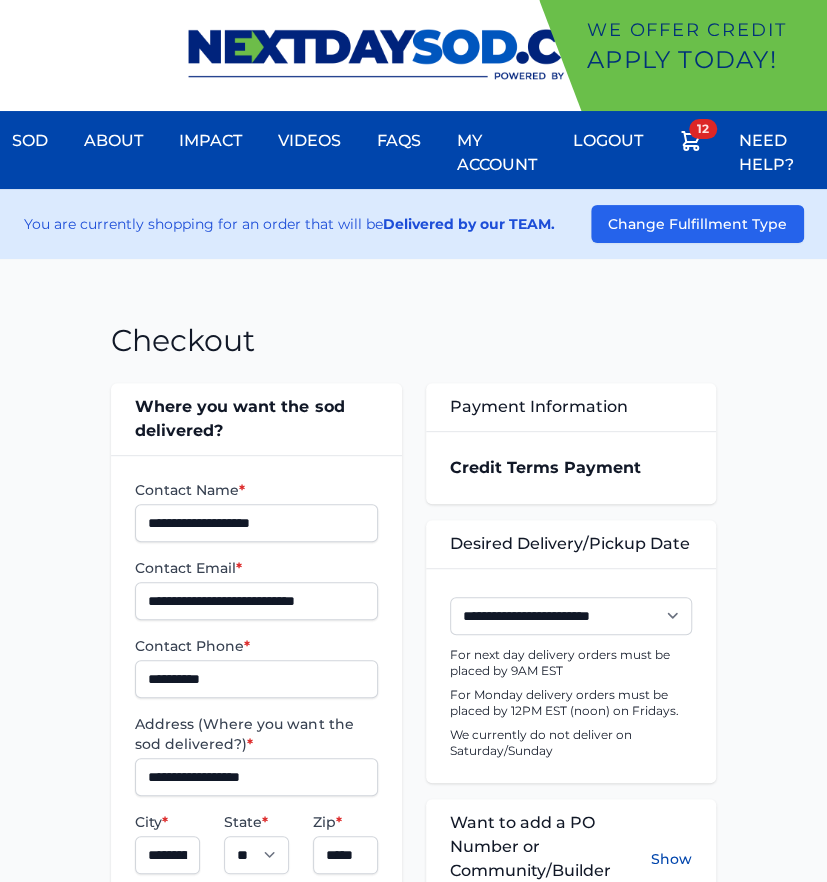 scroll, scrollTop: 511, scrollLeft: 0, axis: vertical 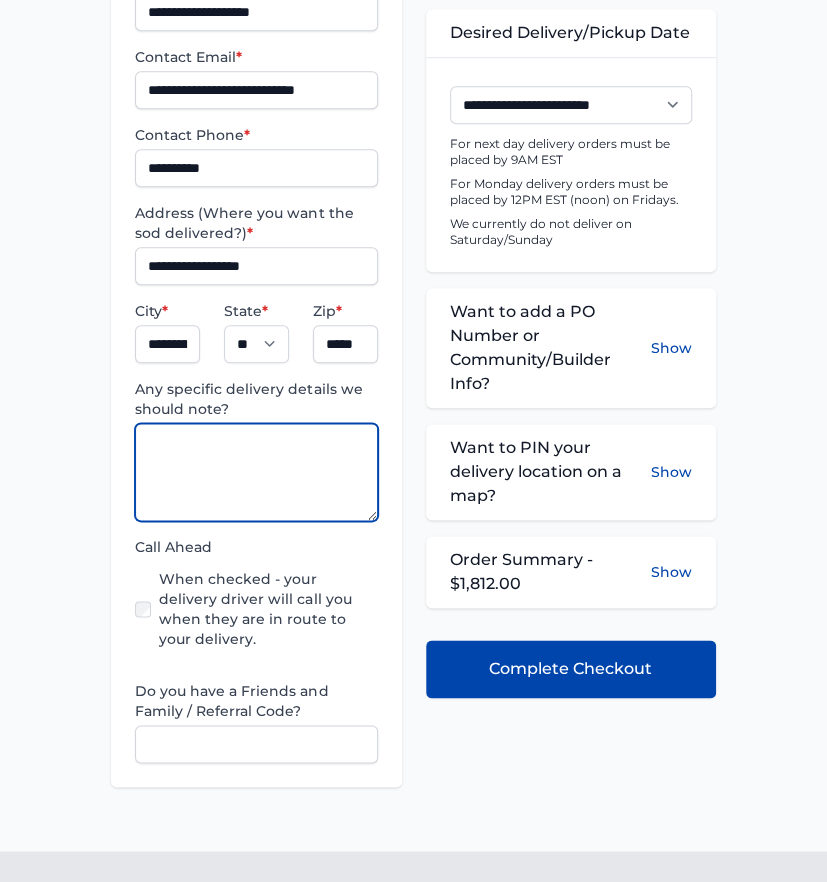 paste on "**********" 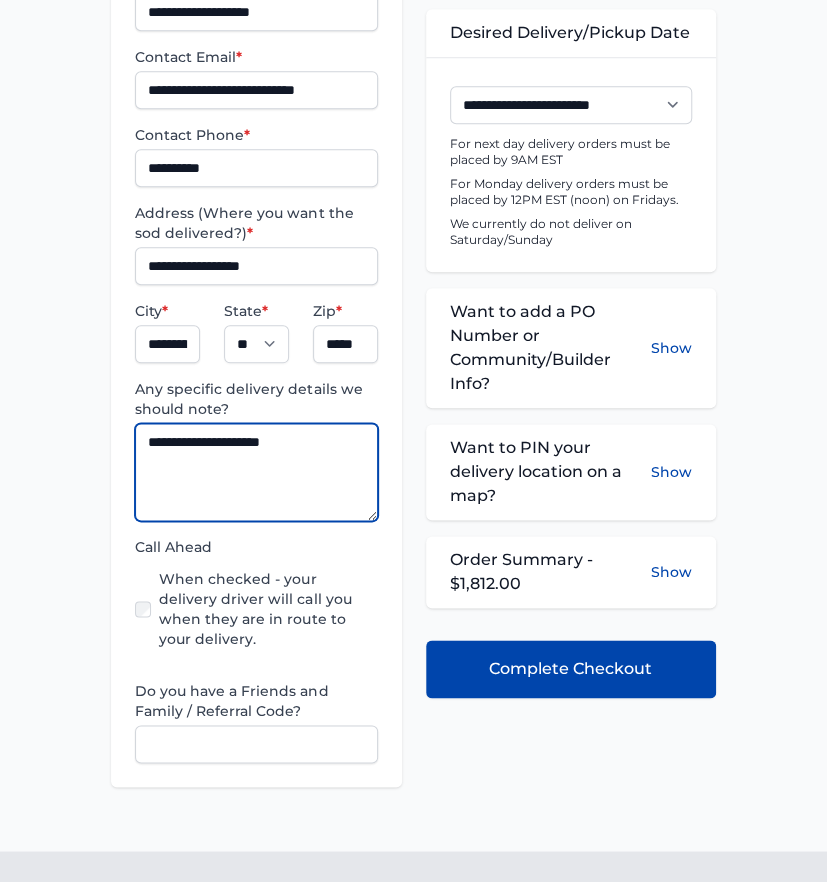 type on "**********" 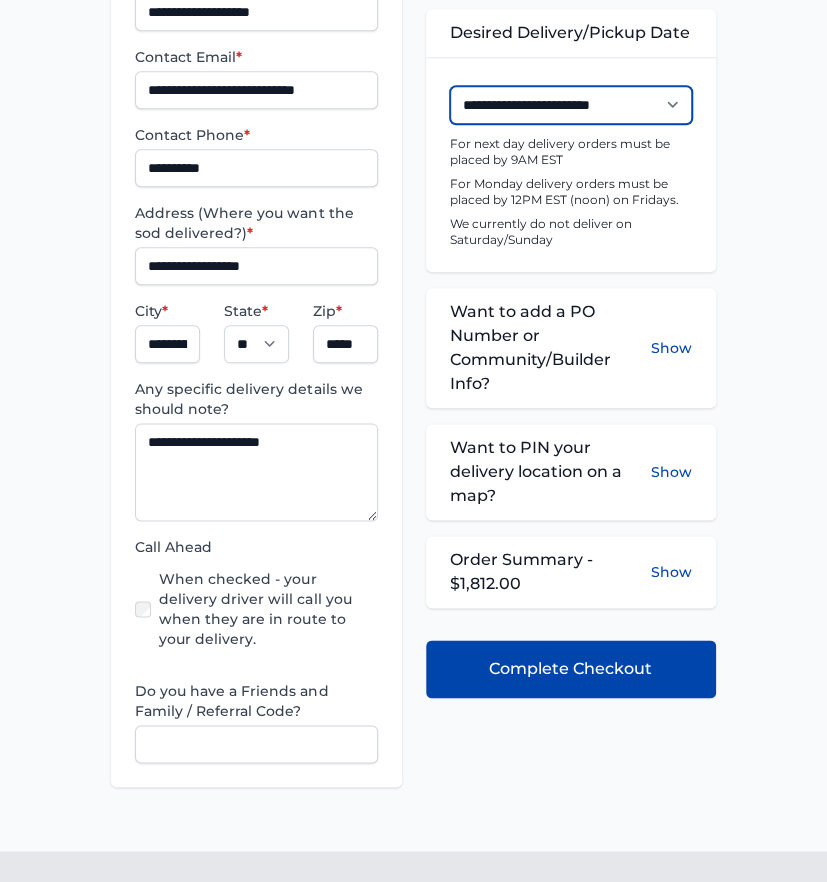 click on "**********" at bounding box center [571, 105] 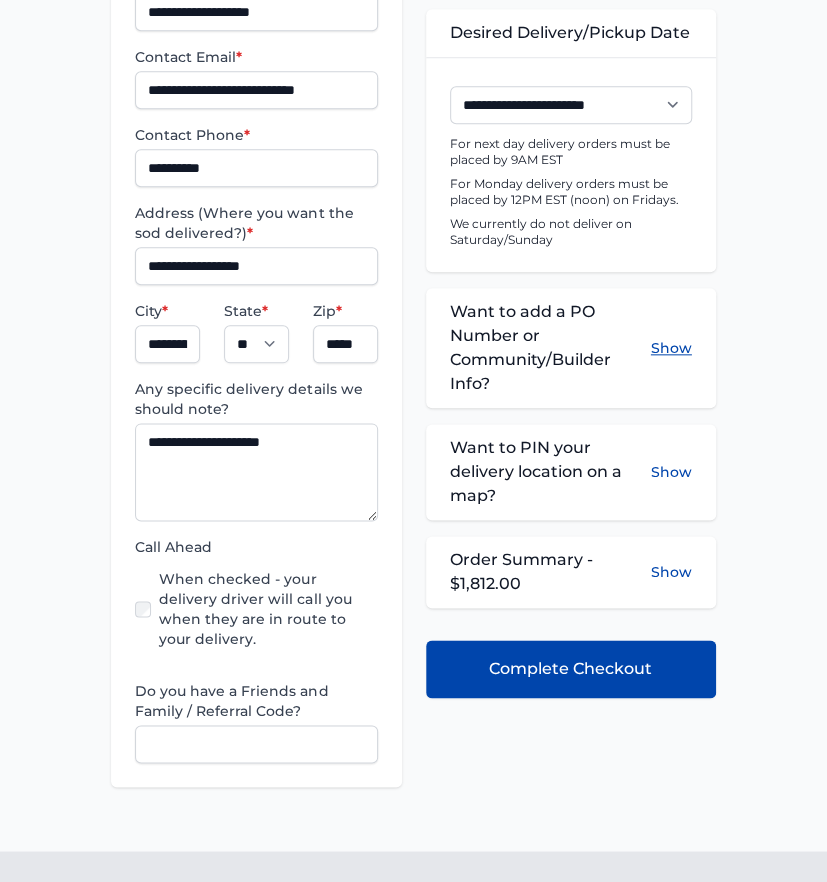 click on "Show" at bounding box center [671, 348] 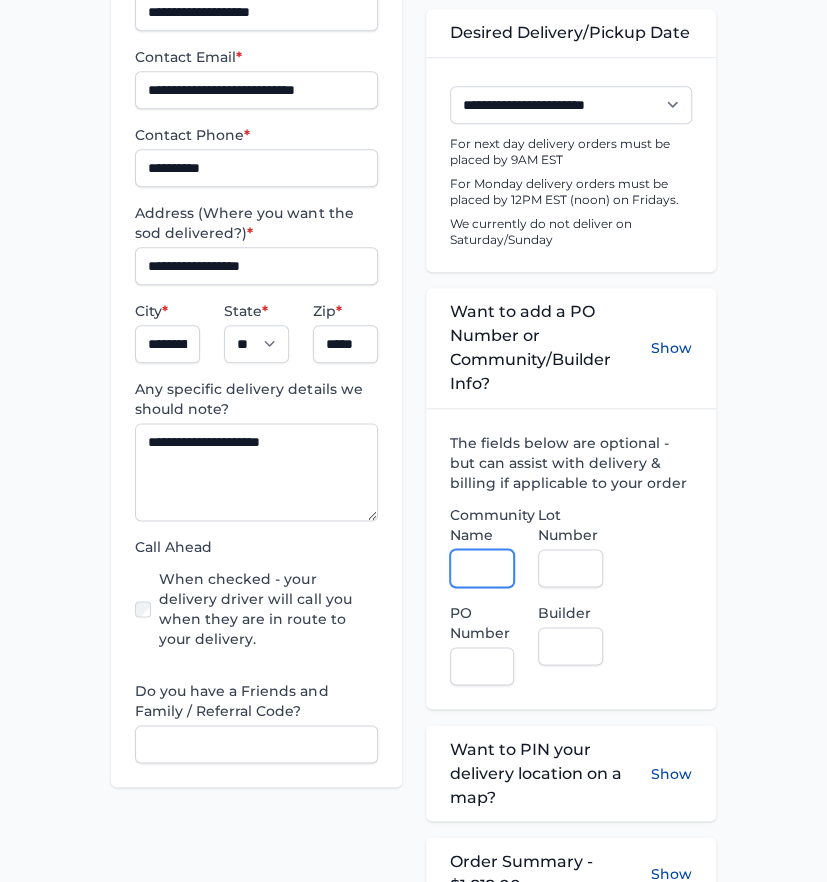 click on "Community Name" at bounding box center [482, 568] 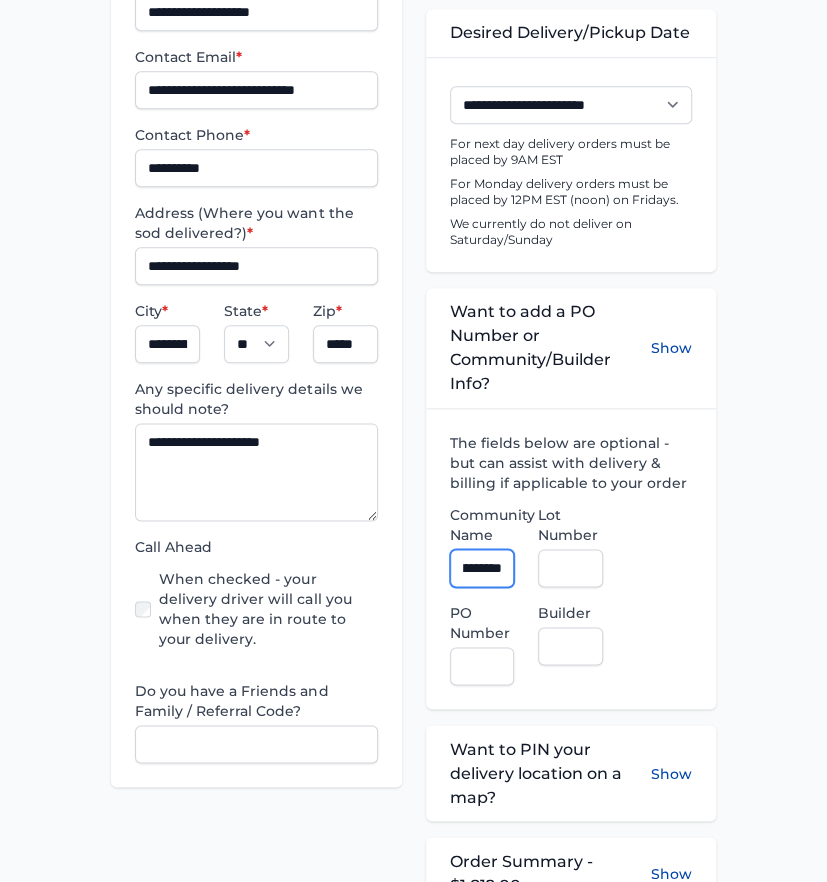 scroll, scrollTop: 0, scrollLeft: 126, axis: horizontal 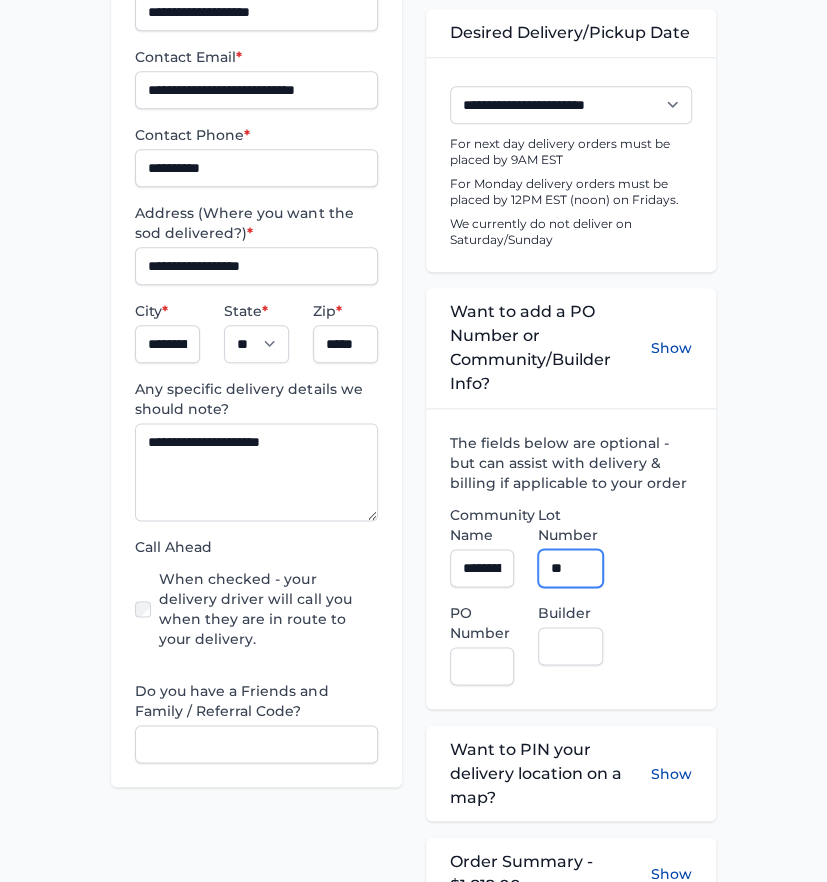 type on "**" 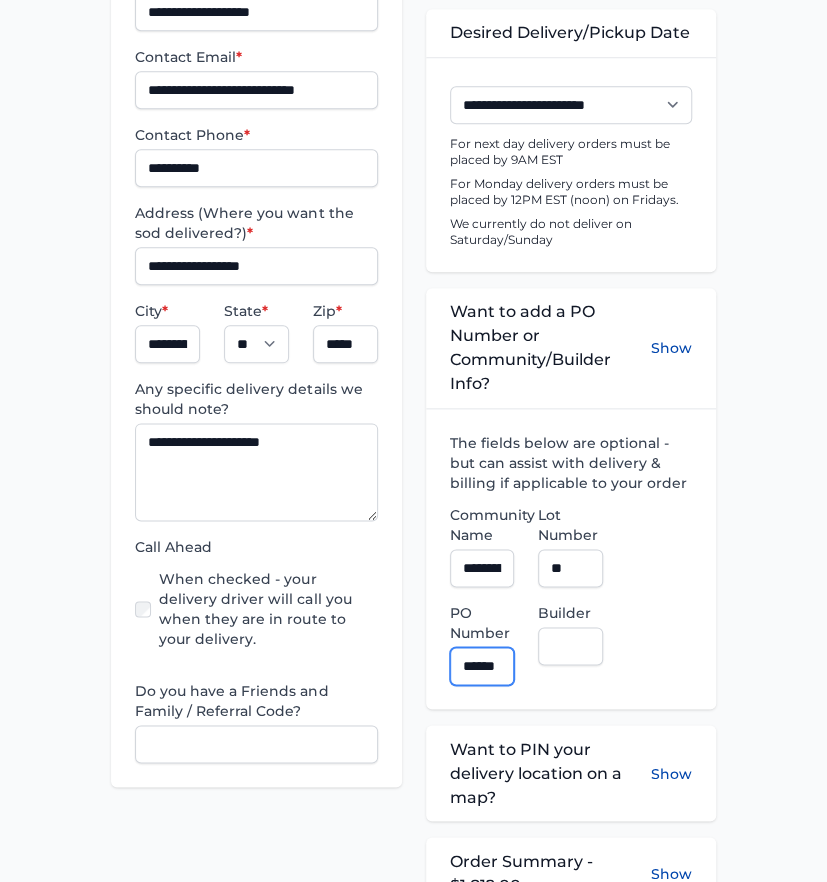 scroll, scrollTop: 0, scrollLeft: 12, axis: horizontal 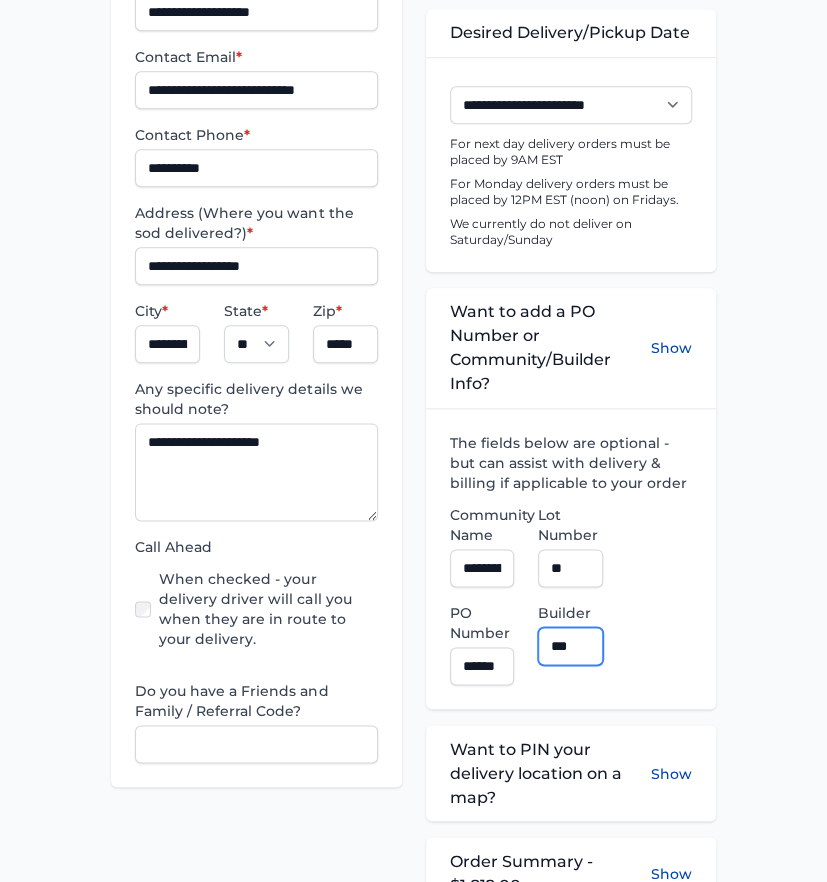type on "**********" 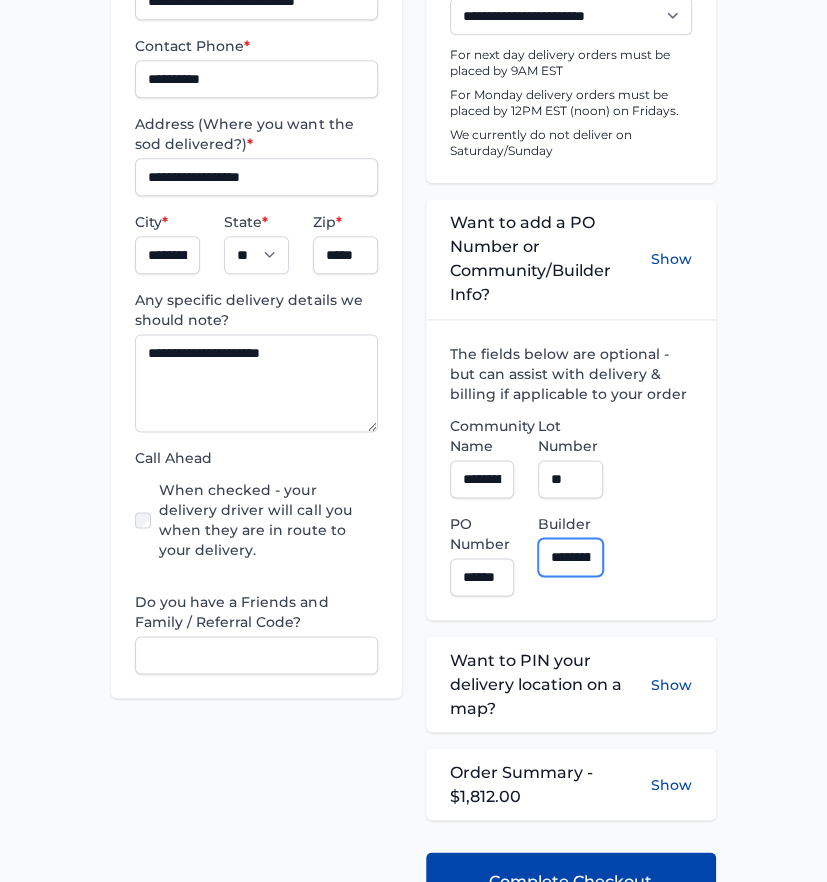 scroll, scrollTop: 844, scrollLeft: 0, axis: vertical 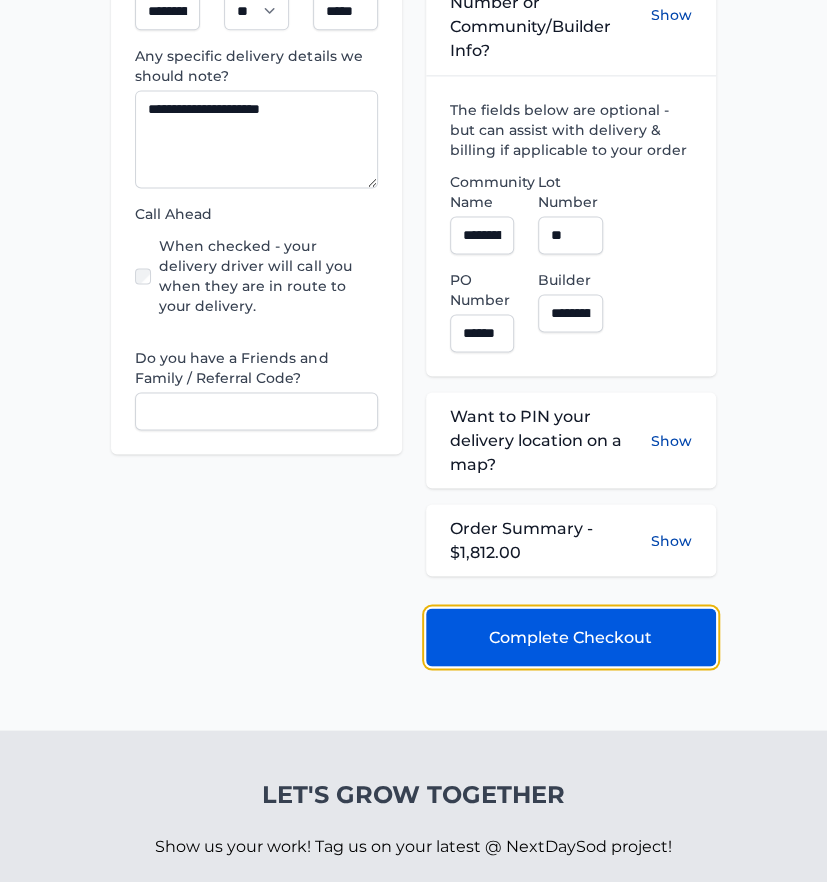 click on "Complete Checkout" at bounding box center (570, 637) 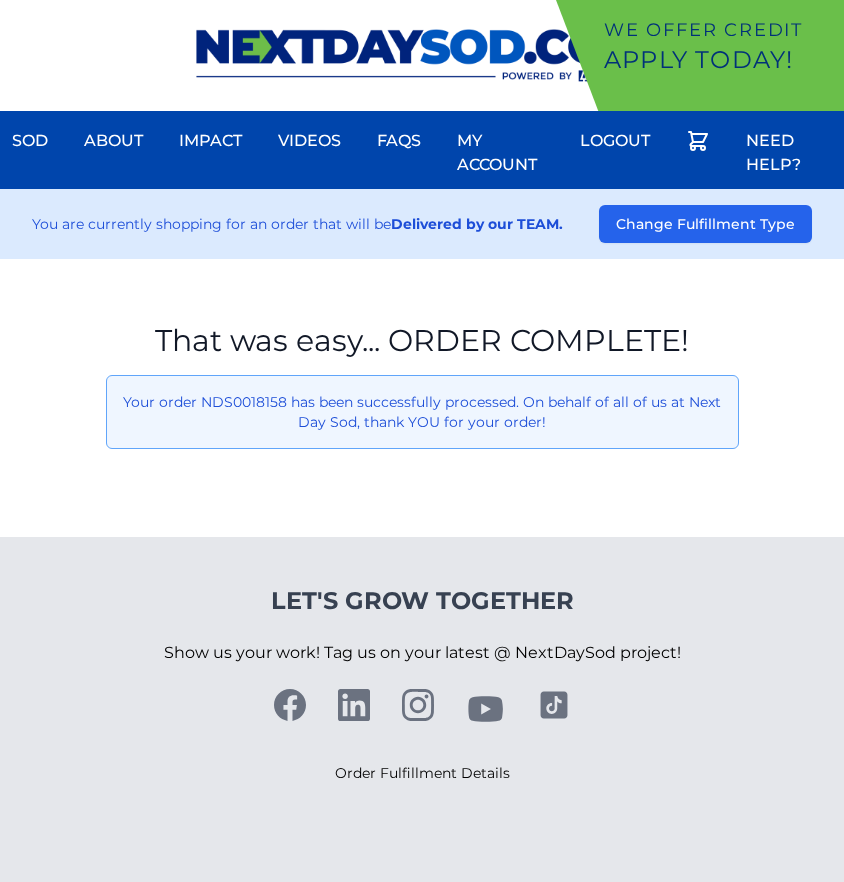 scroll, scrollTop: 0, scrollLeft: 0, axis: both 